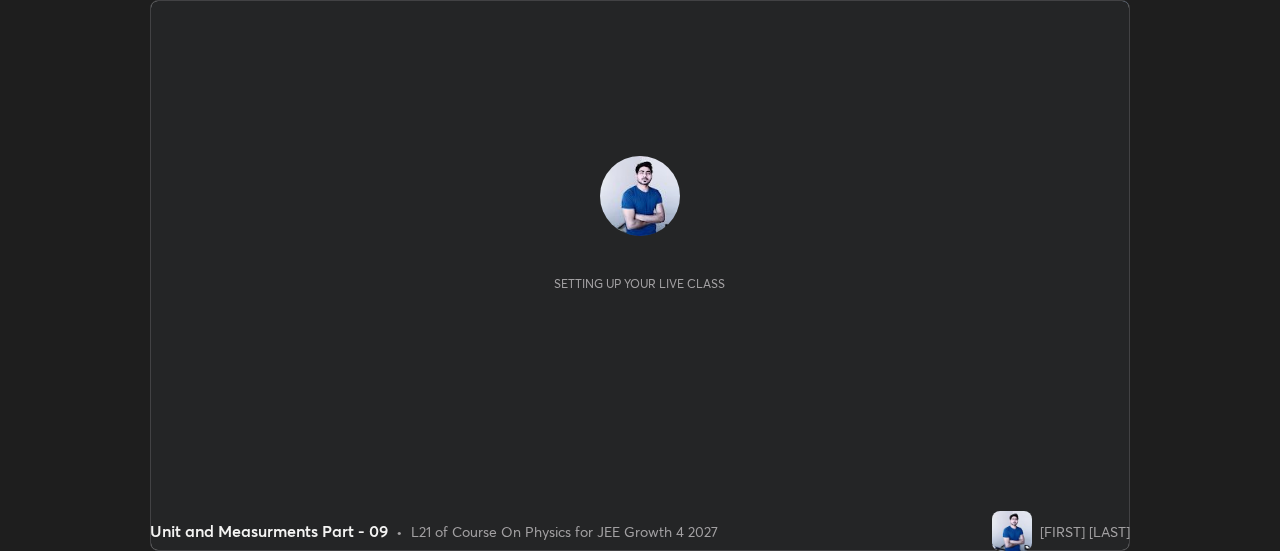 scroll, scrollTop: 0, scrollLeft: 0, axis: both 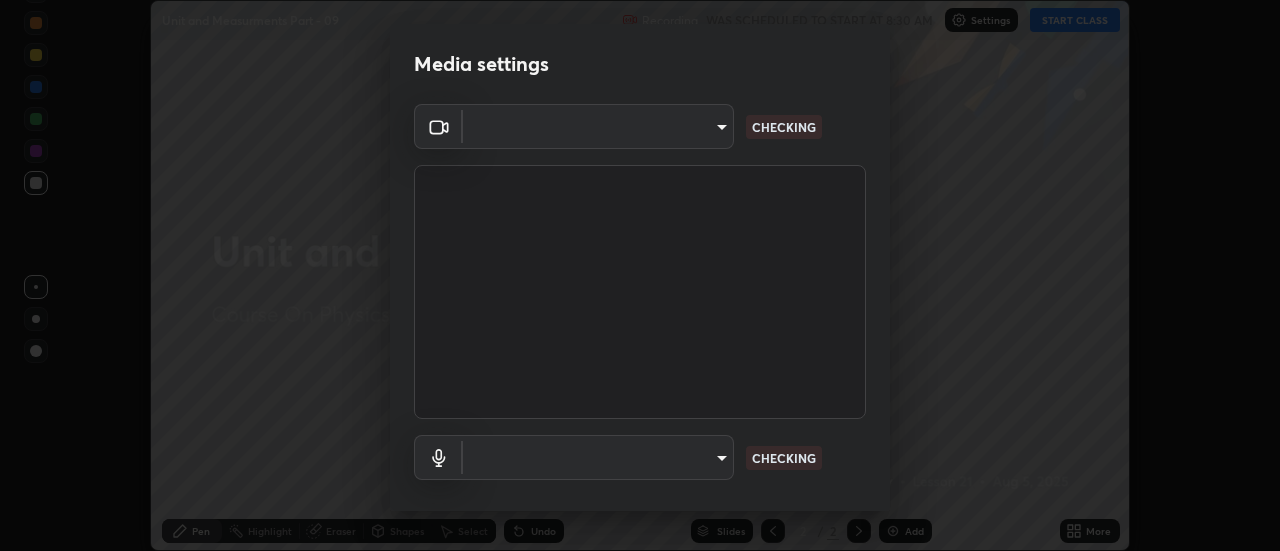 type on "0be616c92c2879d8fe19306c4b8383fc9b13f77197a30f876870ce6c7906effd" 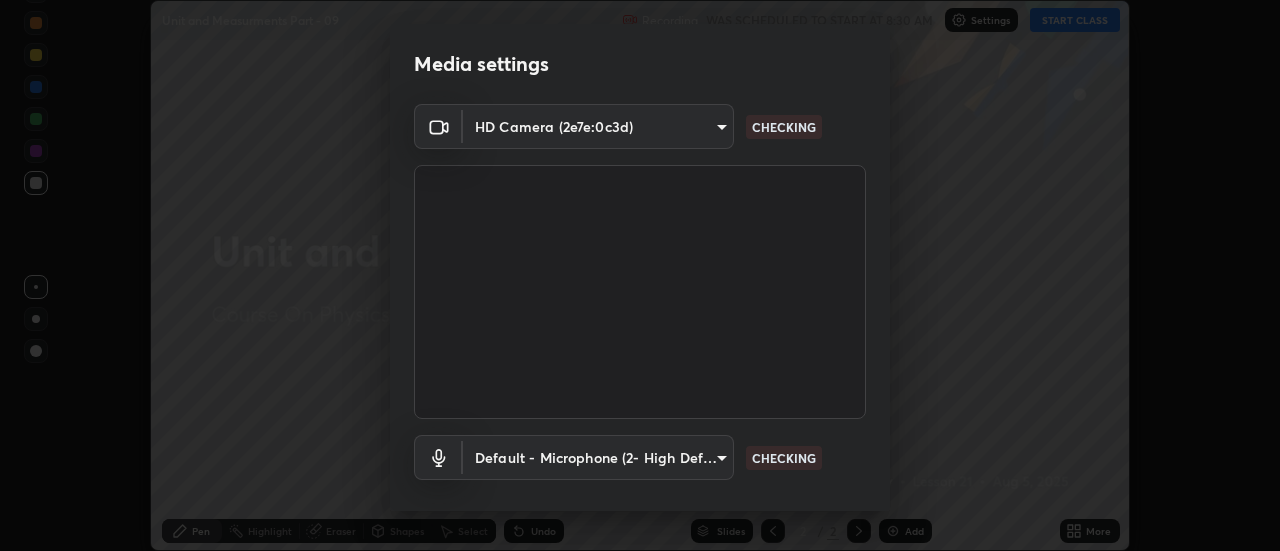 click on "Erase all Unit and Measurments Part - 09 Recording WAS SCHEDULED TO START AT  8:30 AM Settings START CLASS Setting up your live class Unit and Measurments Part - 09 • L21 of Course On Physics for JEE Growth 4 2027 [FIRST] [LAST] Pen Highlight Eraser Shapes Select Undo Slides 2 / 2 Add More No doubts shared Encourage your learners to ask a doubt for better clarity Report an issue Reason for reporting Buffering Chat not working Audio - Video sync issue Educator video quality low ​ Attach an image Report Media settings HD Camera (2e7e:0c3d) 0be616c92c2879d8fe19306c4b8383fc9b13f77197a30f876870ce6c7906effd CHECKING Default - Microphone (2- High Definition Audio Device) default CHECKING 1 / 5 Next" at bounding box center [640, 275] 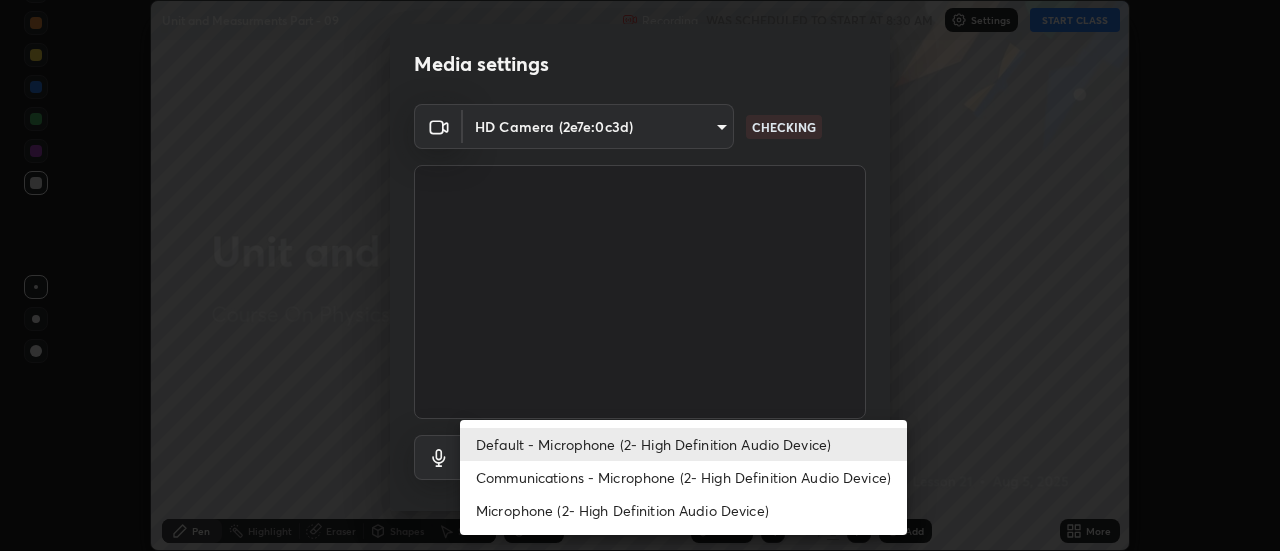 click on "Communications - Microphone (2- High Definition Audio Device)" at bounding box center (683, 477) 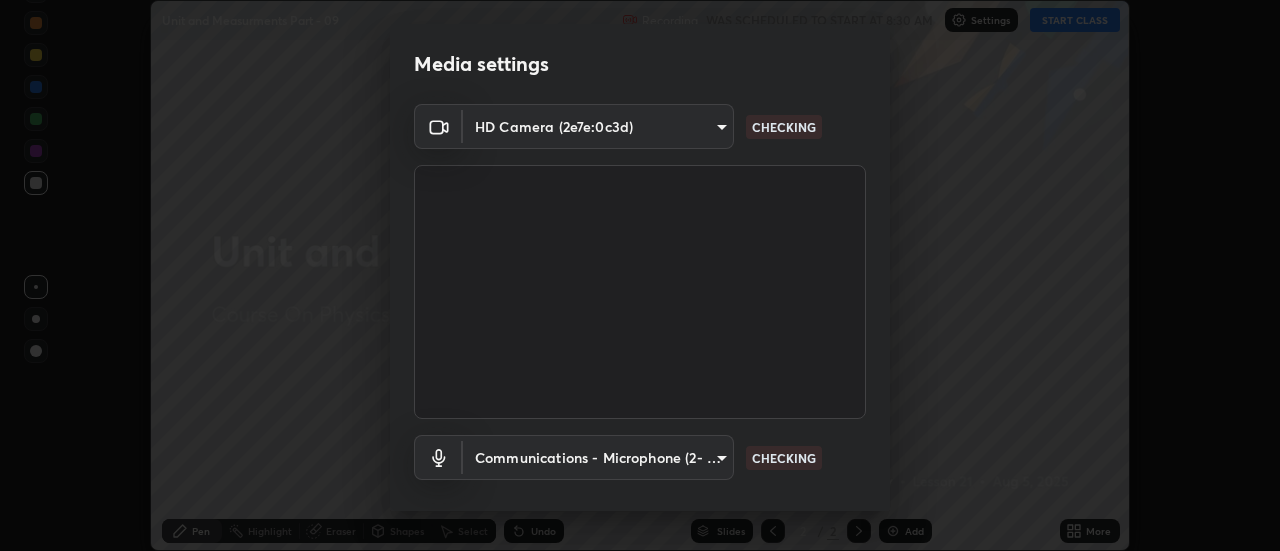 click on "Erase all Unit and Measurments Part - 09 Recording WAS SCHEDULED TO START AT  8:30 AM Settings START CLASS Setting up your live class Unit and Measurments Part - 09 • L21 of Course On Physics for JEE Growth 4 2027 [FIRST] [LAST] Pen Highlight Eraser Shapes Select Undo Slides 2 / 2 Add More No doubts shared Encourage your learners to ask a doubt for better clarity Report an issue Reason for reporting Buffering Chat not working Audio - Video sync issue Educator video quality low ​ Attach an image Report Media settings HD Camera (2e7e:0c3d) 0be616c92c2879d8fe19306c4b8383fc9b13f77197a30f876870ce6c7906effd CHECKING Communications - Microphone (2- High Definition Audio Device) communications CHECKING 1 / 5 Next" at bounding box center [640, 275] 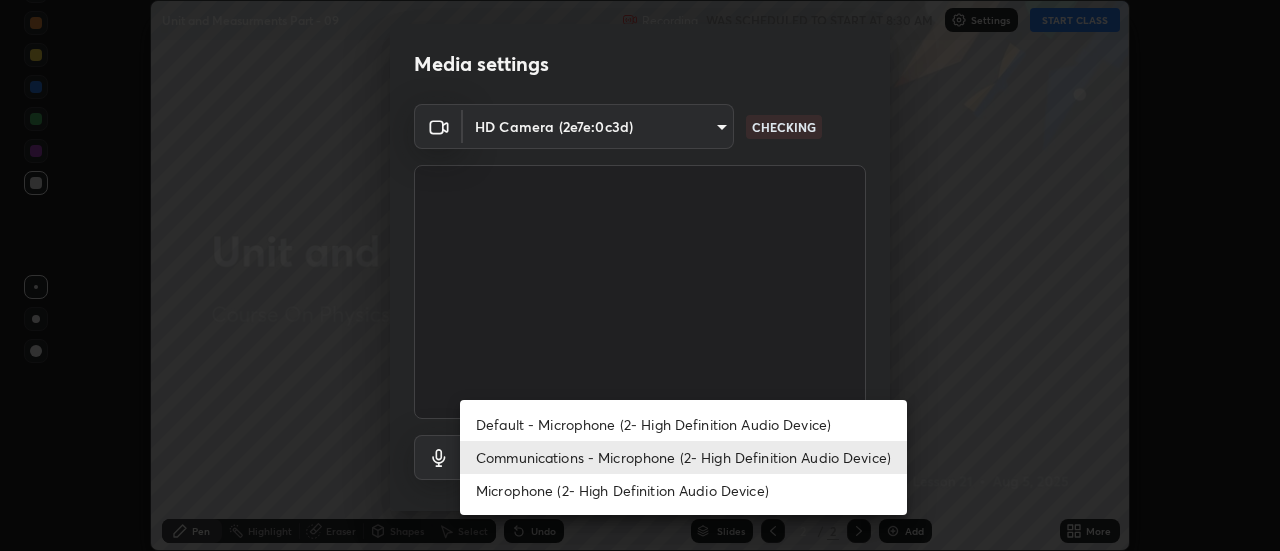 click on "Default - Microphone (2- High Definition Audio Device)" at bounding box center [683, 424] 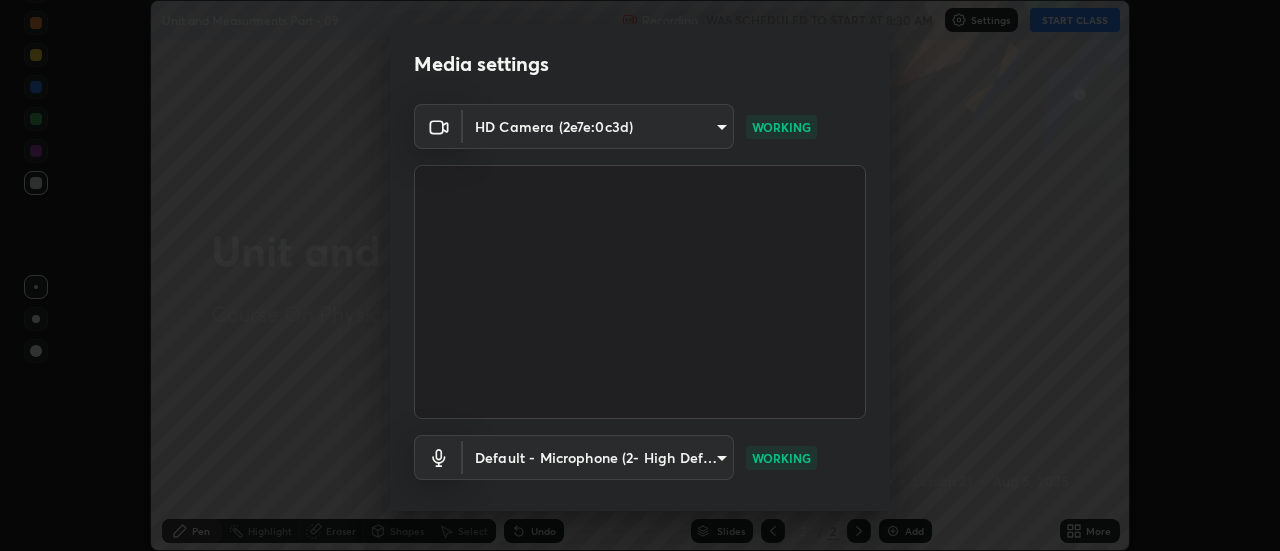 scroll, scrollTop: 105, scrollLeft: 0, axis: vertical 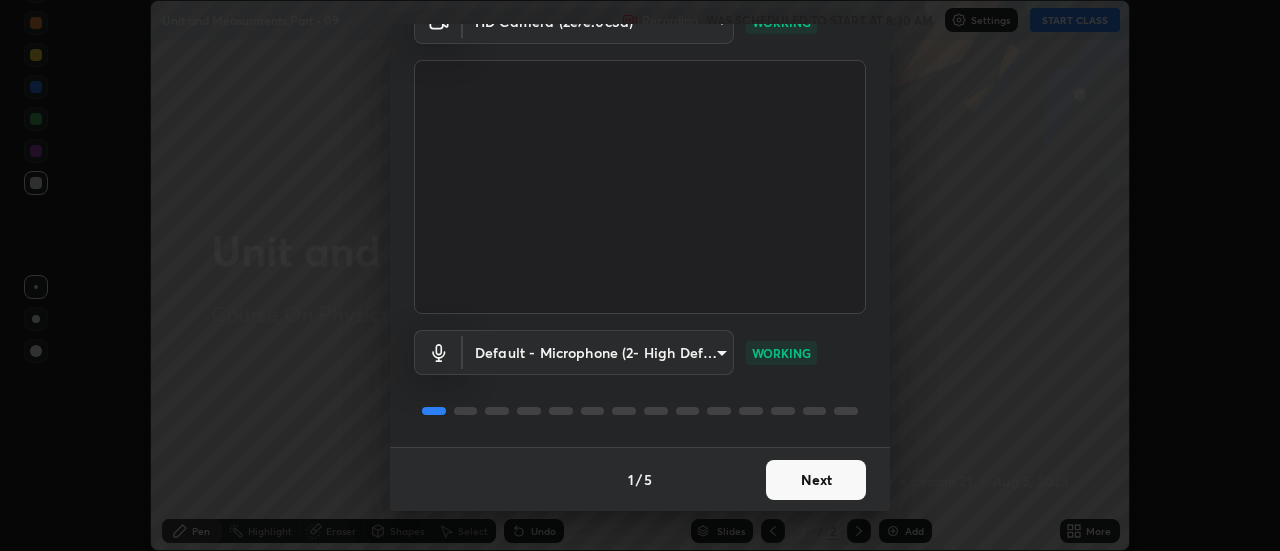 click on "Next" at bounding box center [816, 480] 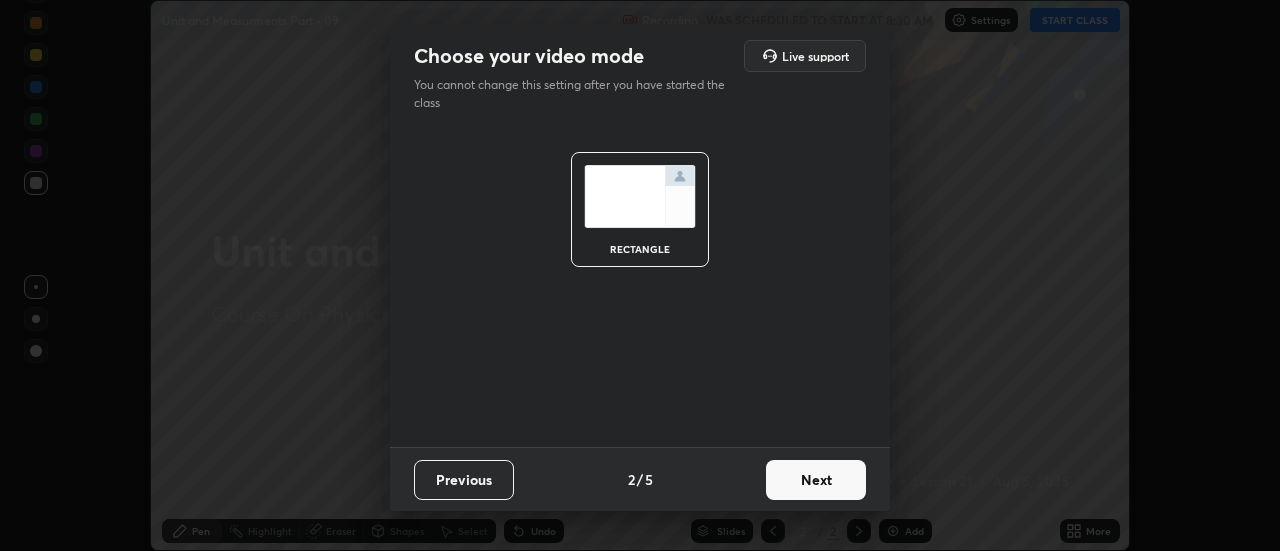 click on "Next" at bounding box center (816, 480) 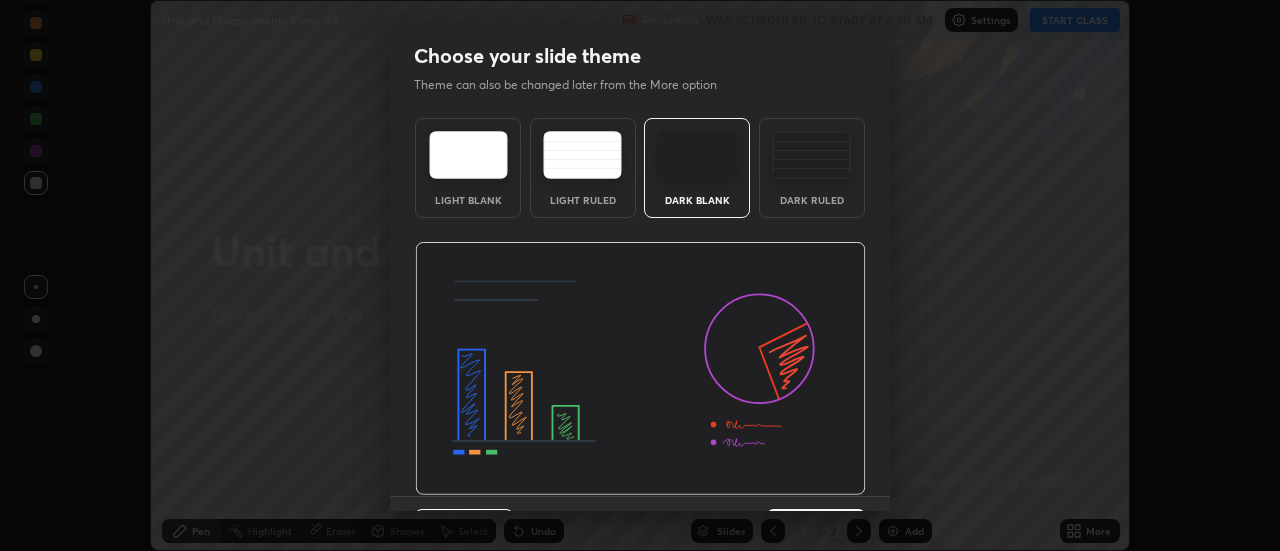 scroll, scrollTop: 49, scrollLeft: 0, axis: vertical 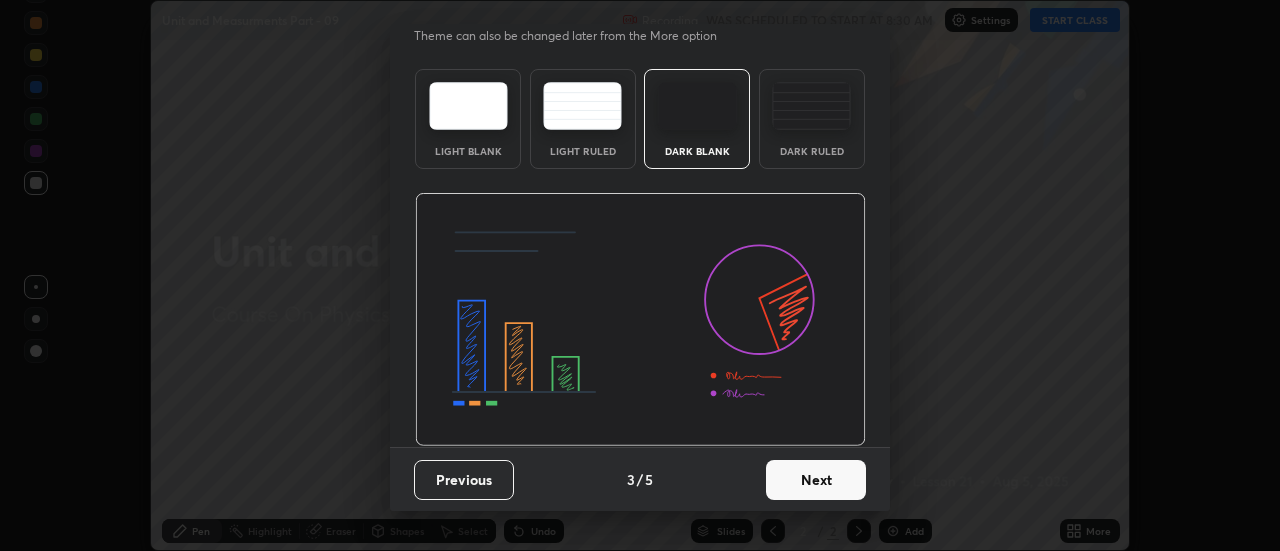 click on "Next" at bounding box center [816, 480] 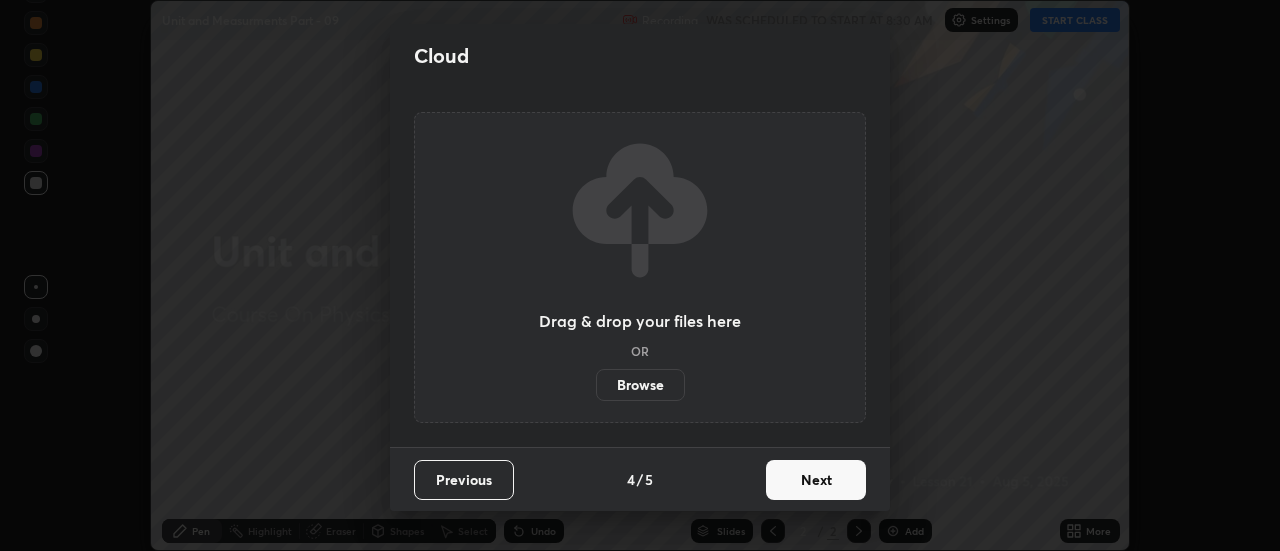 click on "Next" at bounding box center [816, 480] 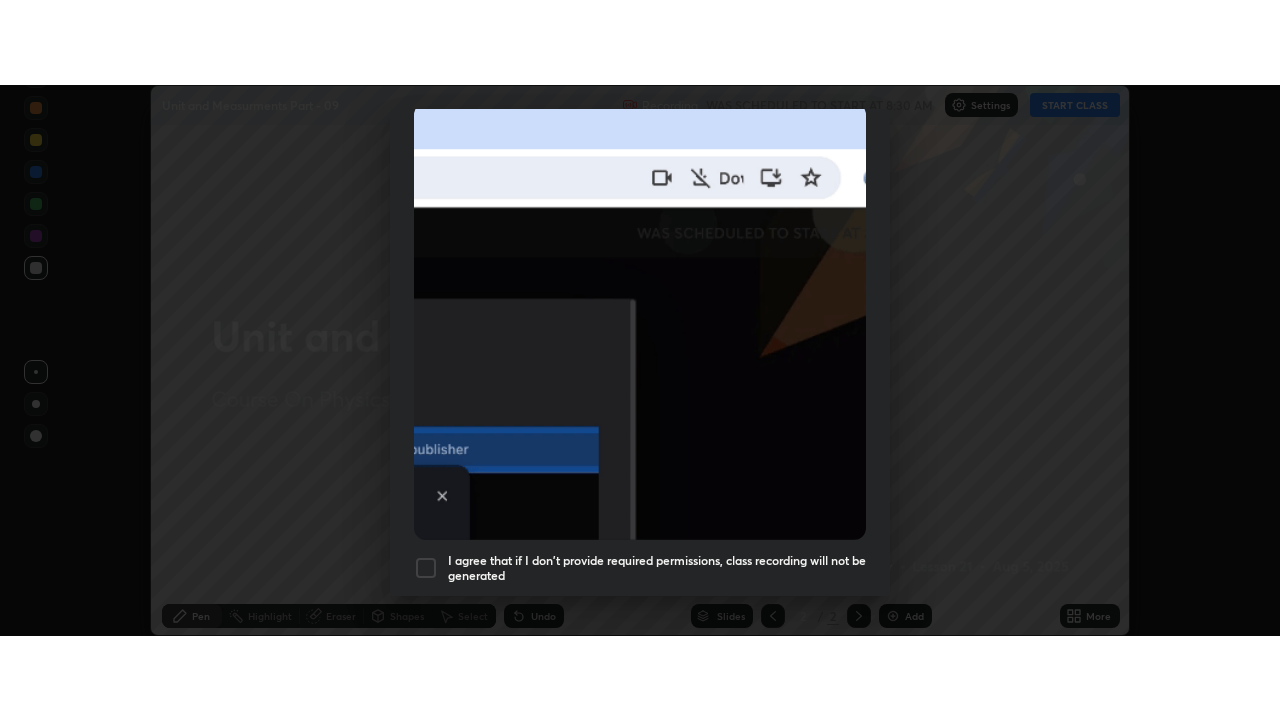 scroll, scrollTop: 513, scrollLeft: 0, axis: vertical 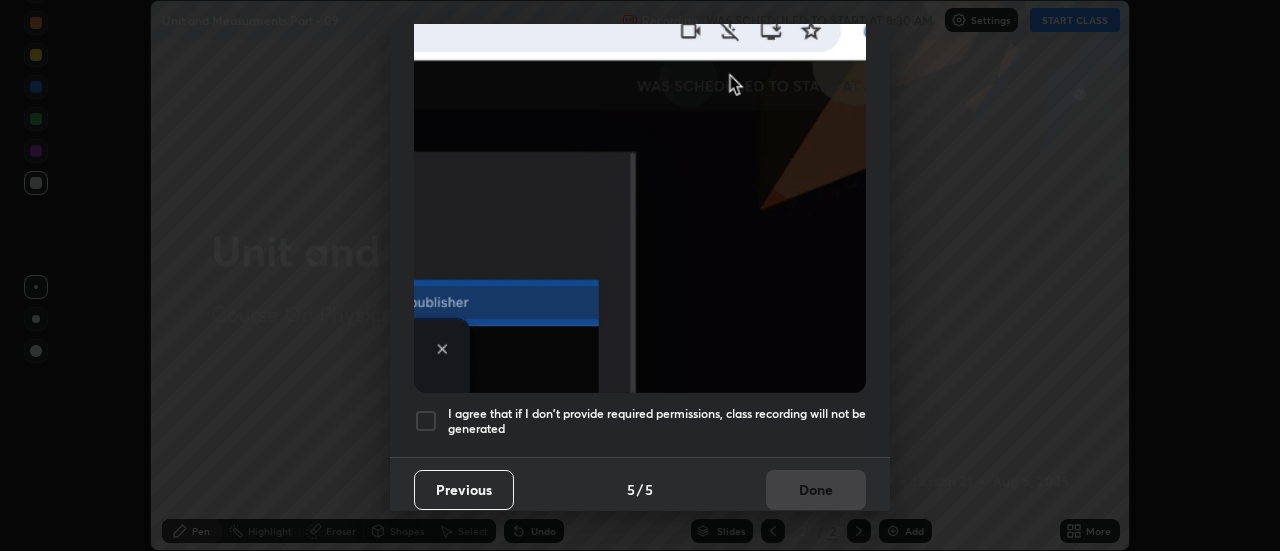 click at bounding box center [426, 421] 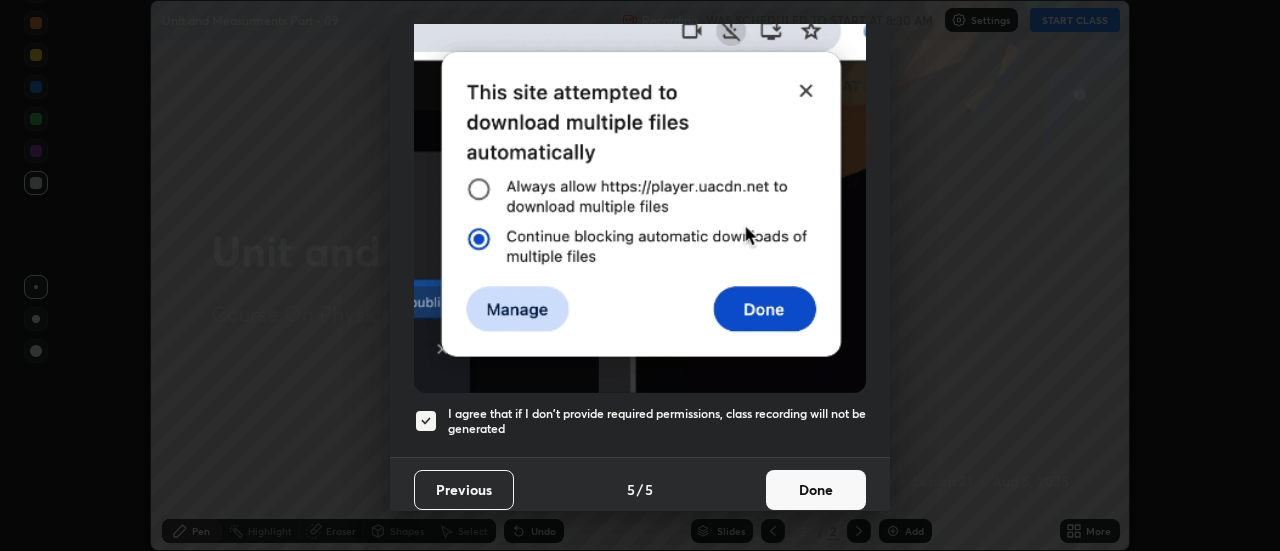click on "Done" at bounding box center (816, 490) 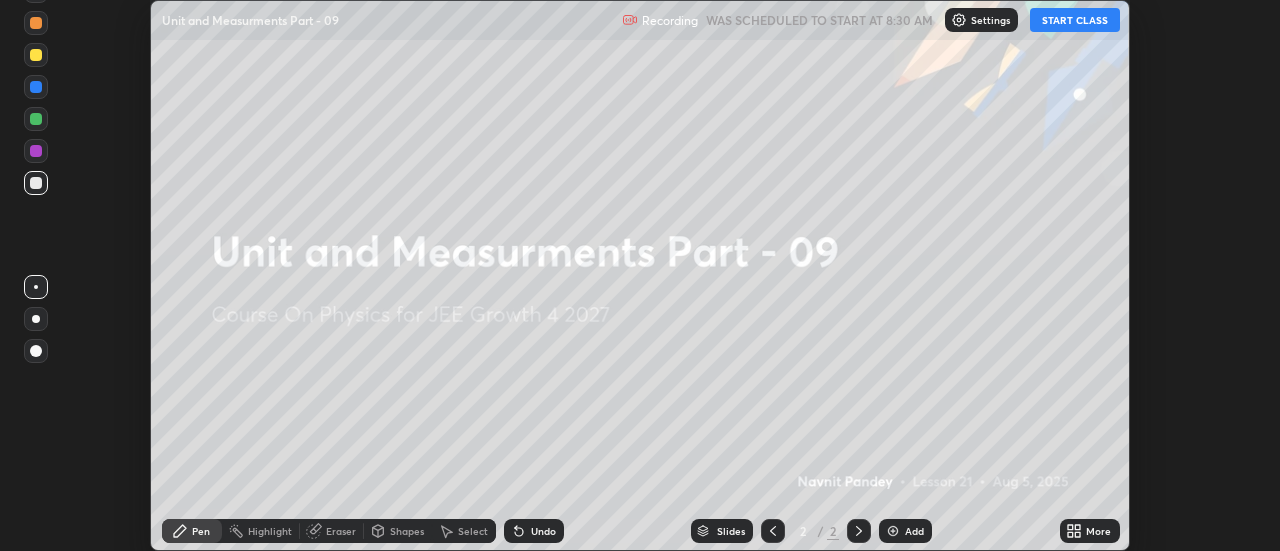 click 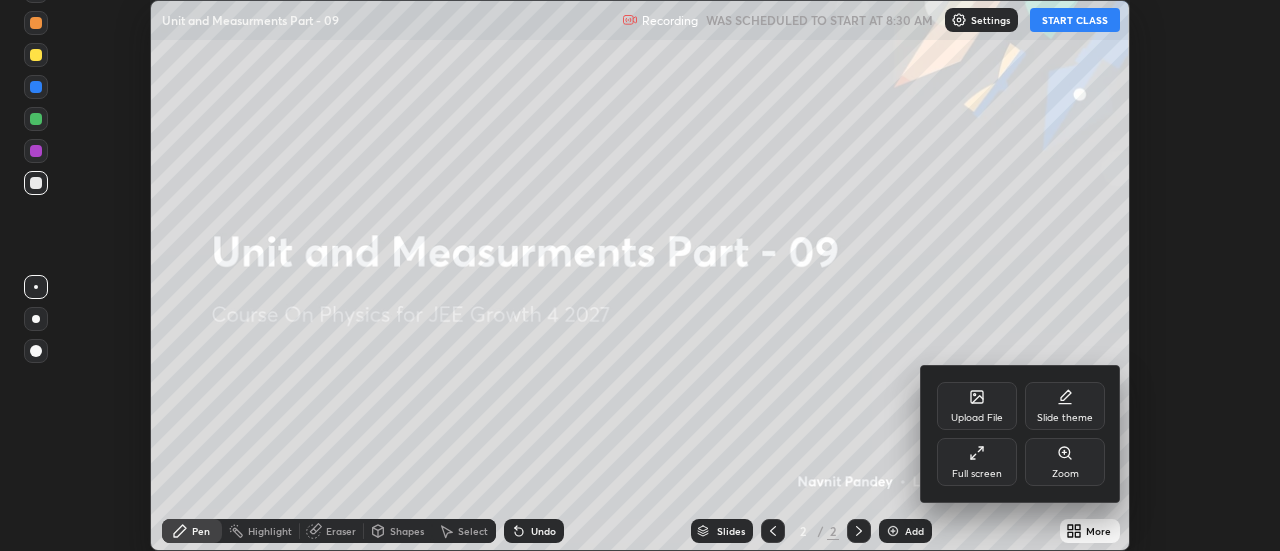 click on "Full screen" at bounding box center [977, 462] 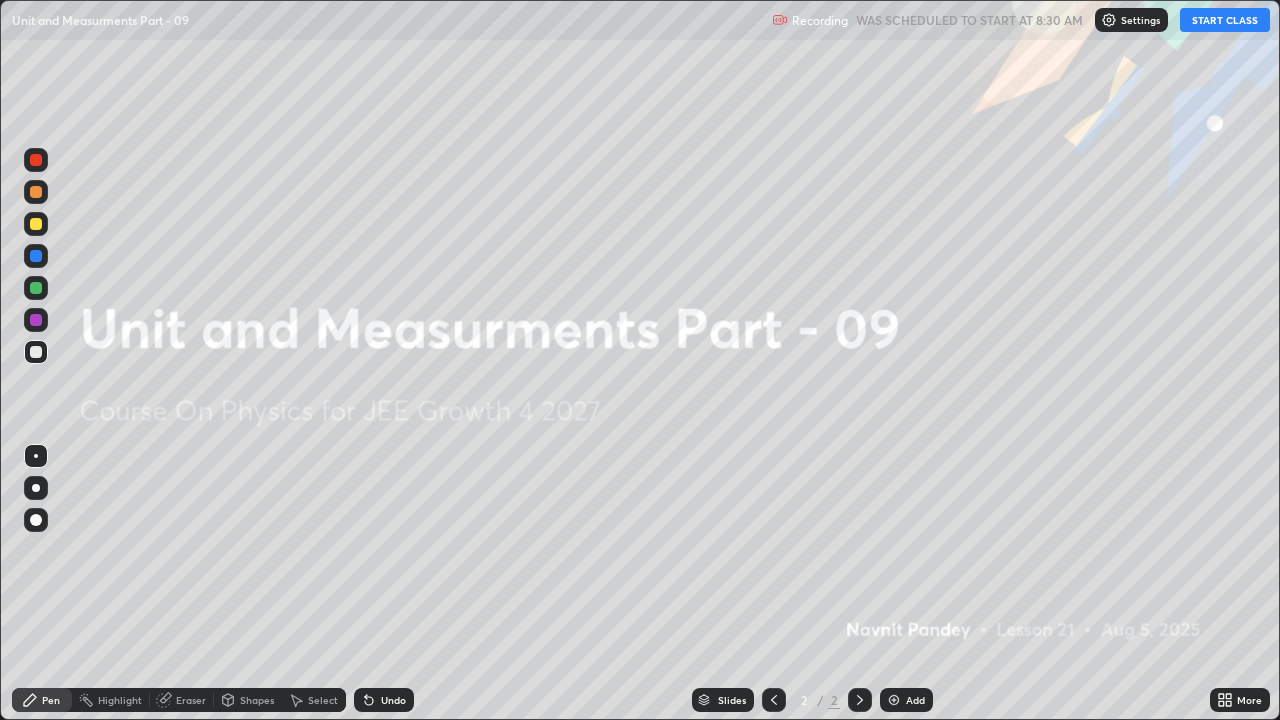 scroll, scrollTop: 99280, scrollLeft: 98720, axis: both 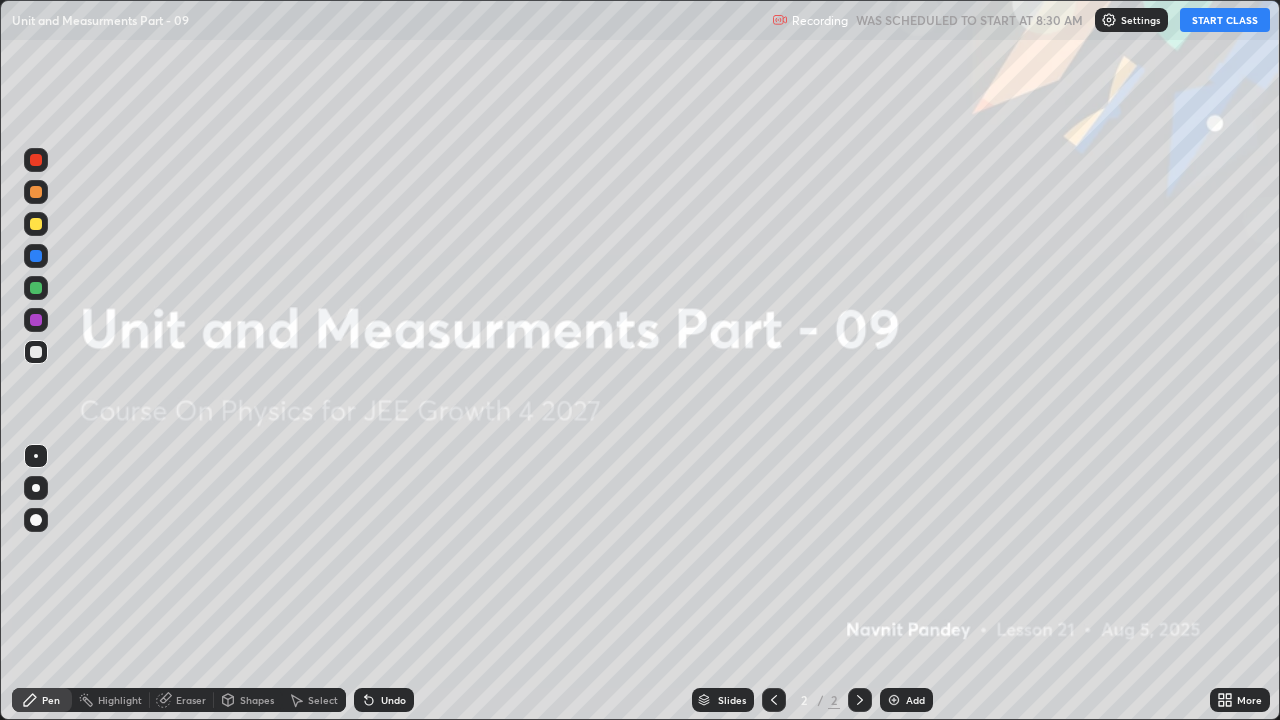 click on "START CLASS" at bounding box center (1225, 20) 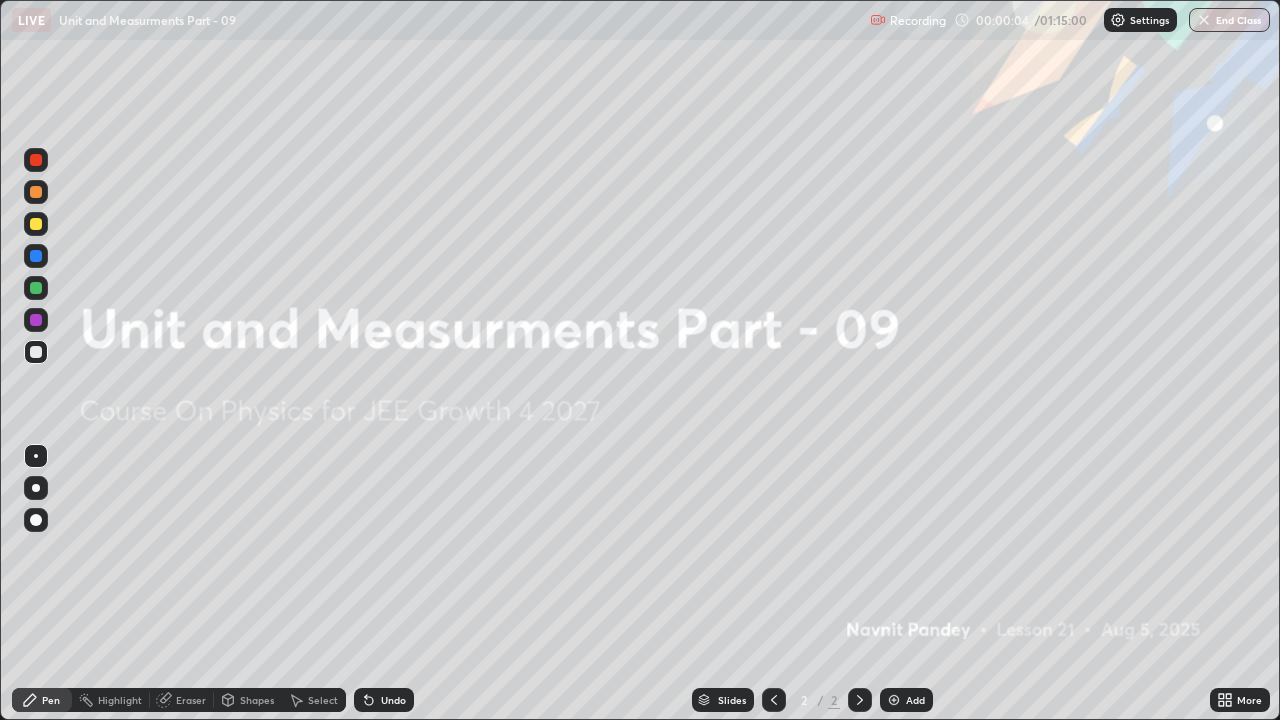click on "Add" at bounding box center [906, 700] 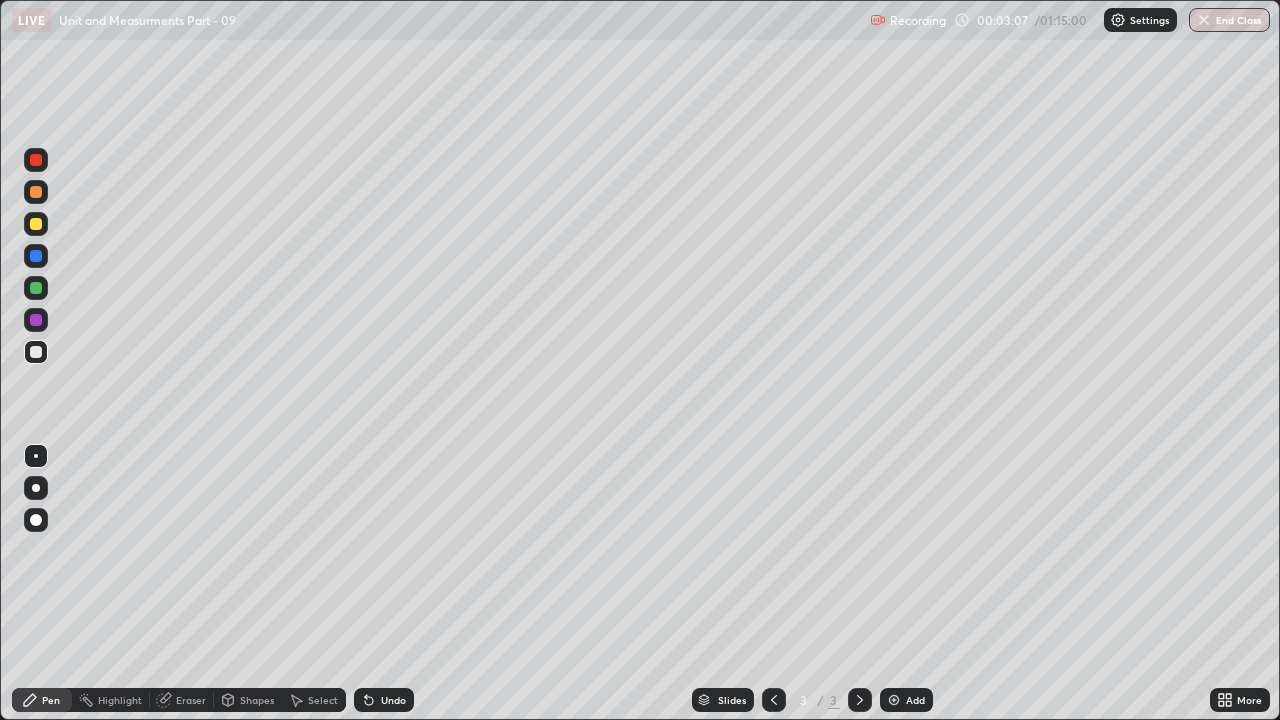 click 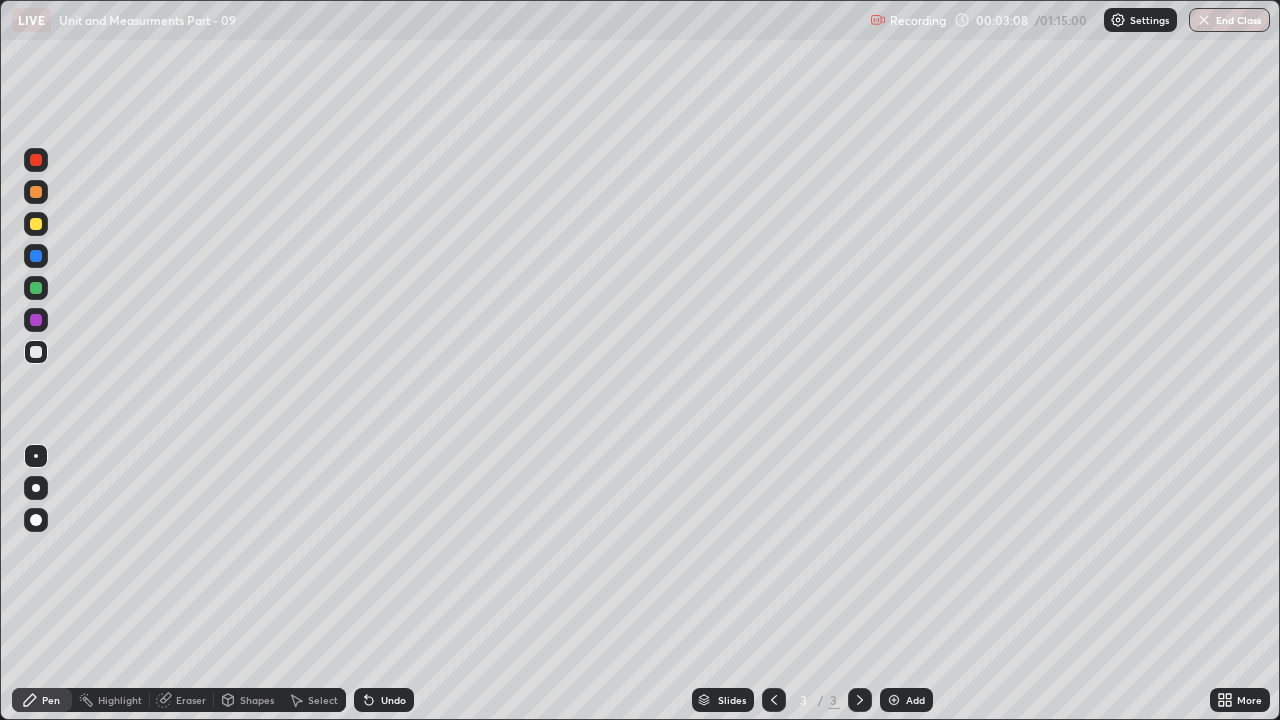 click 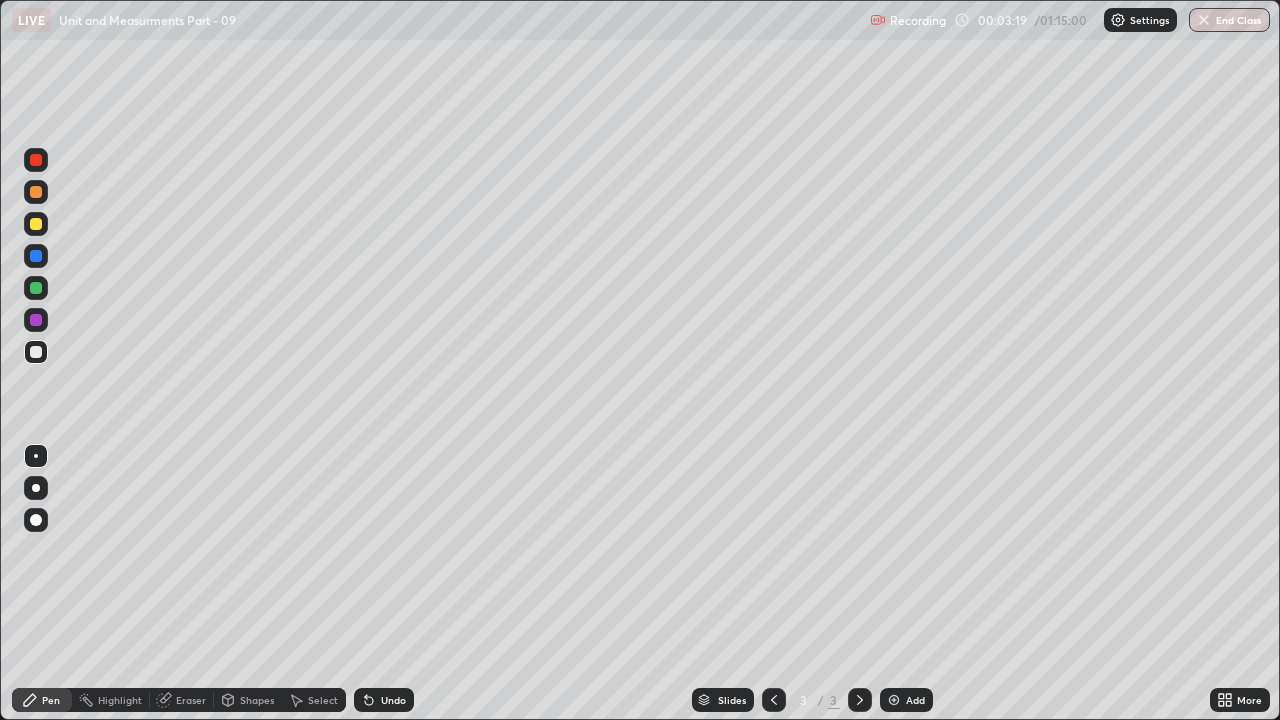 click at bounding box center (36, 224) 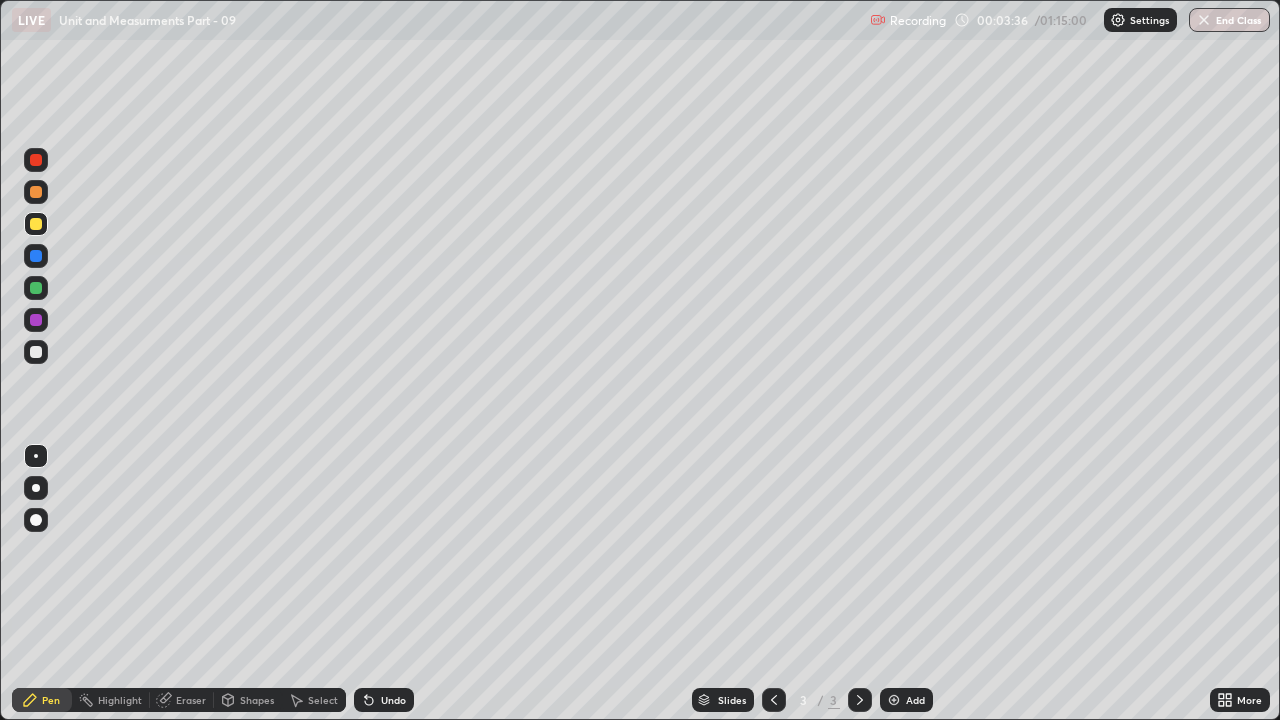 click on "Undo" at bounding box center [384, 700] 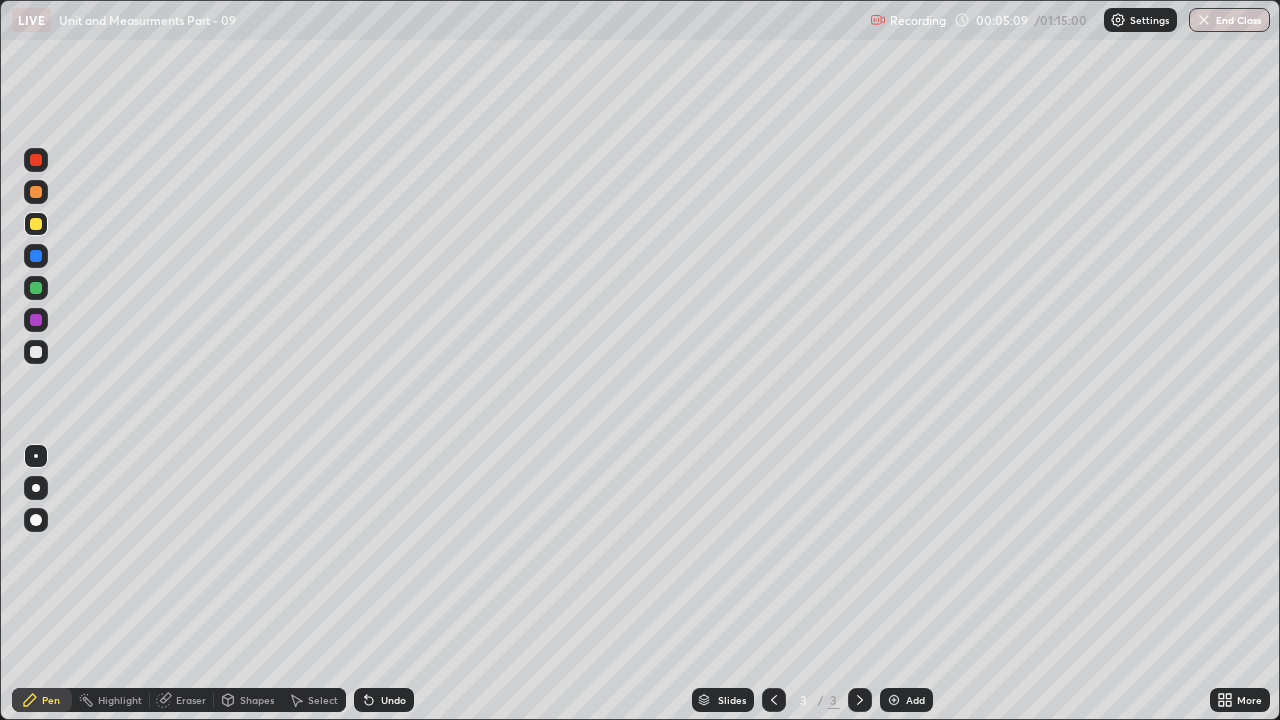 click on "Eraser" at bounding box center (182, 700) 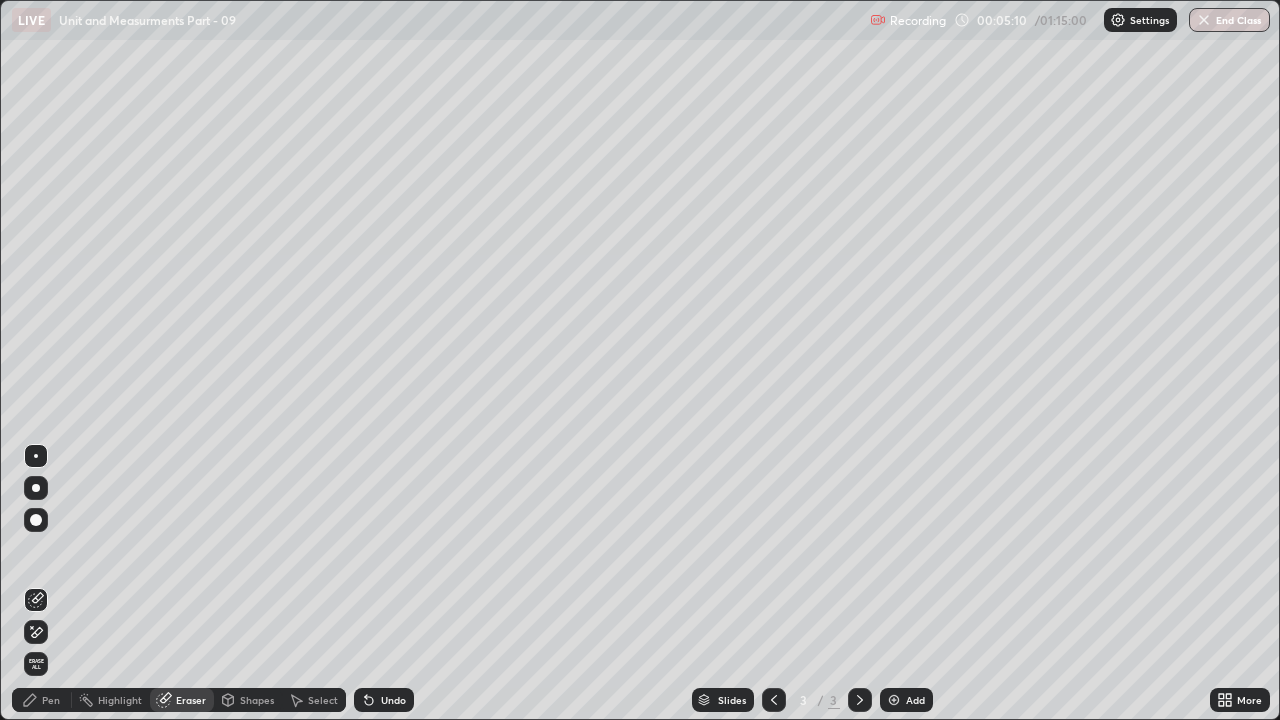 click 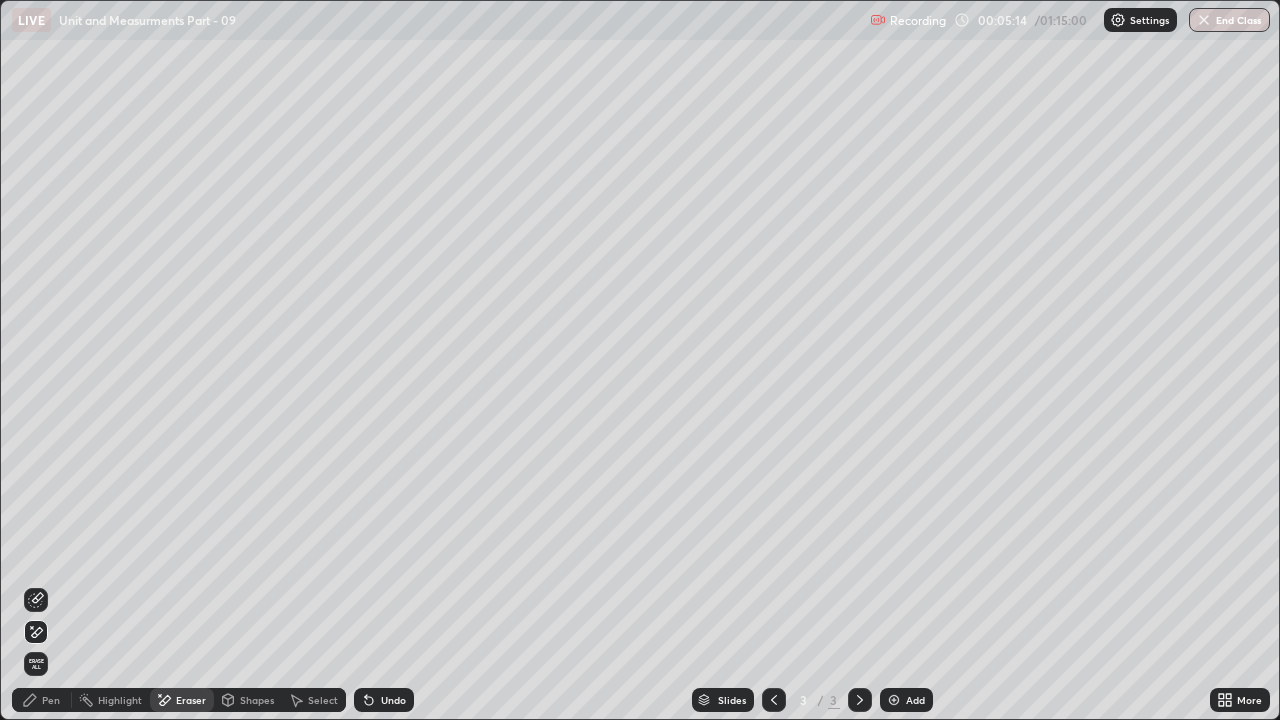 click on "Pen" at bounding box center [42, 700] 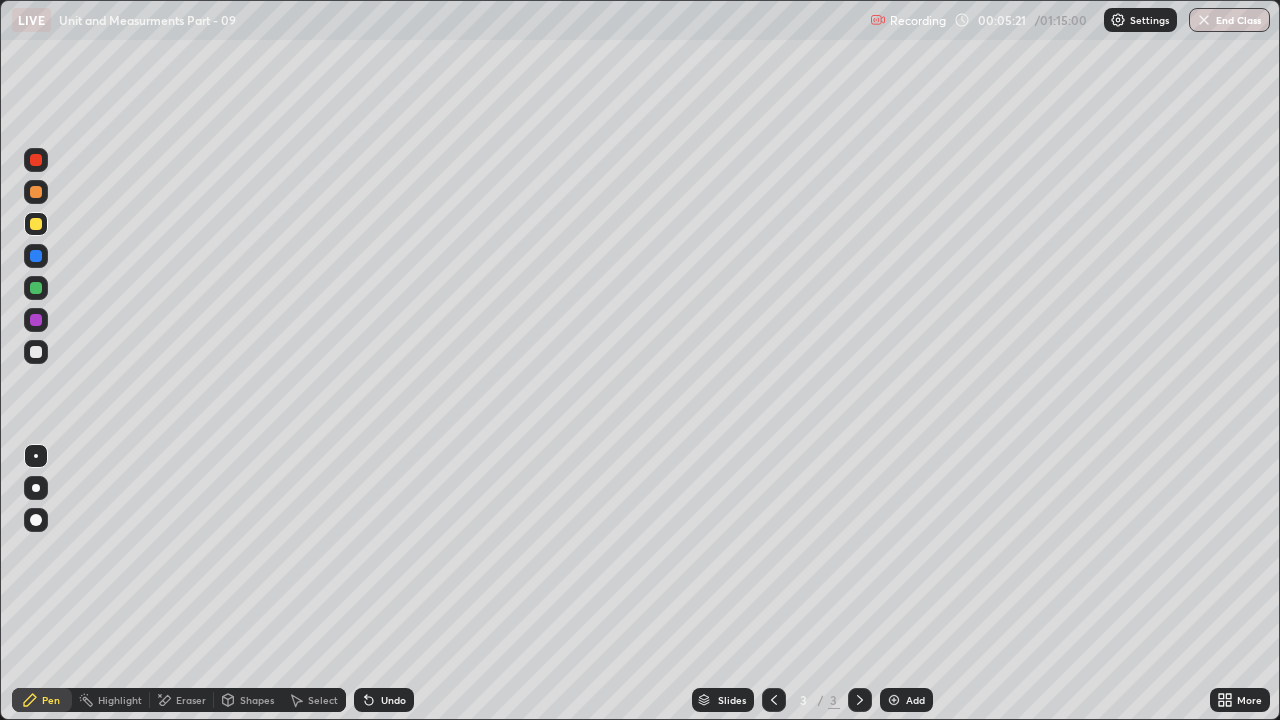 click at bounding box center [36, 288] 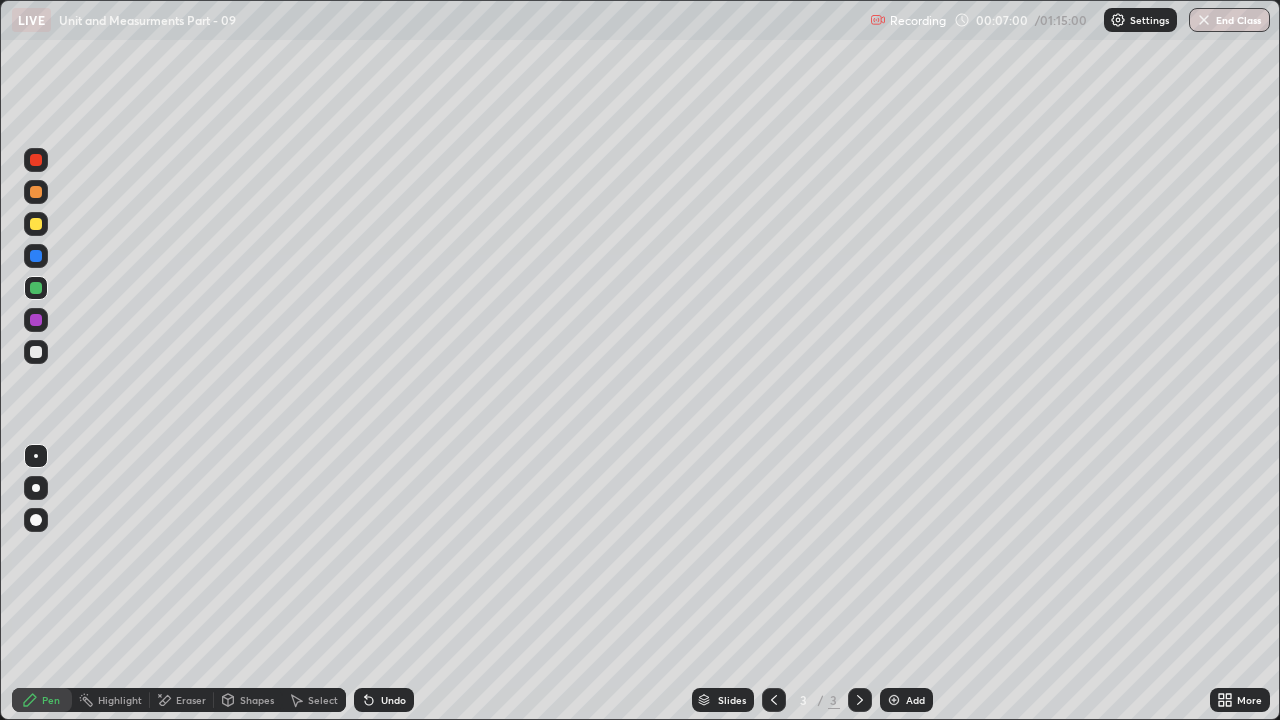 click at bounding box center [894, 700] 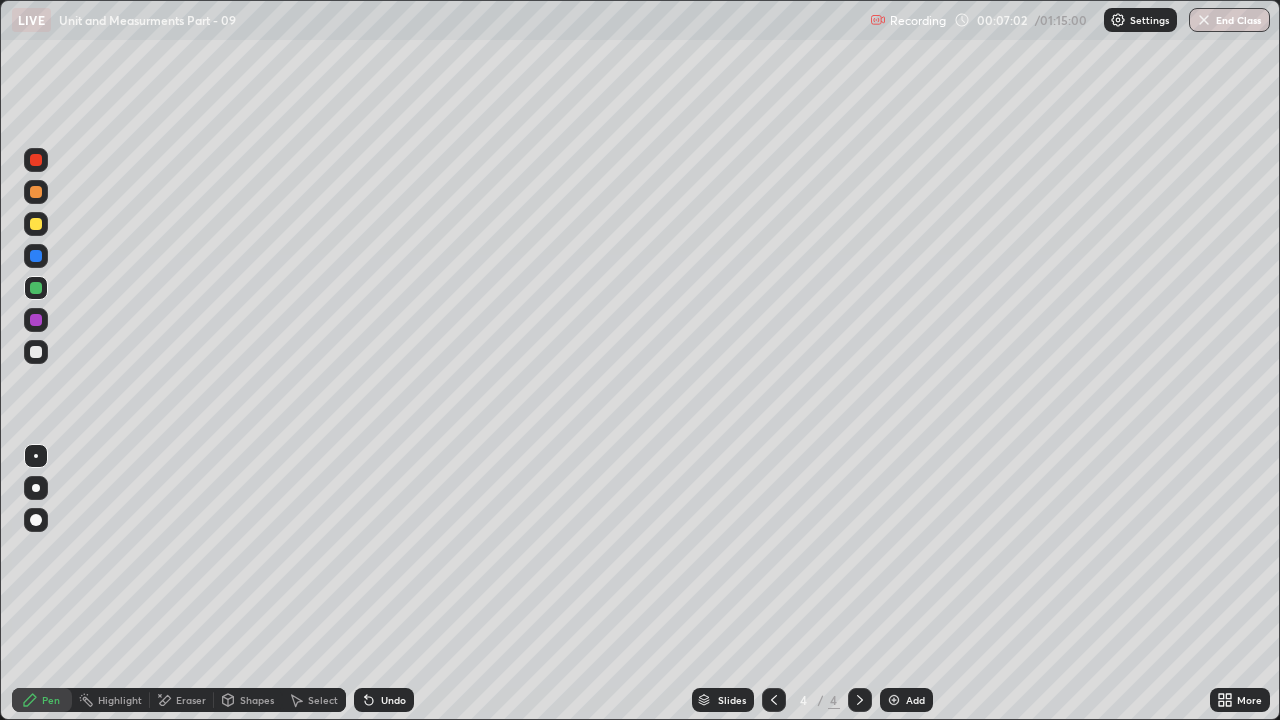 click at bounding box center (36, 352) 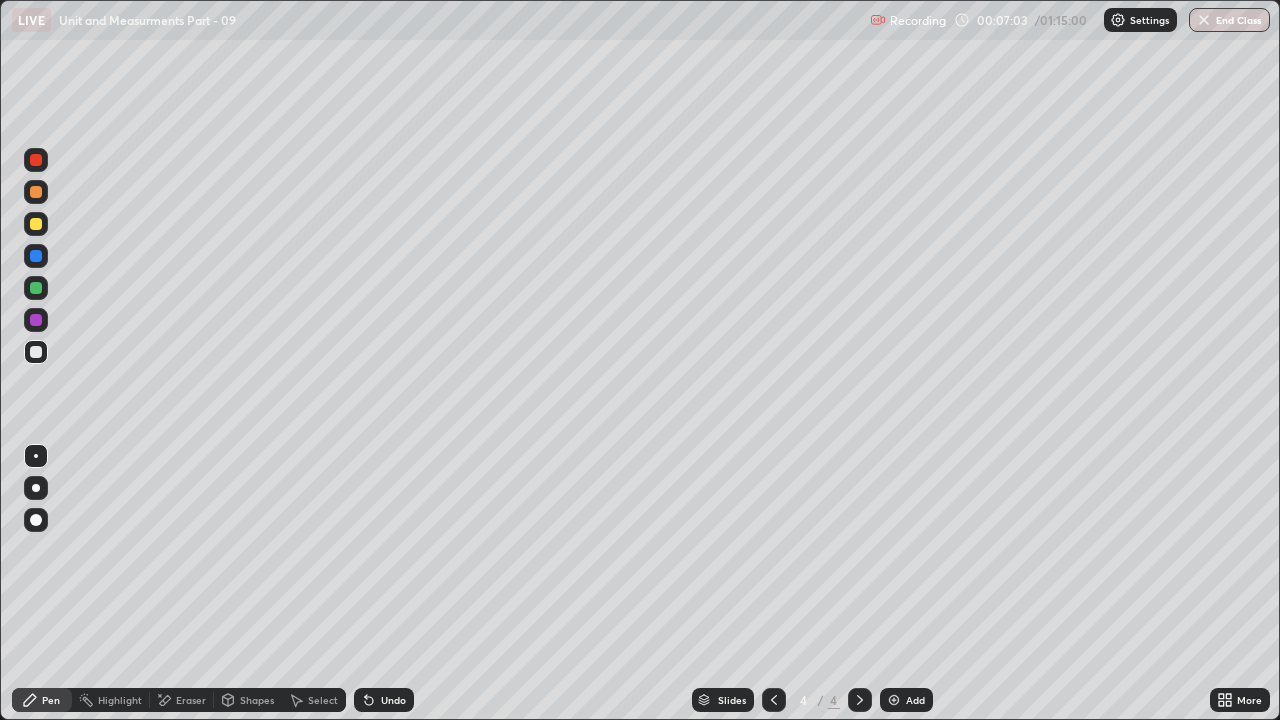 click at bounding box center (36, 488) 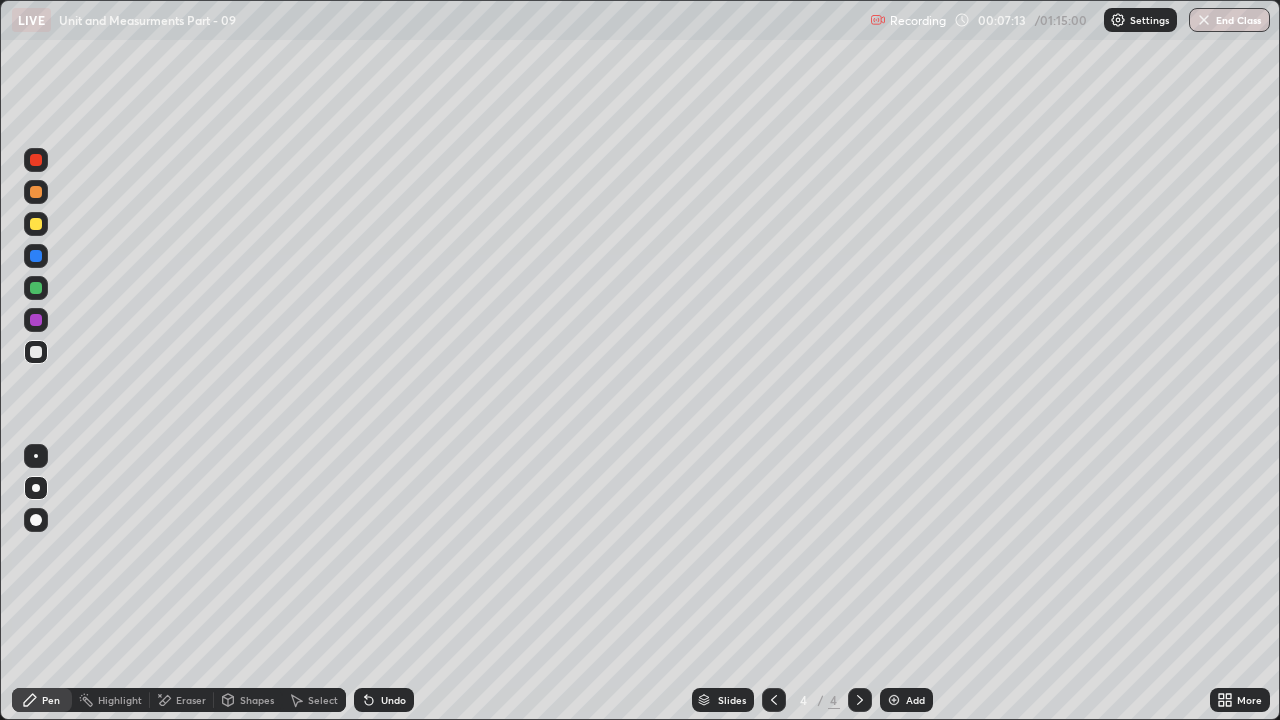 click at bounding box center [36, 320] 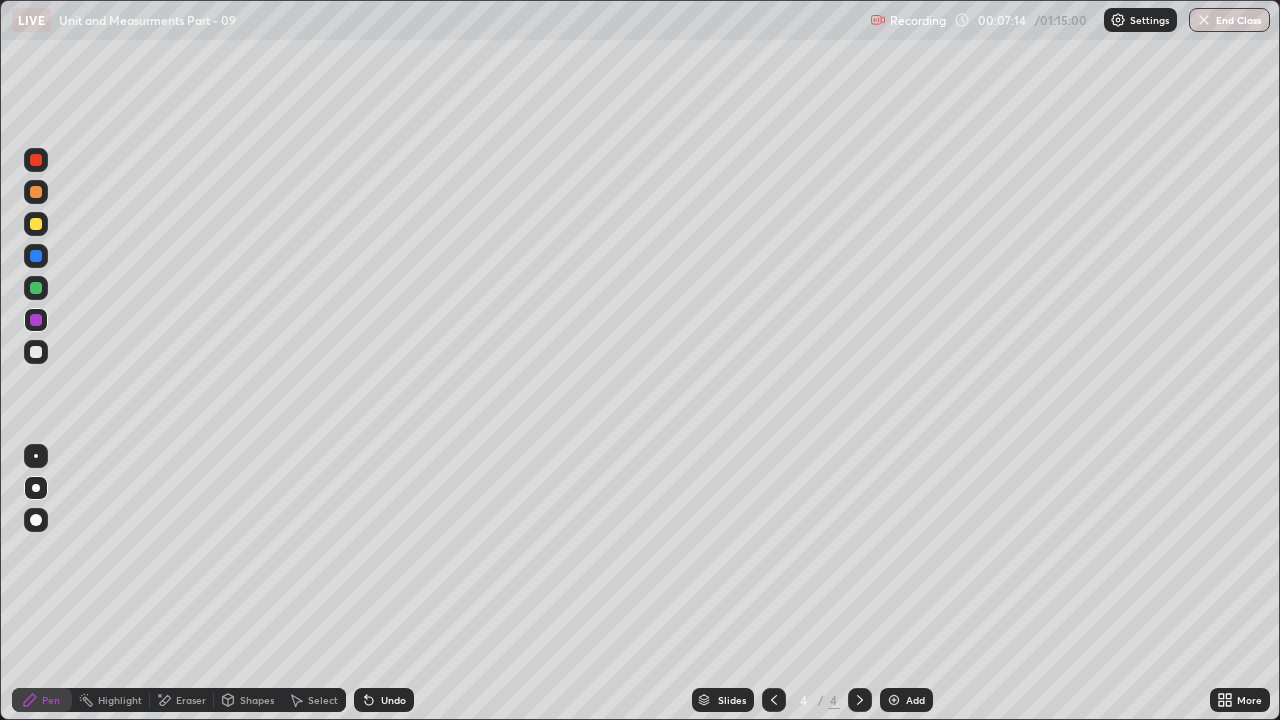 click at bounding box center [36, 456] 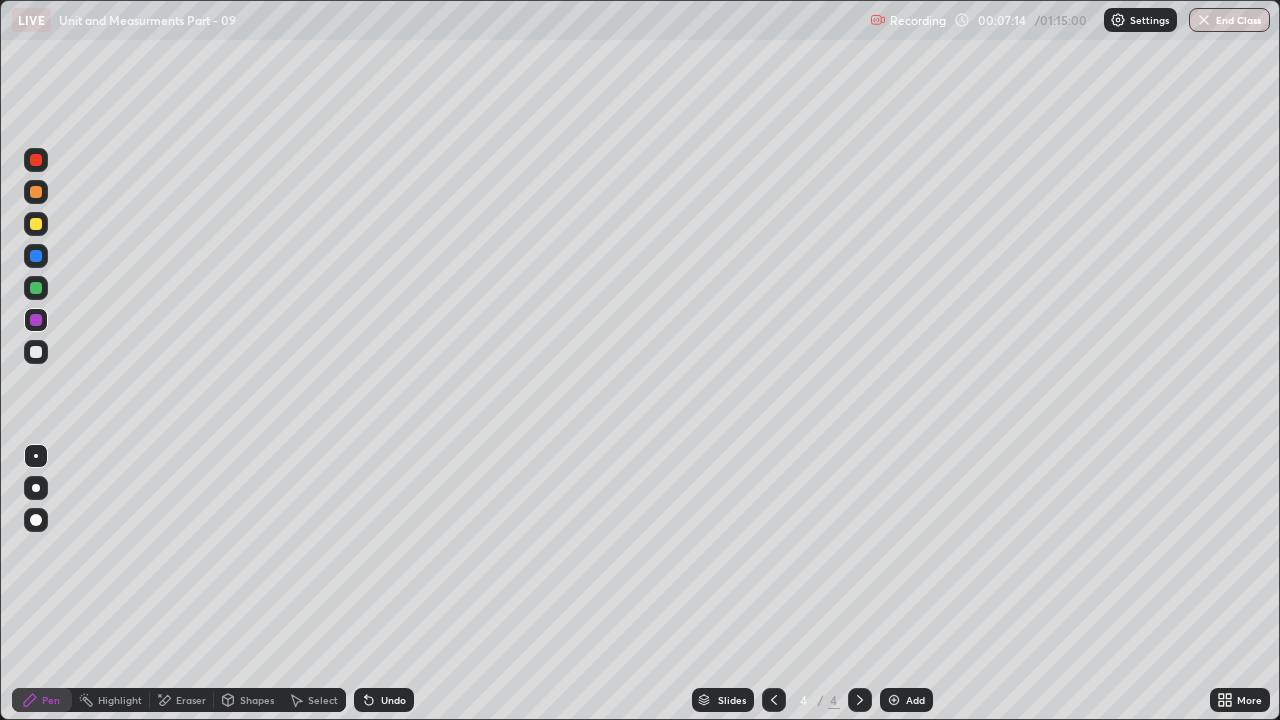 click at bounding box center (36, 288) 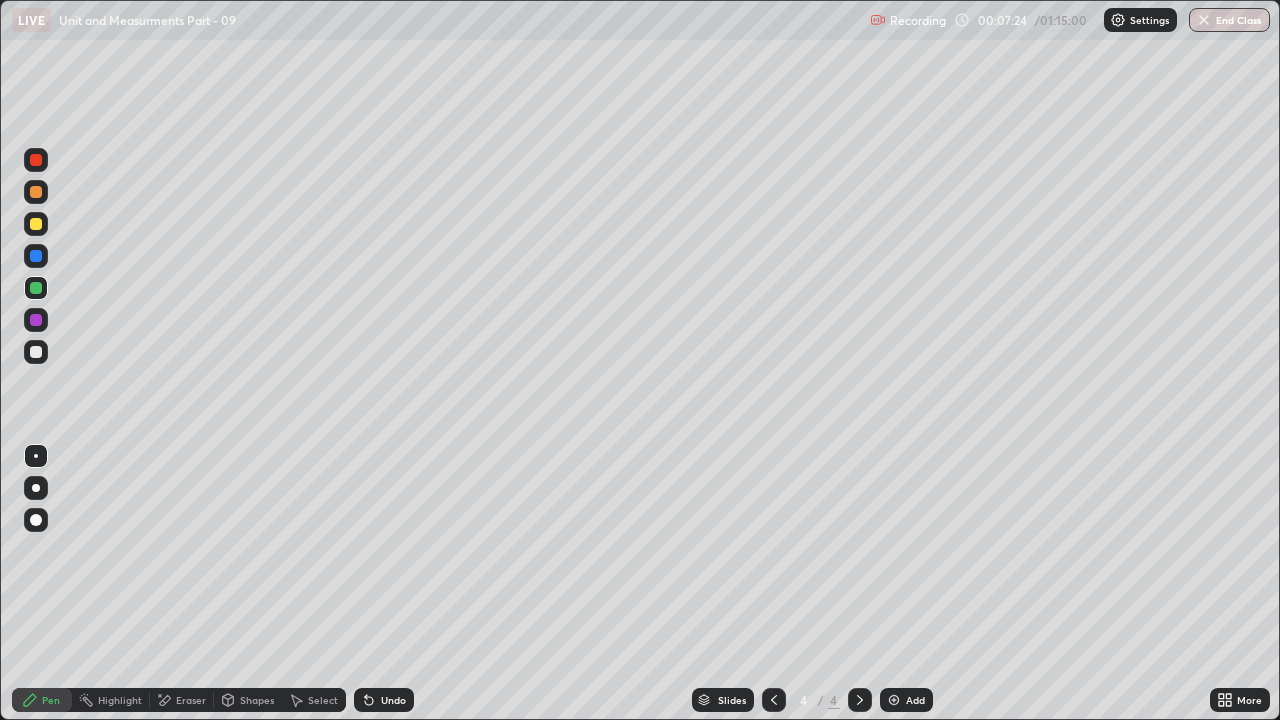 click at bounding box center (36, 256) 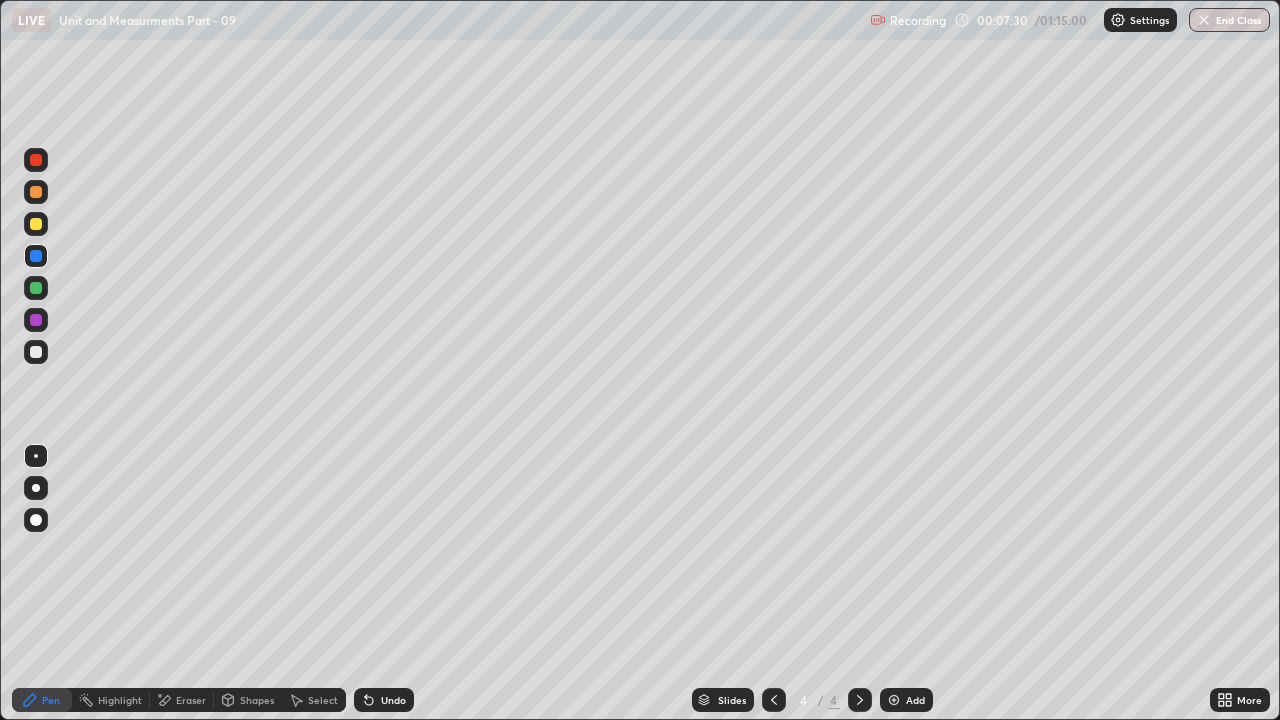 click on "Eraser" at bounding box center [191, 700] 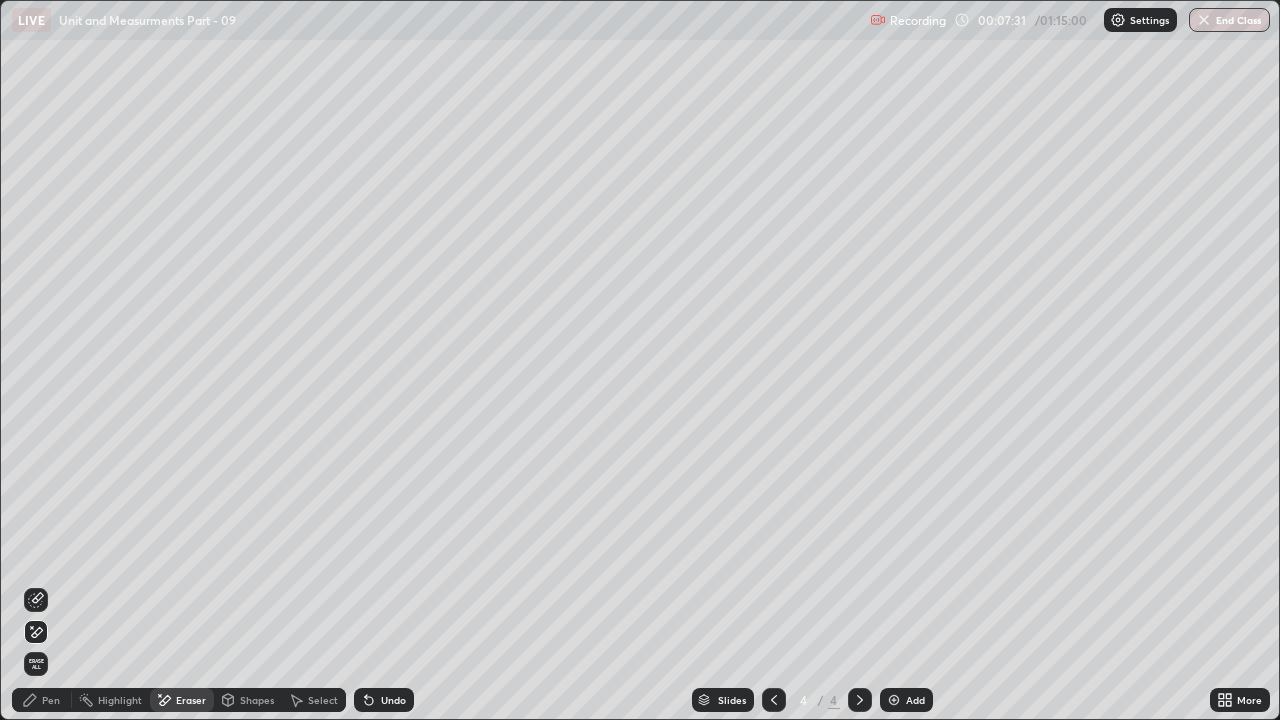 click 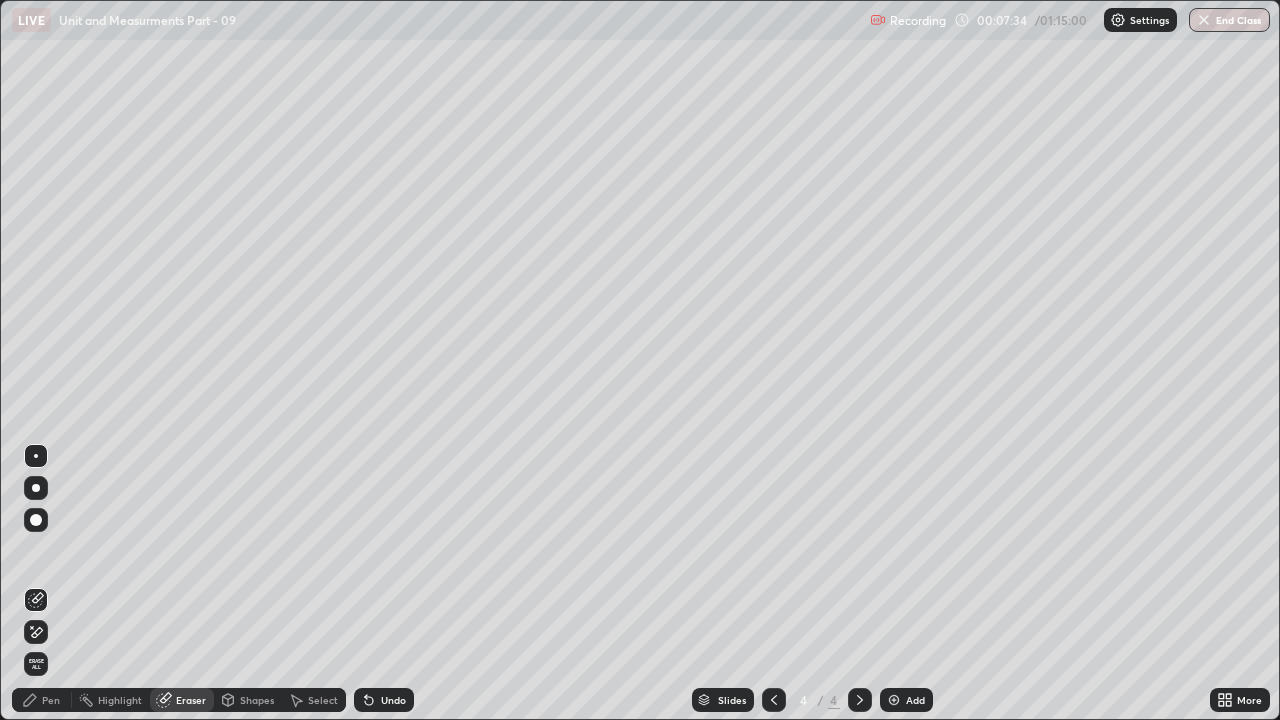 click on "Pen" at bounding box center [51, 700] 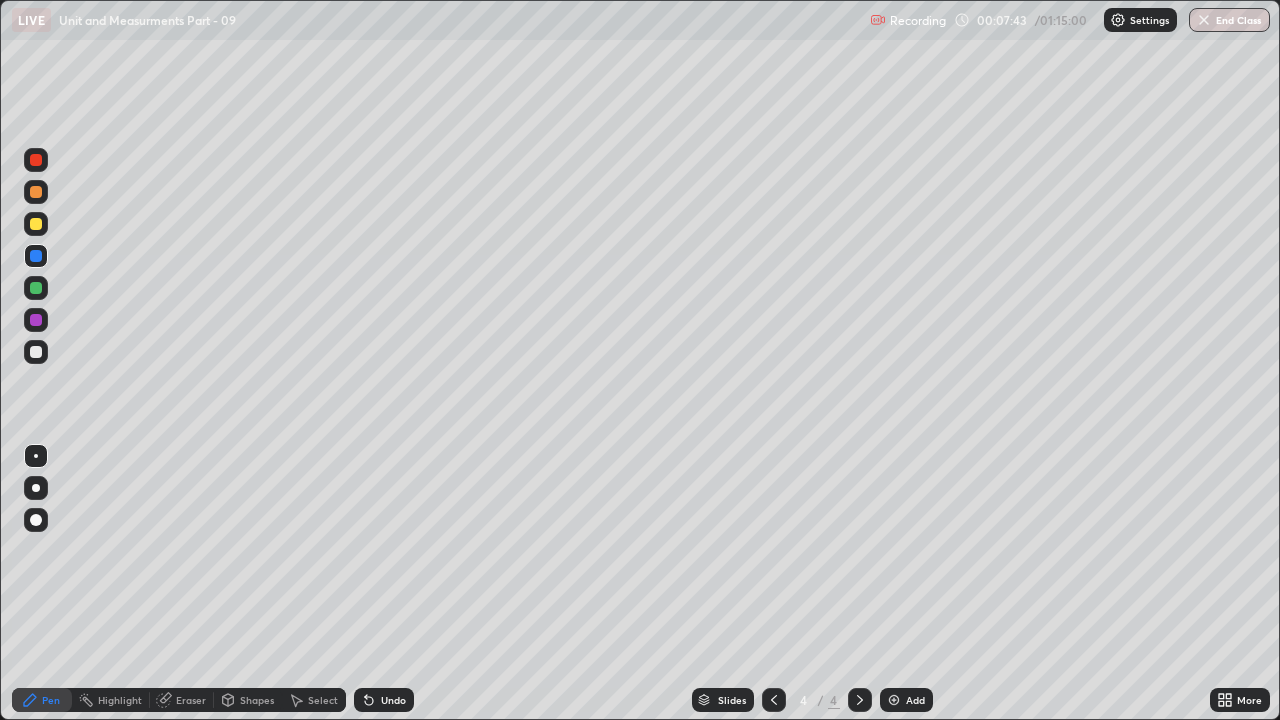 click at bounding box center (36, 352) 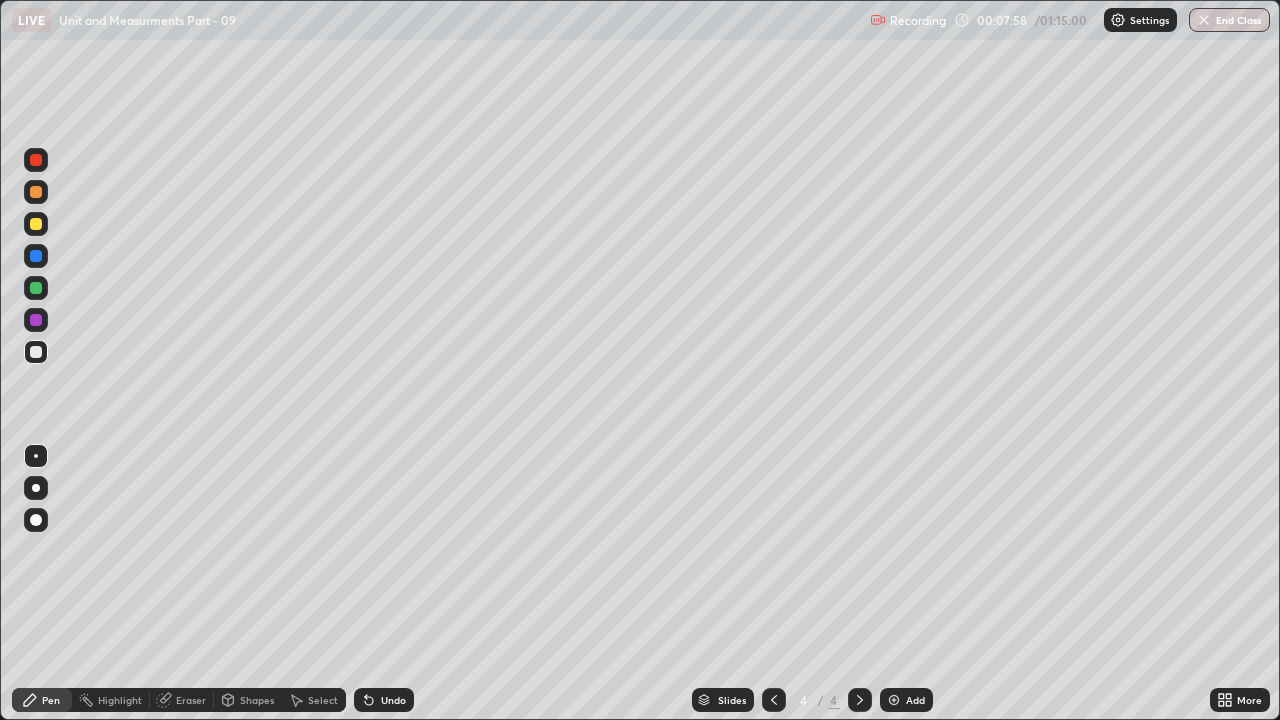 click at bounding box center (36, 288) 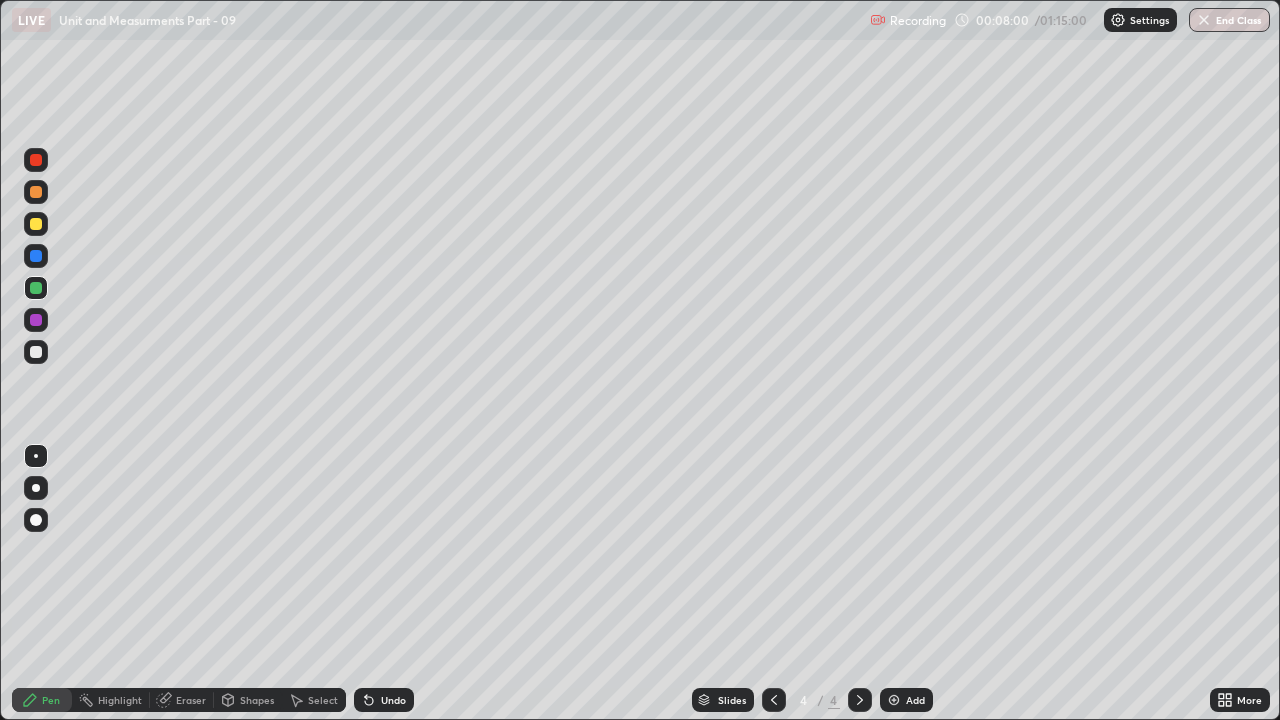 click at bounding box center [36, 256] 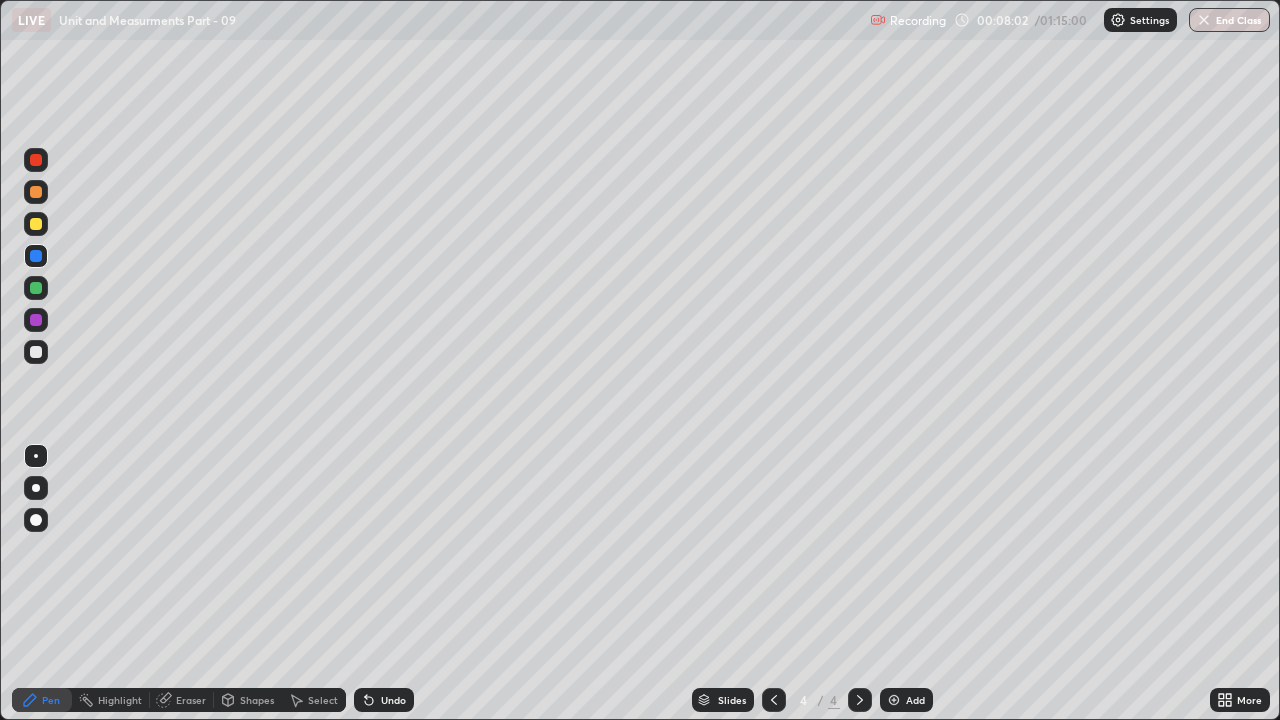click at bounding box center (36, 224) 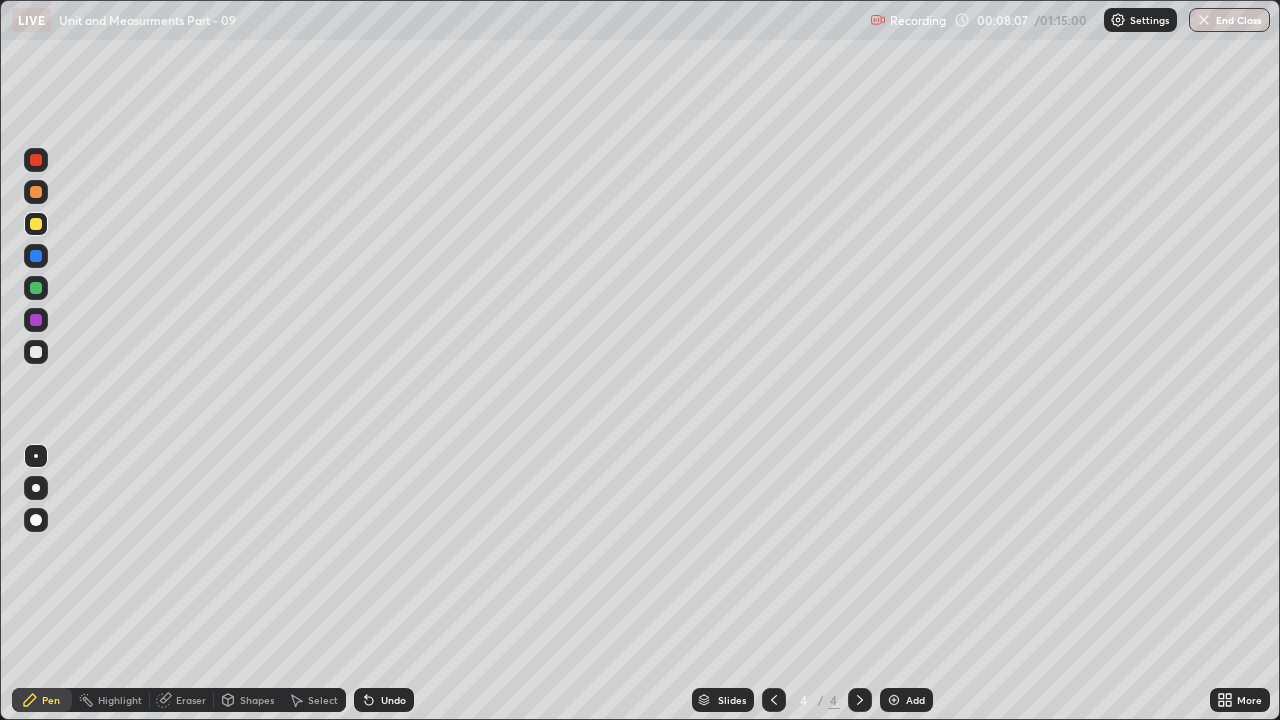 click 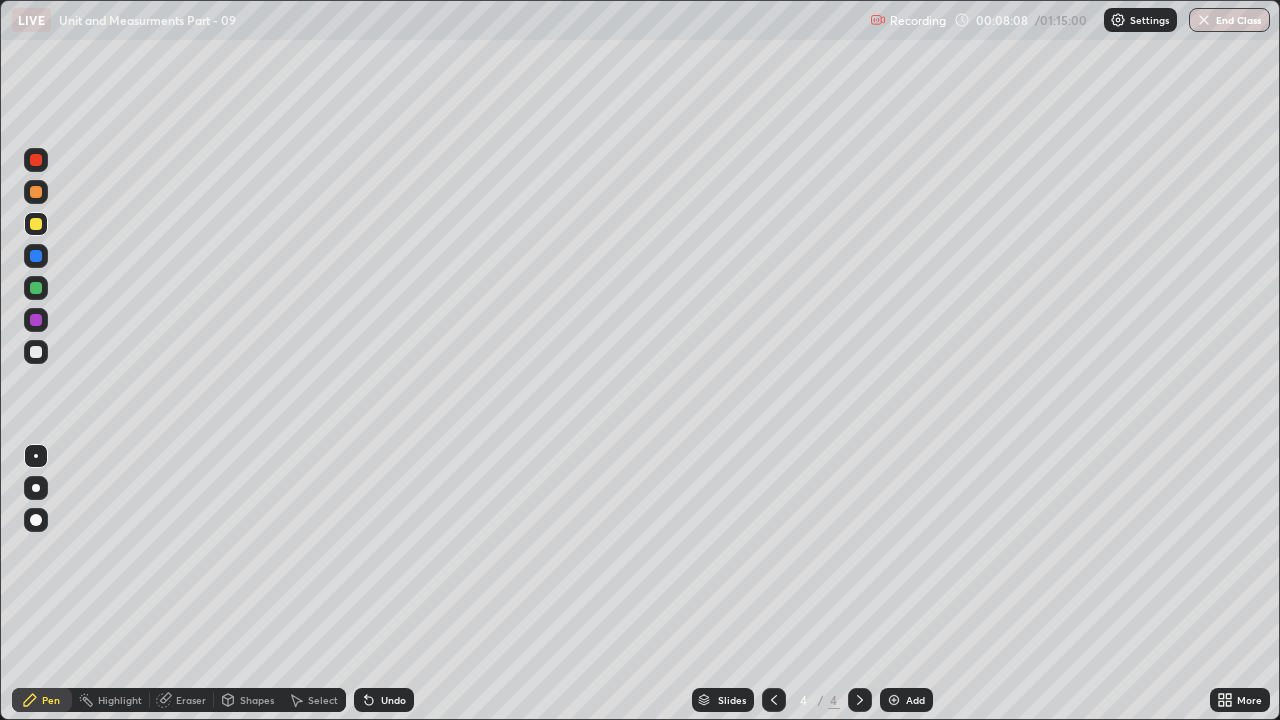 click at bounding box center (36, 320) 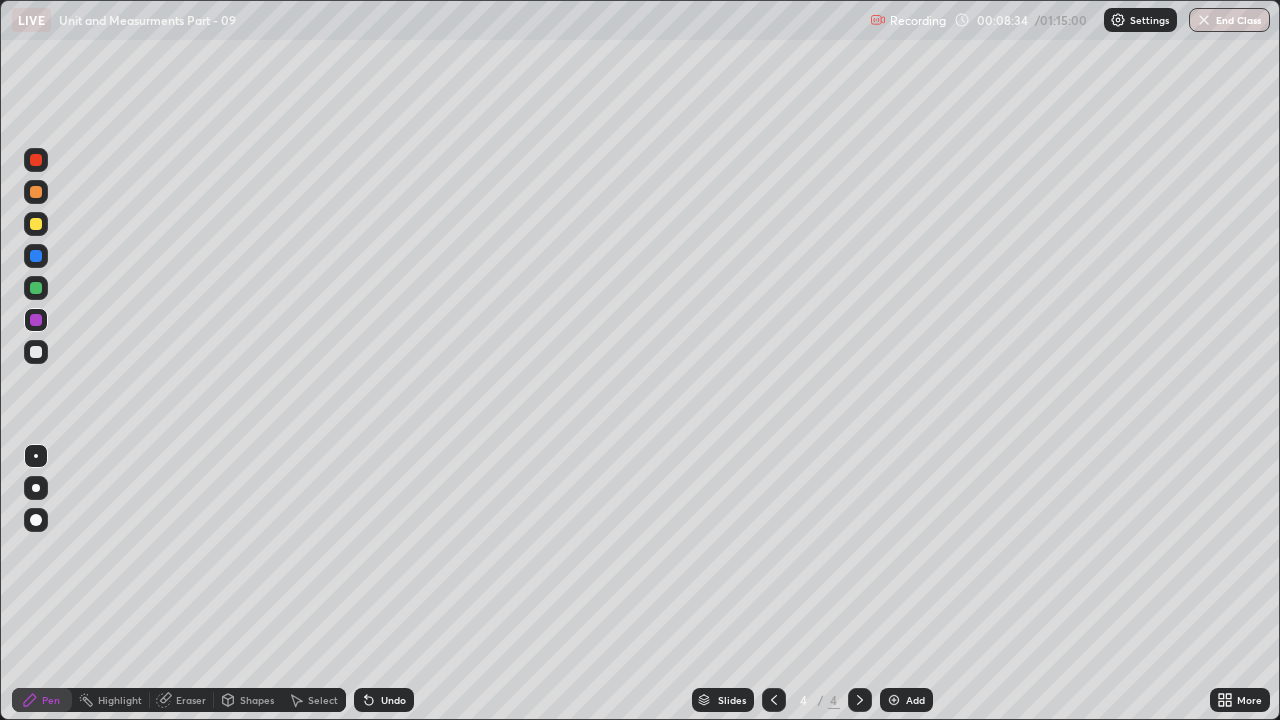 click on "Undo" at bounding box center (393, 700) 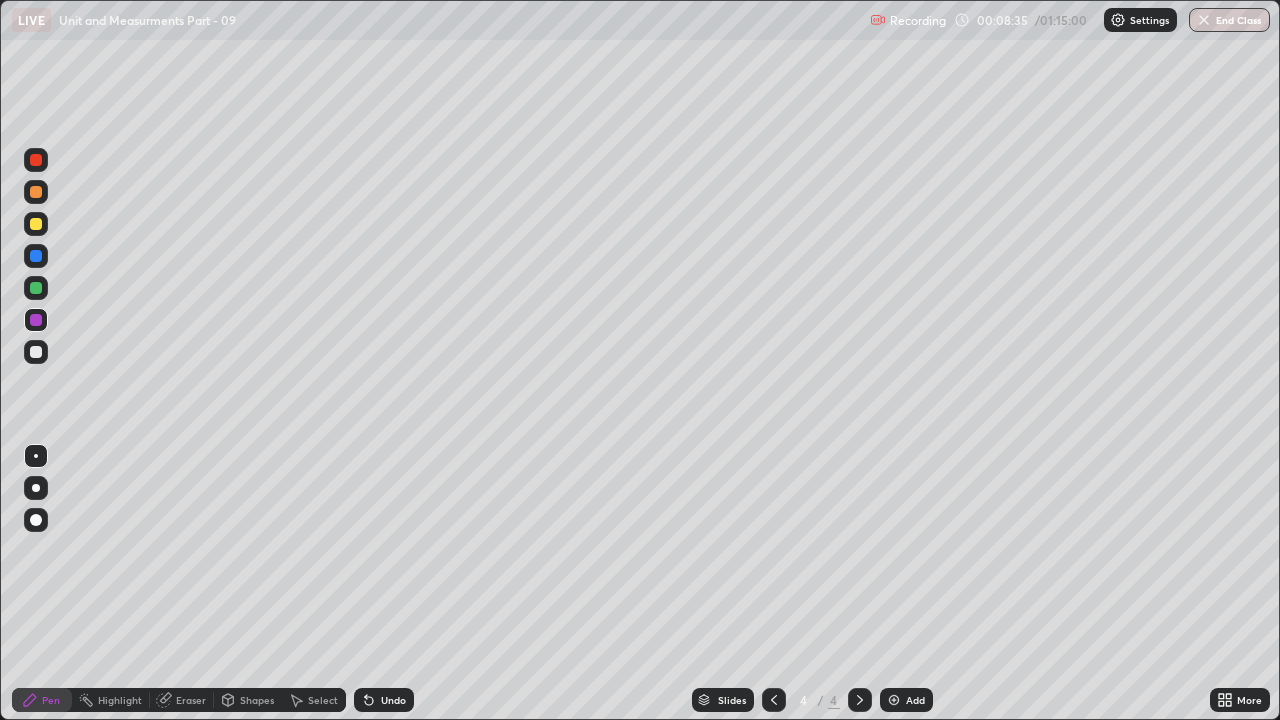 click on "Undo" at bounding box center [384, 700] 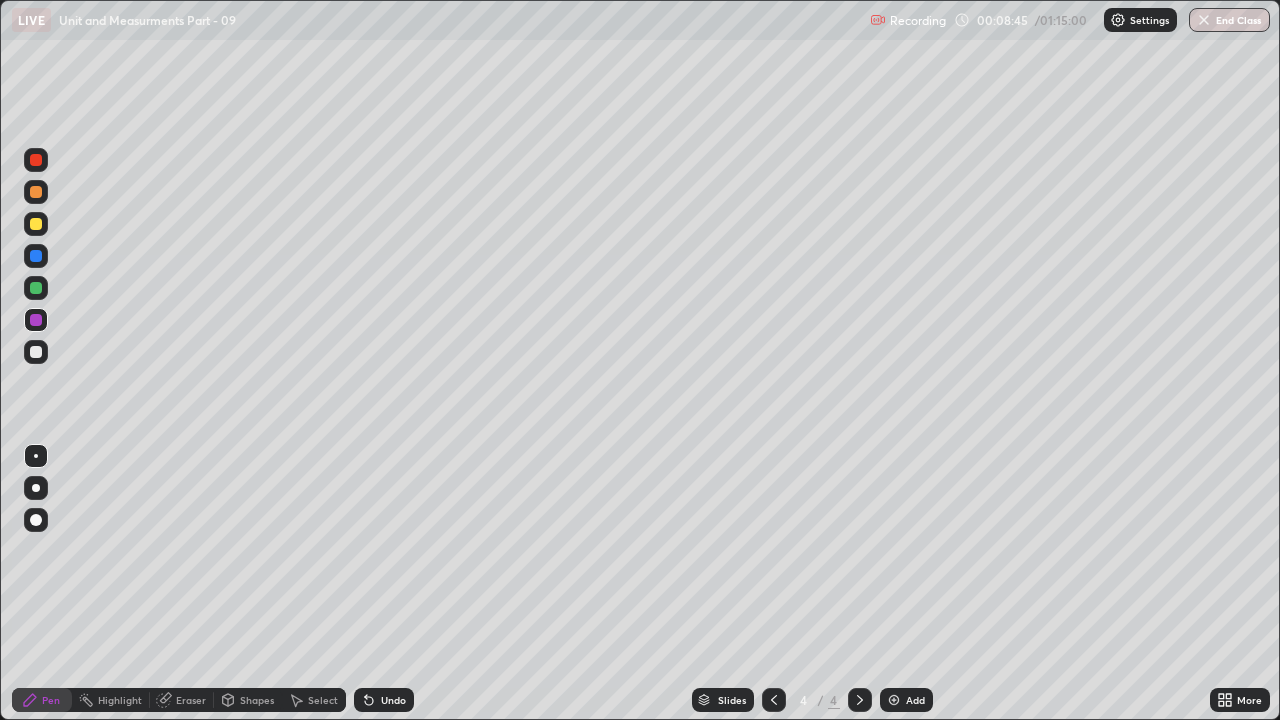 click at bounding box center [36, 352] 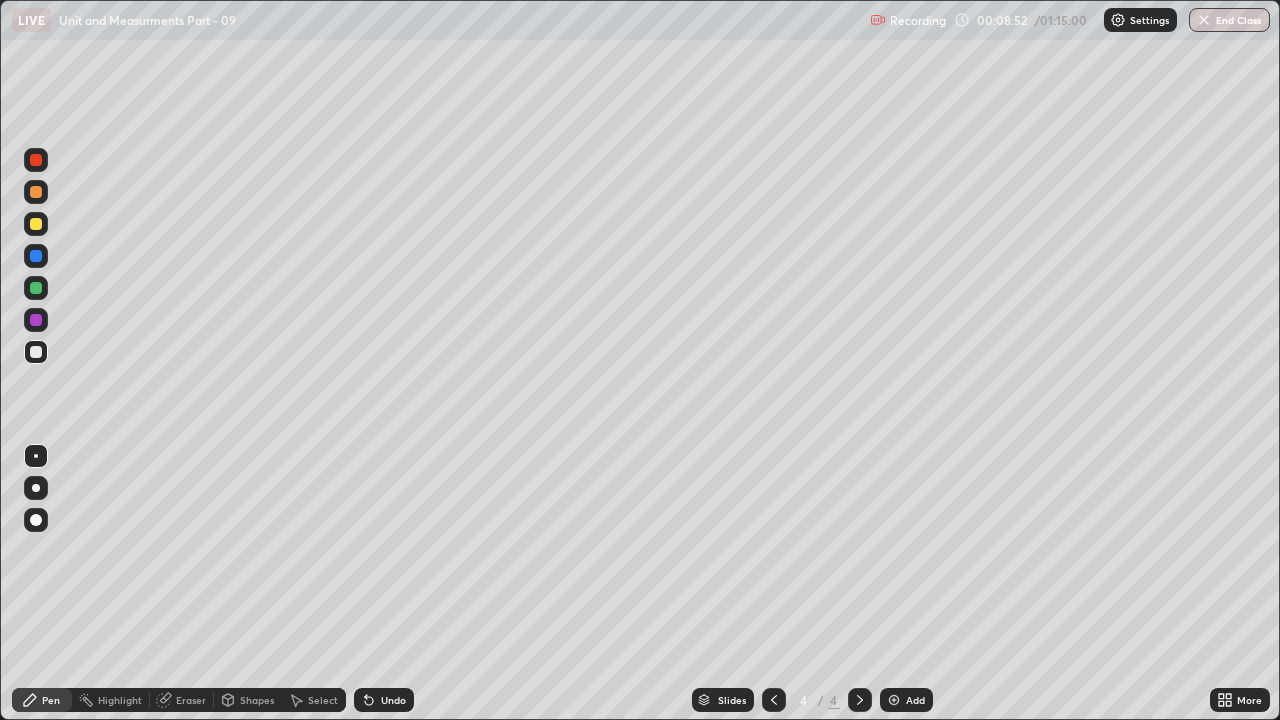 click on "Eraser" at bounding box center [191, 700] 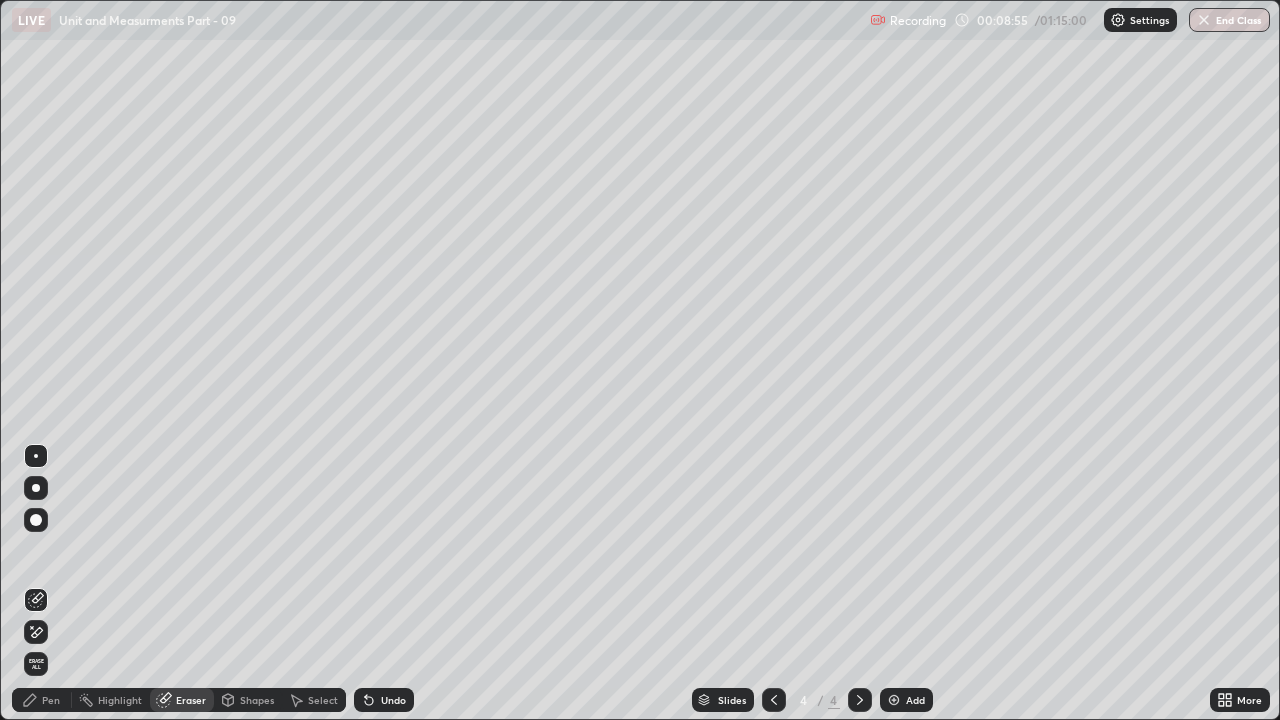 click on "Pen" at bounding box center [51, 700] 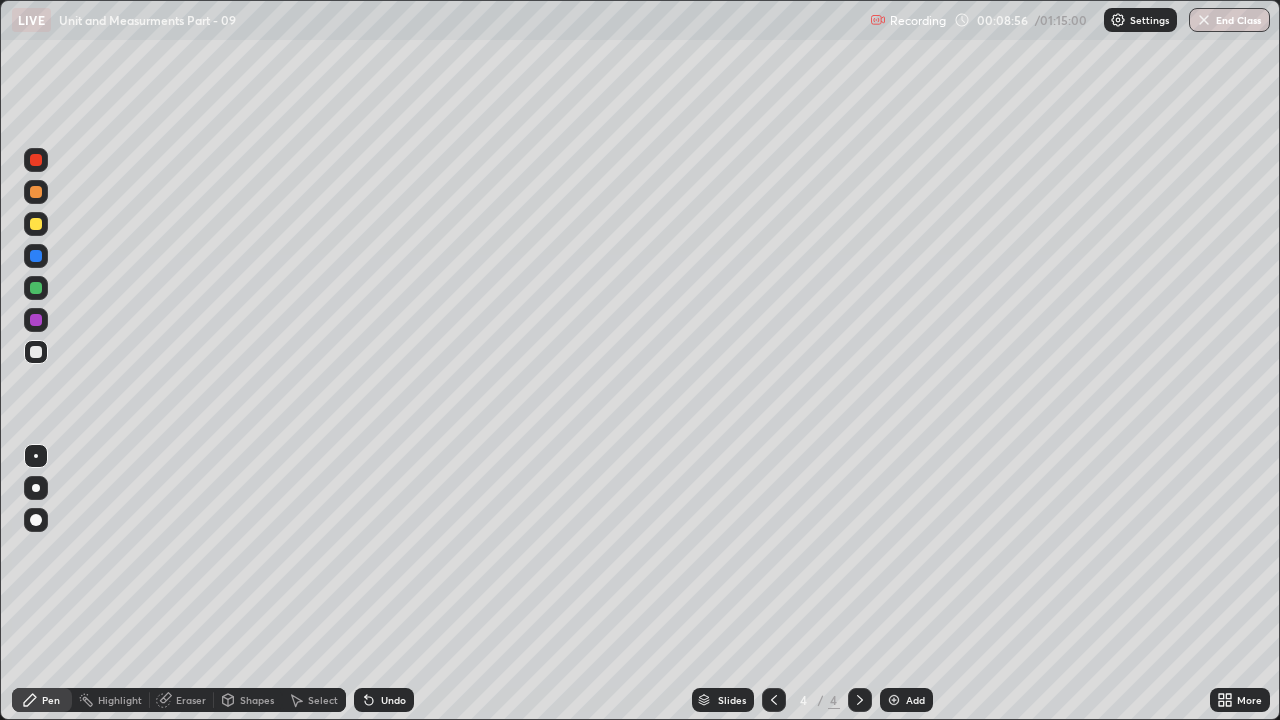 click at bounding box center [36, 256] 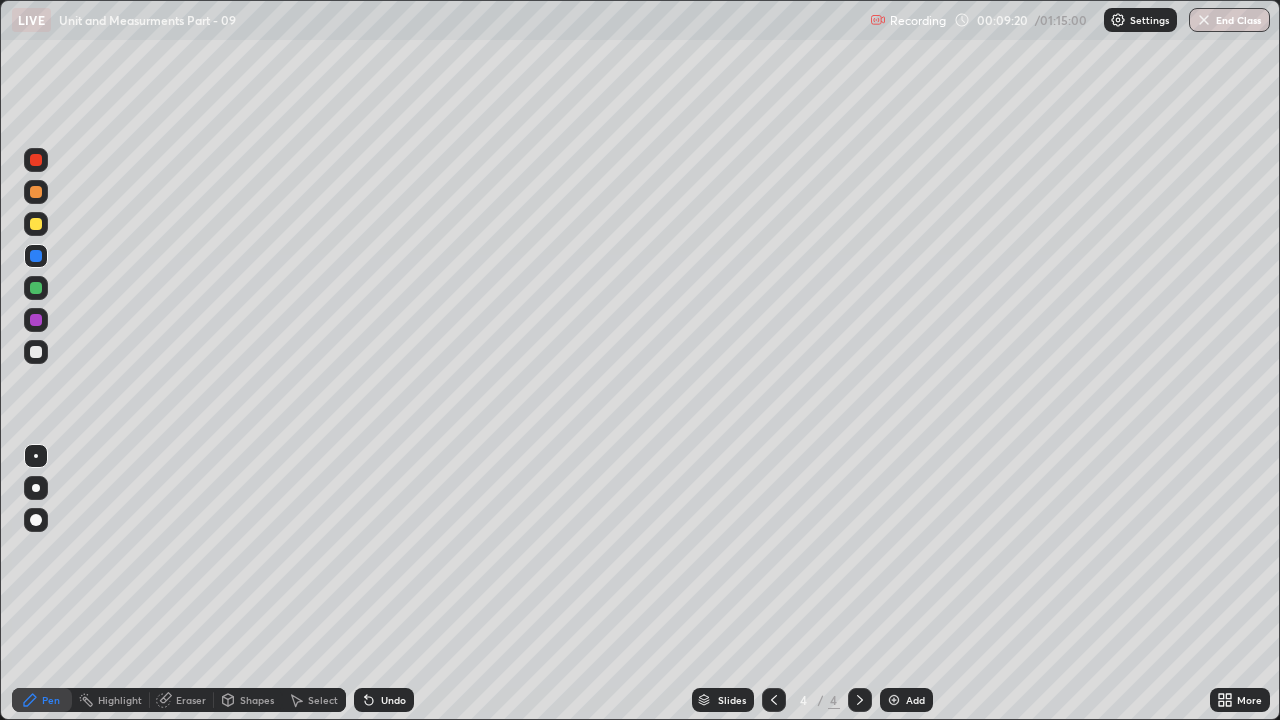 click on "Undo" at bounding box center (384, 700) 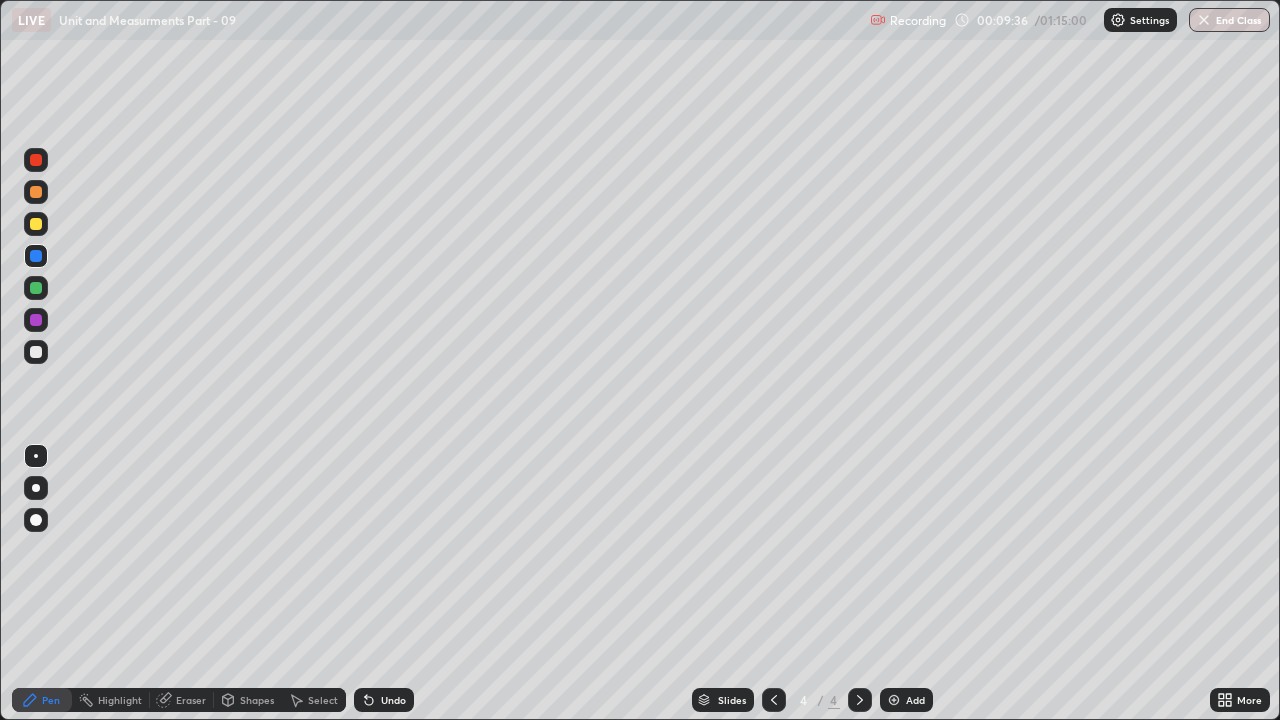 click at bounding box center (36, 288) 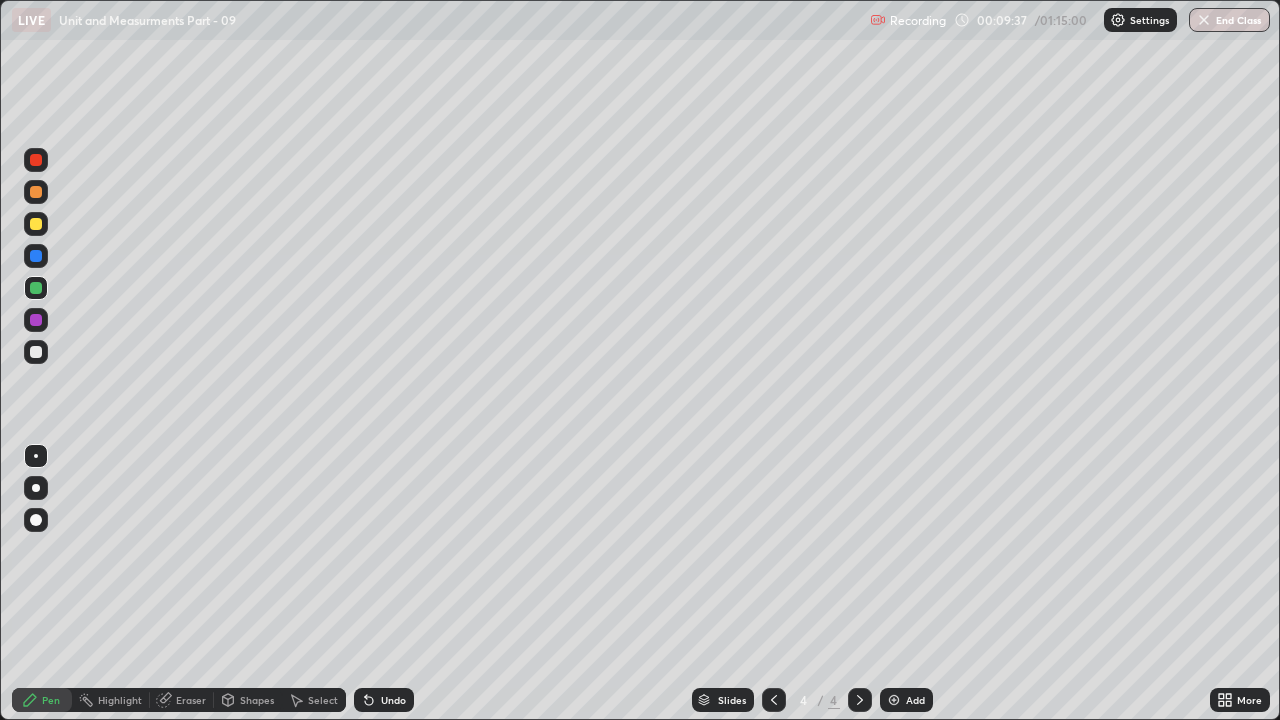 click at bounding box center (36, 224) 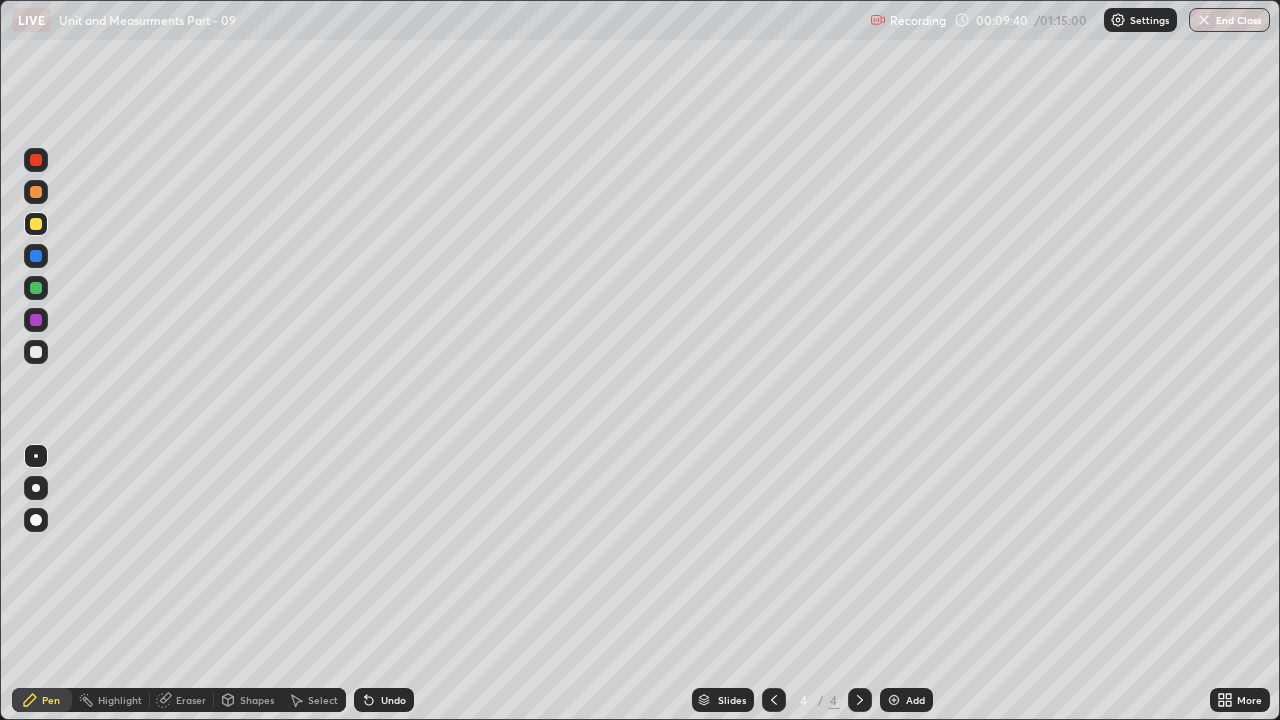 click 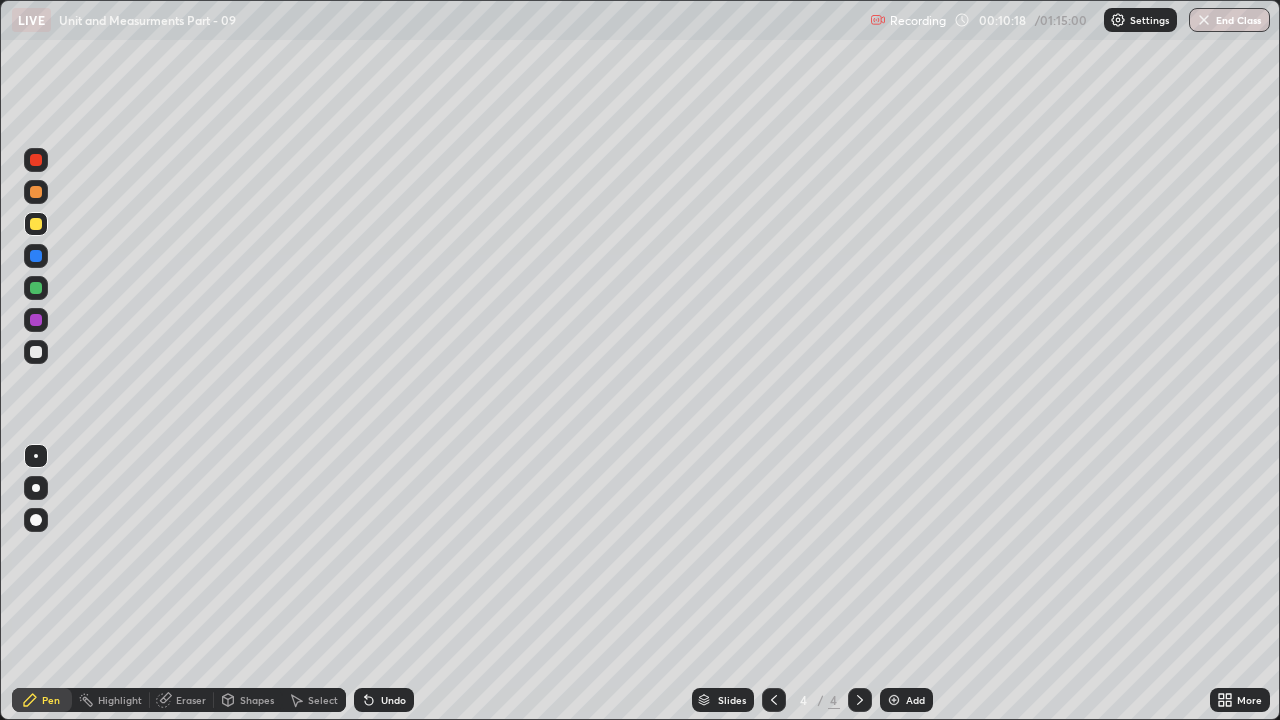 click on "Undo" at bounding box center (384, 700) 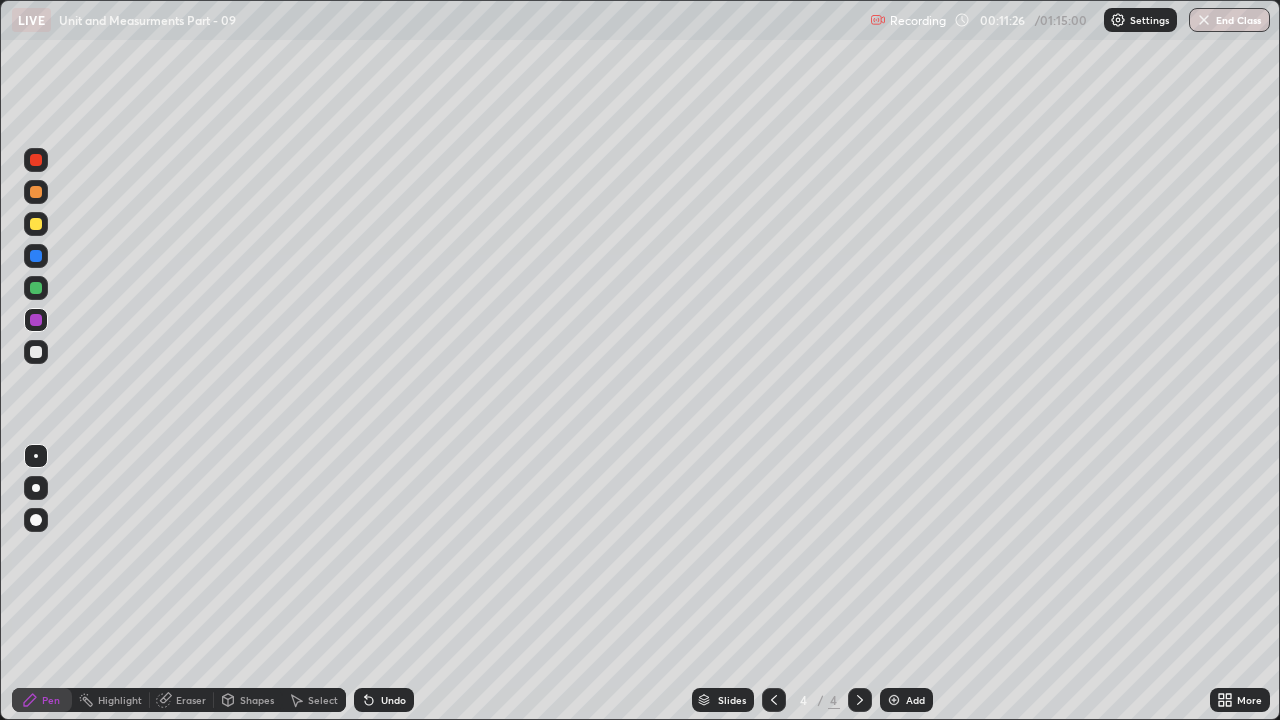 click at bounding box center [36, 224] 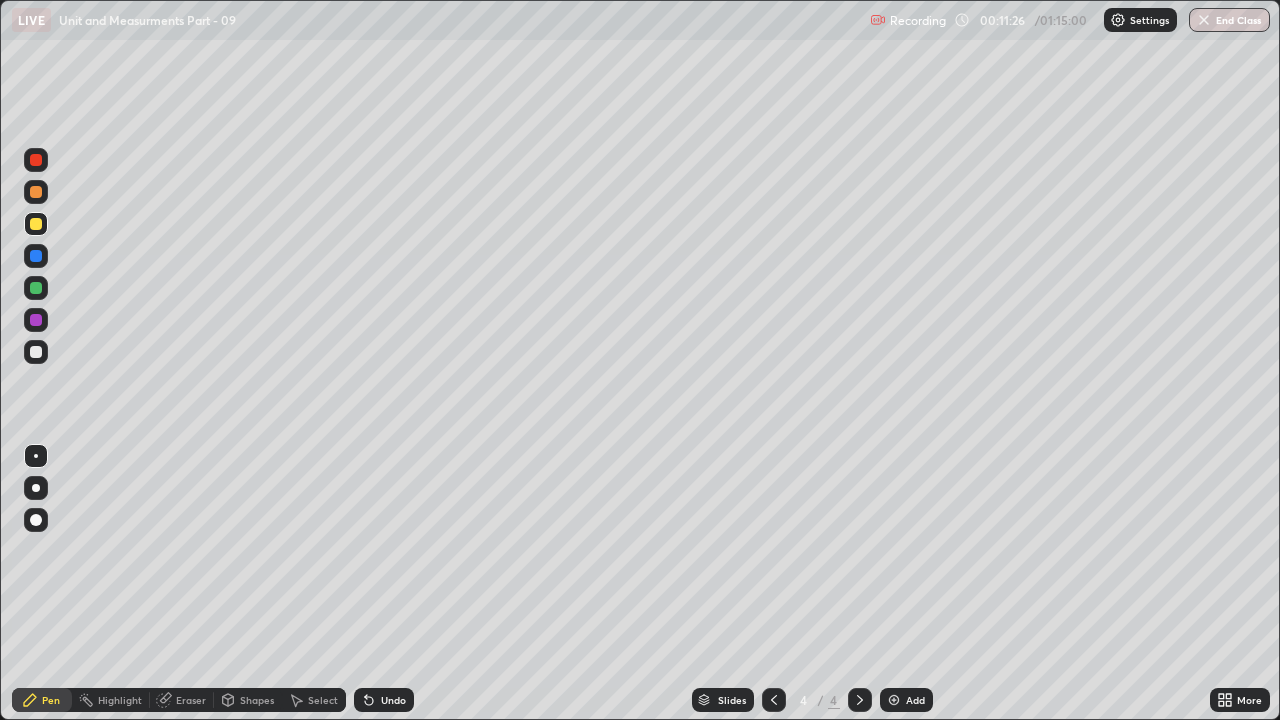 click at bounding box center [36, 160] 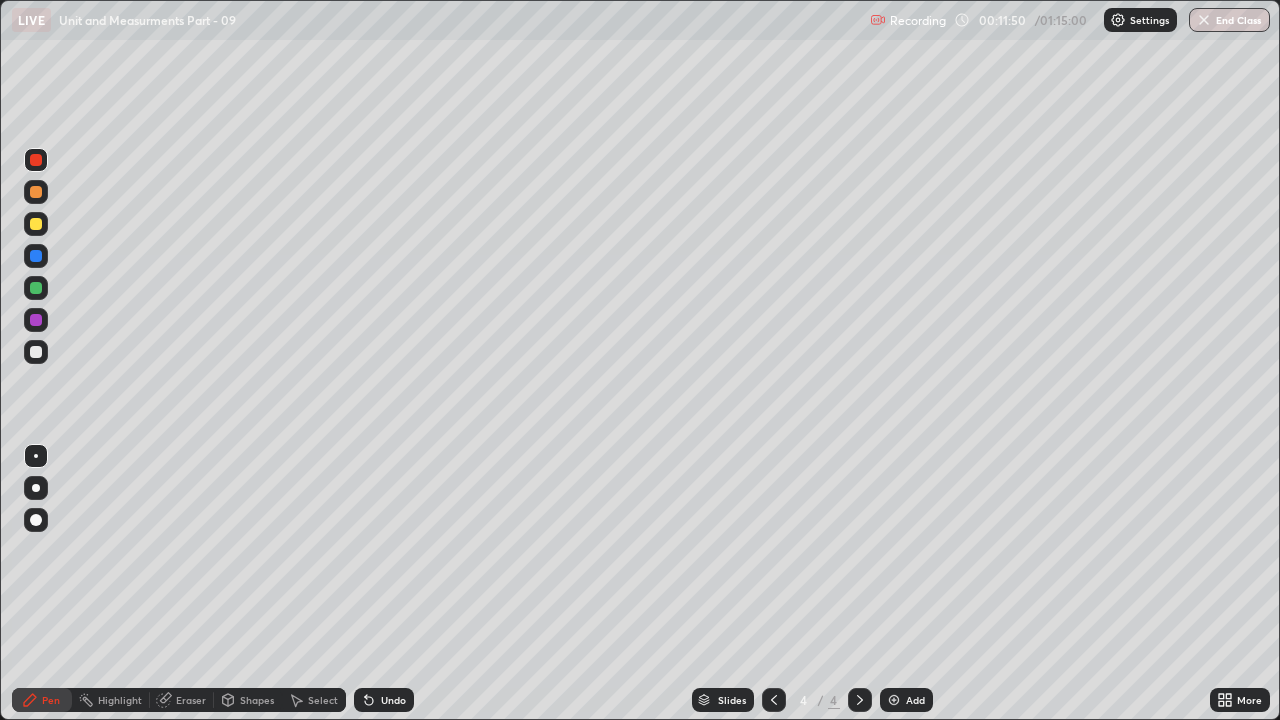 click on "Eraser" at bounding box center [191, 700] 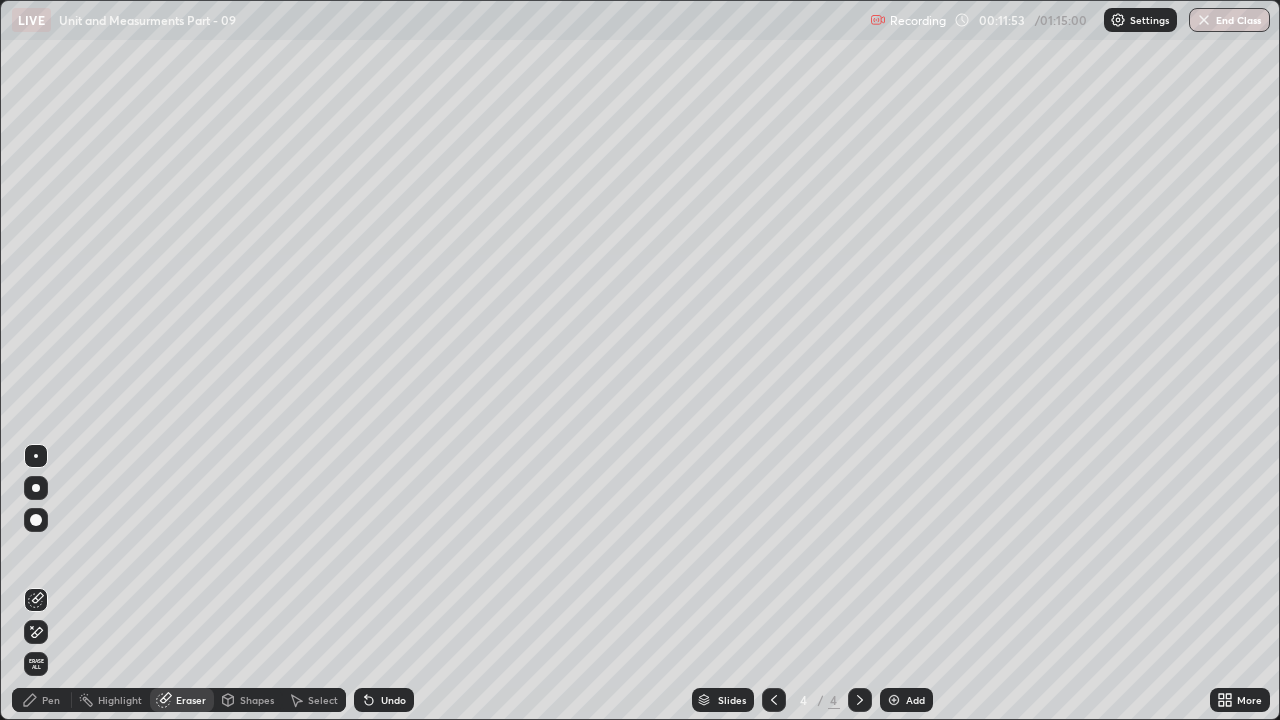 click on "Pen" at bounding box center (42, 700) 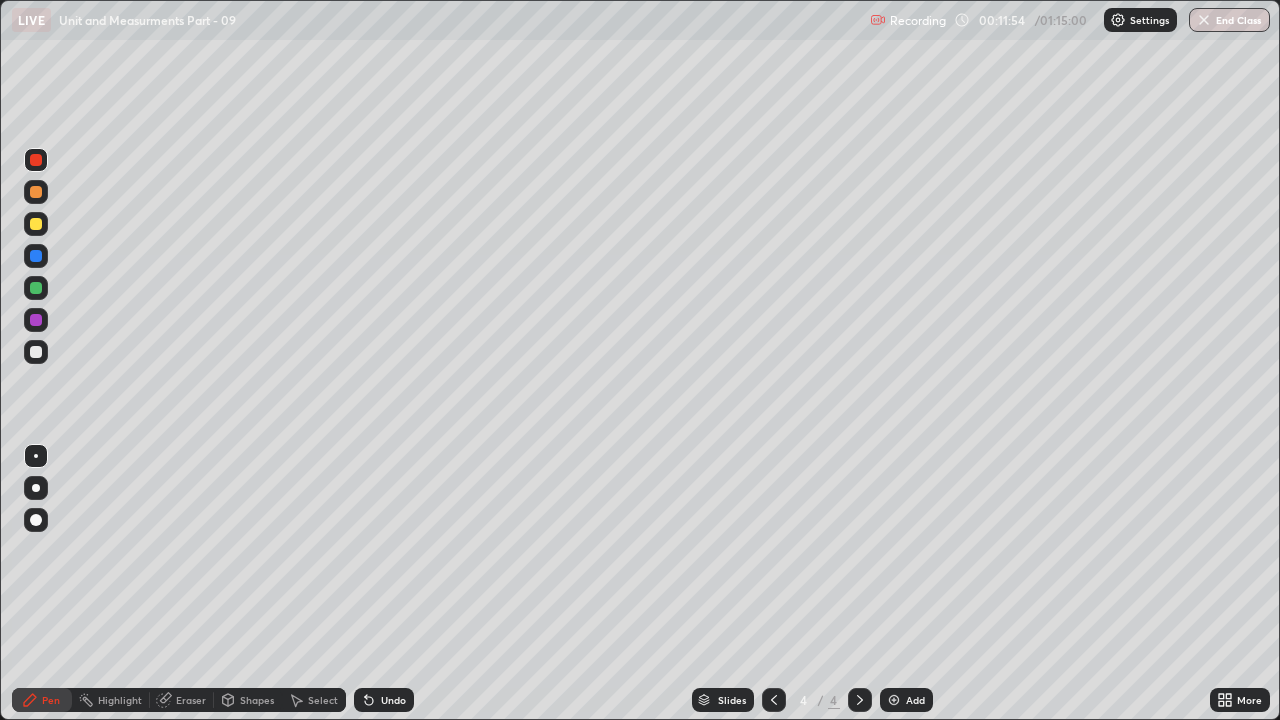 click at bounding box center (36, 288) 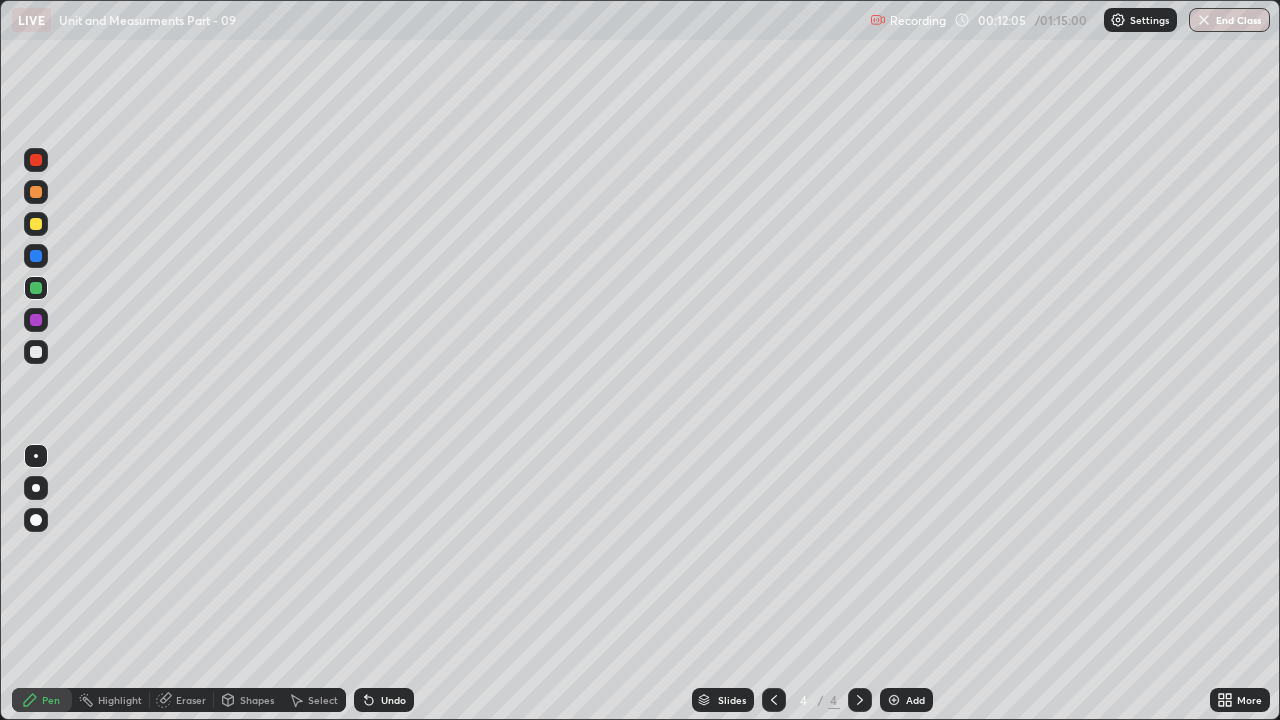 click at bounding box center [36, 160] 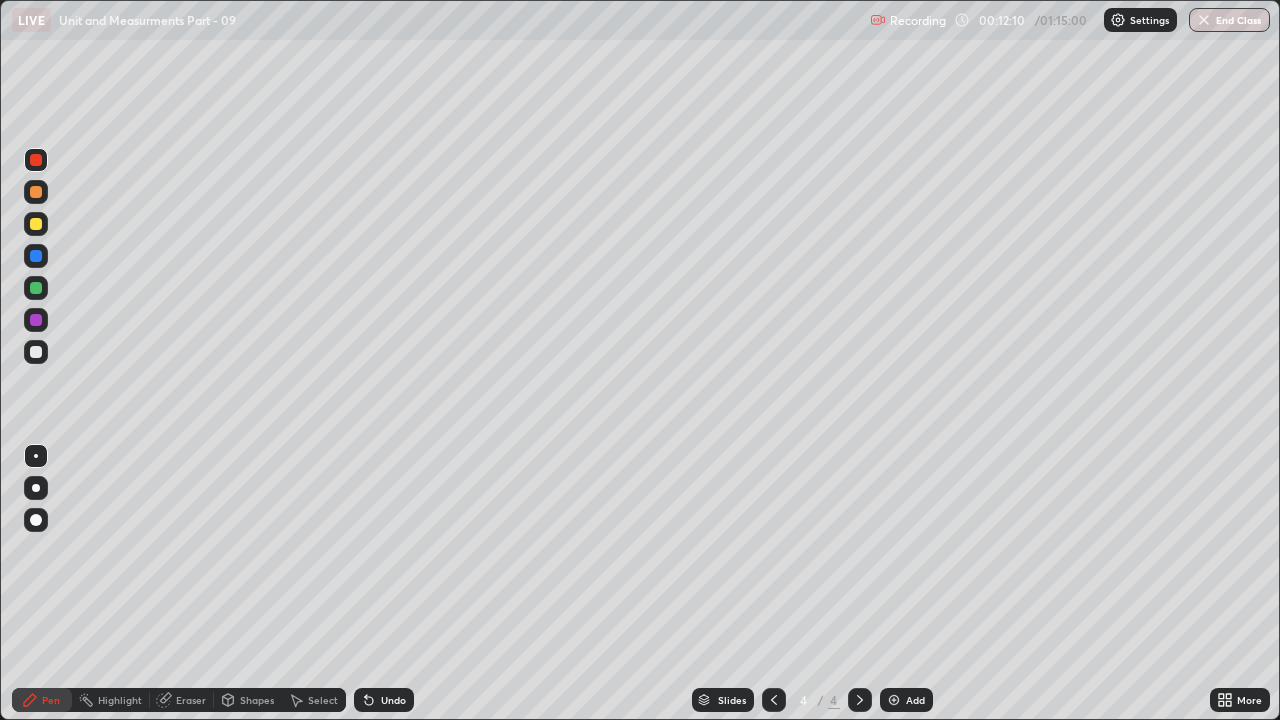 click at bounding box center (36, 288) 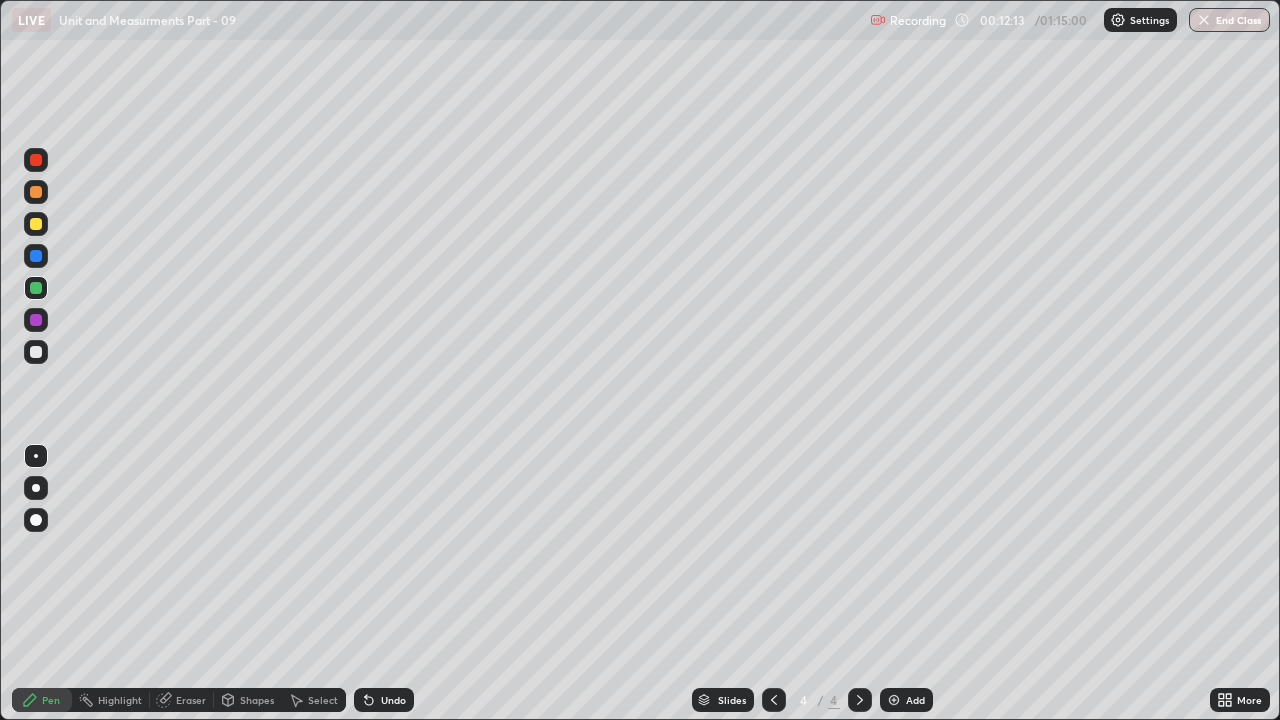 click at bounding box center [36, 352] 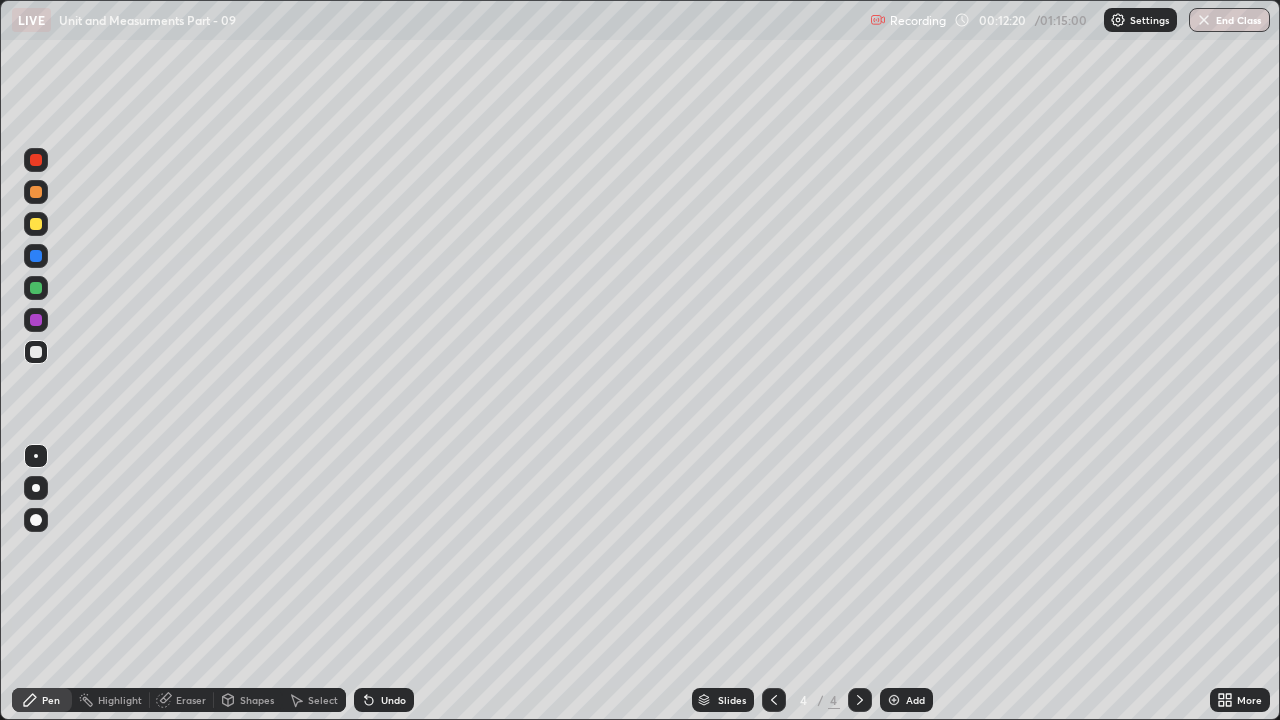 click at bounding box center (36, 288) 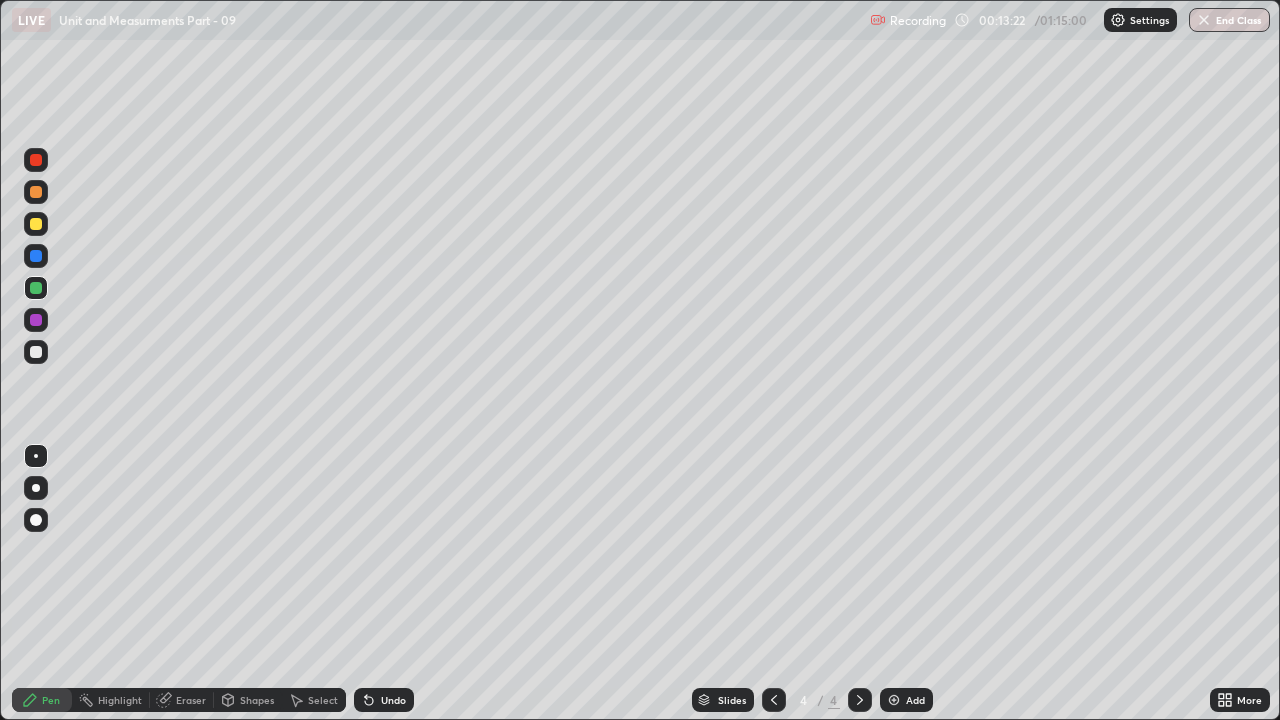 click at bounding box center (36, 256) 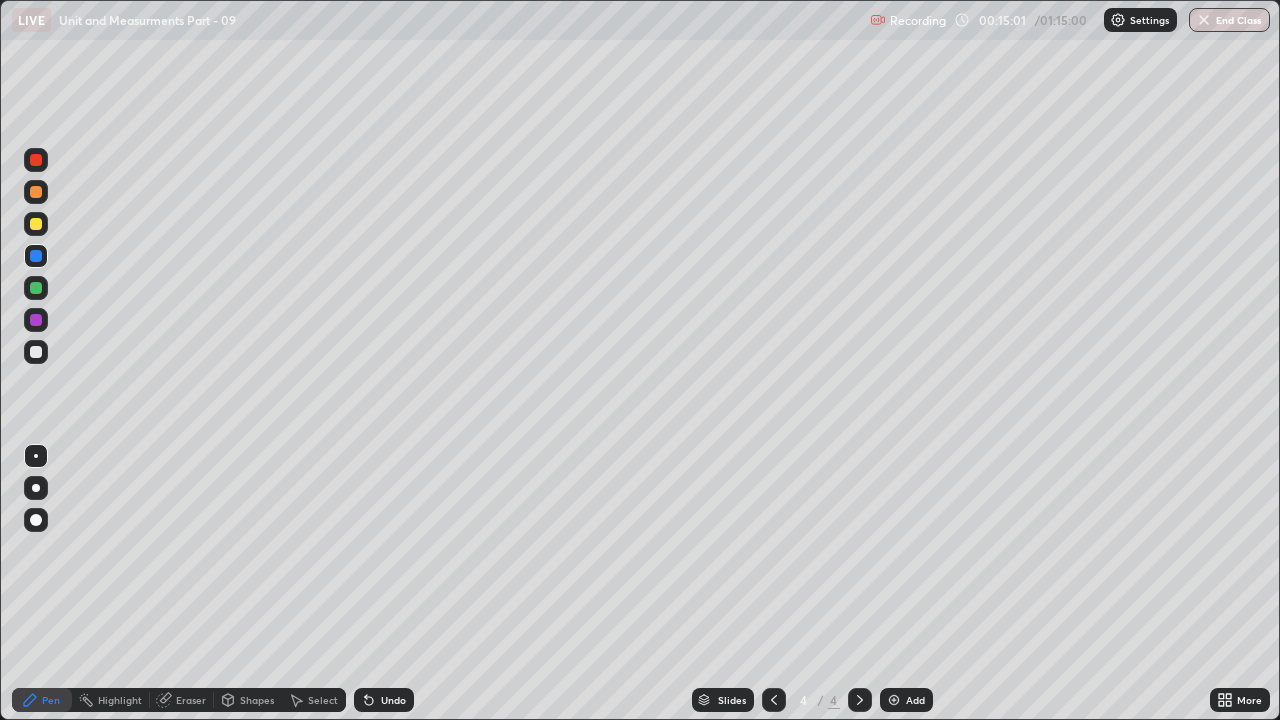 click at bounding box center (36, 288) 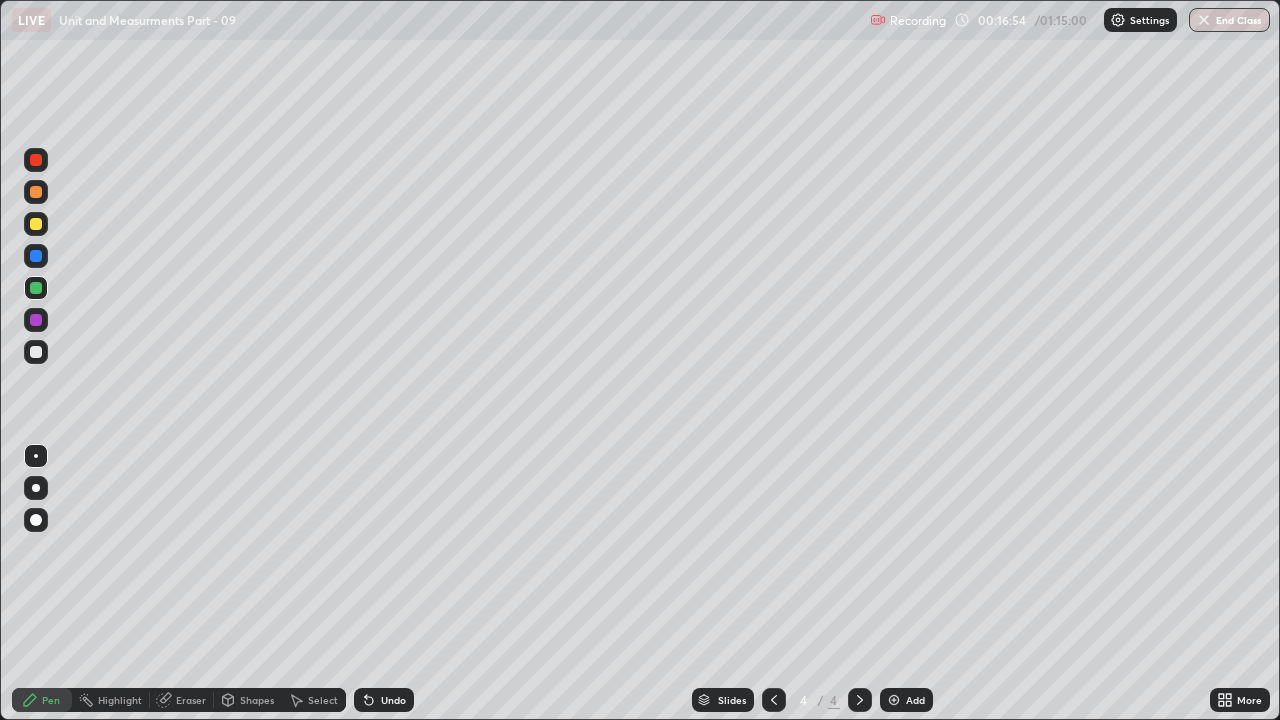 click at bounding box center (36, 224) 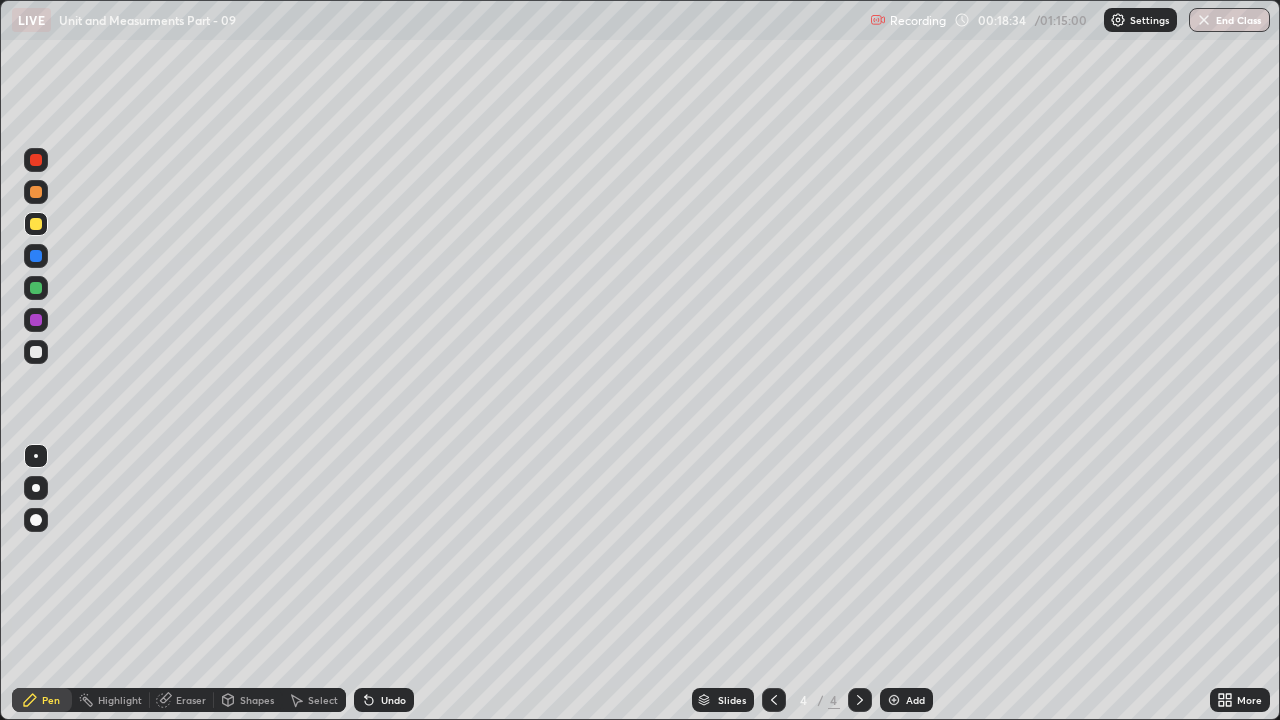 click on "Add" at bounding box center (915, 700) 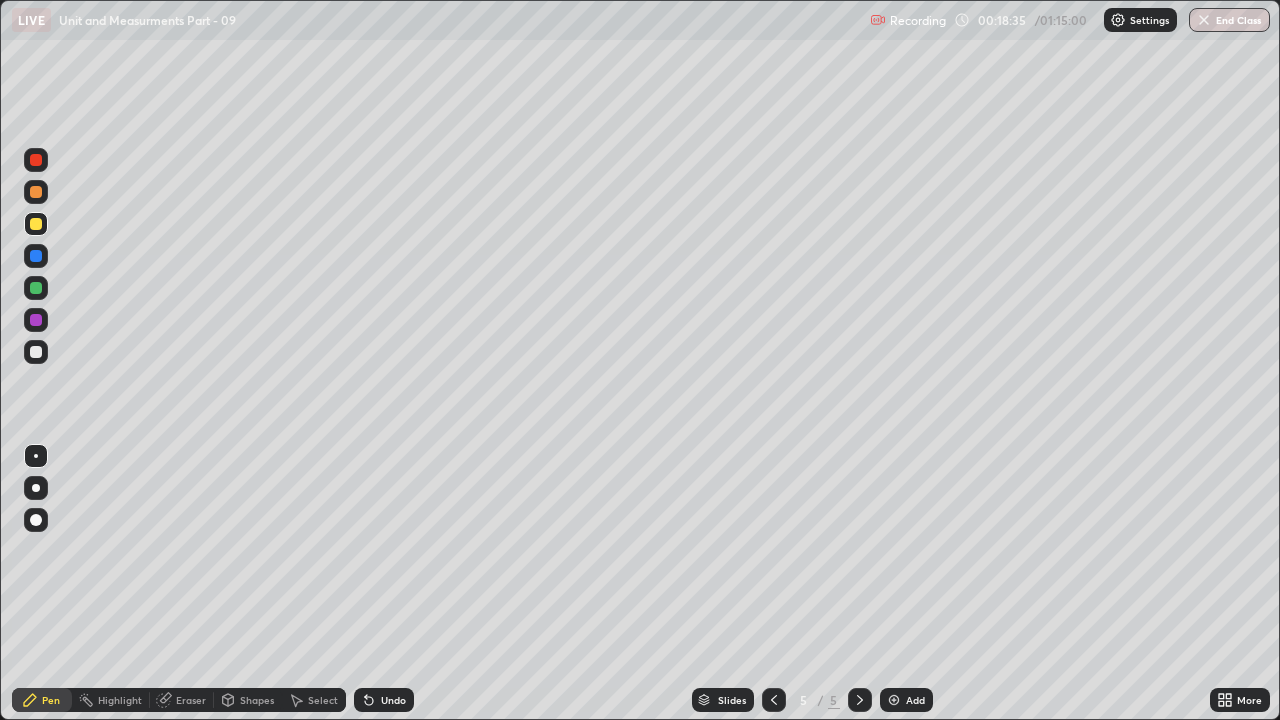 click at bounding box center (36, 352) 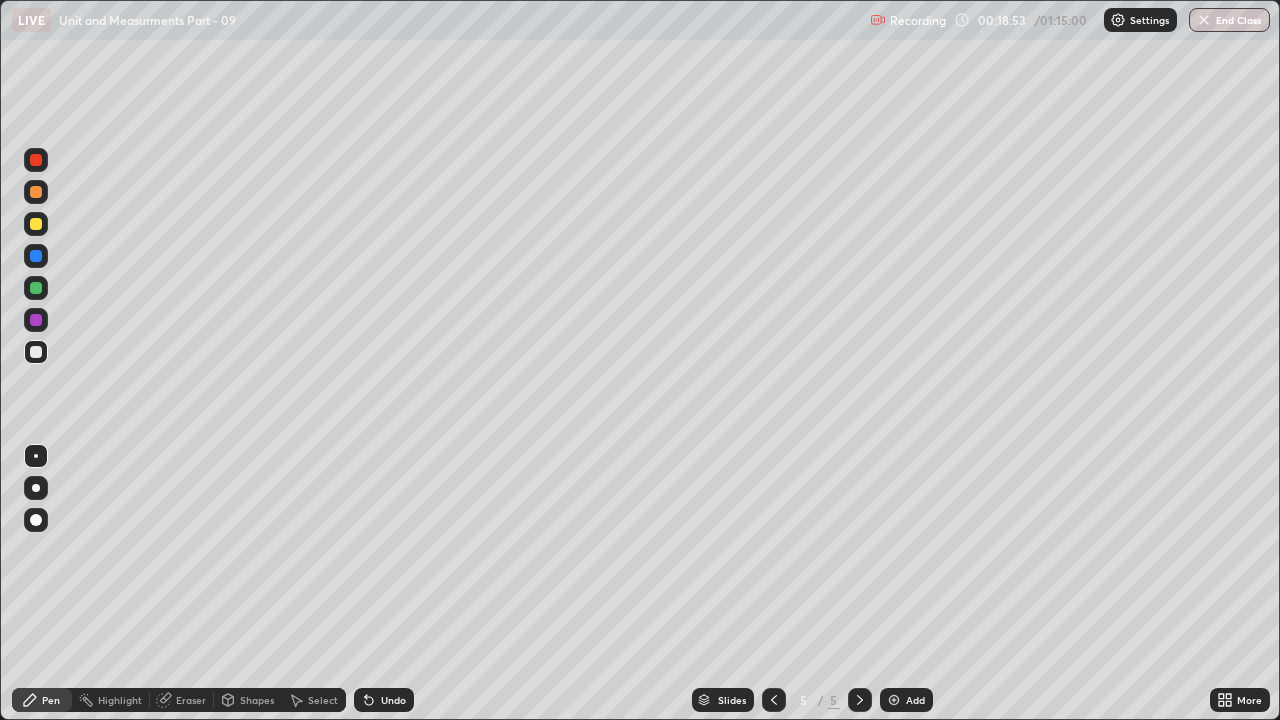 click at bounding box center [36, 288] 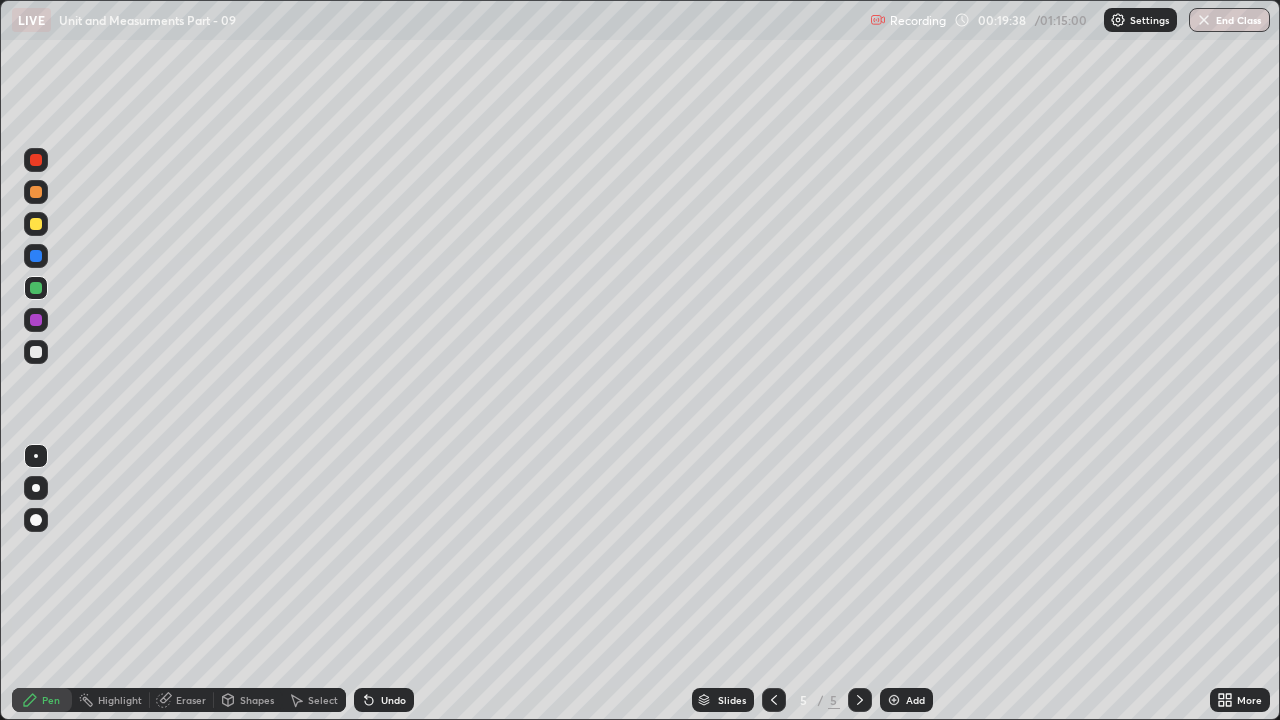 click at bounding box center [36, 256] 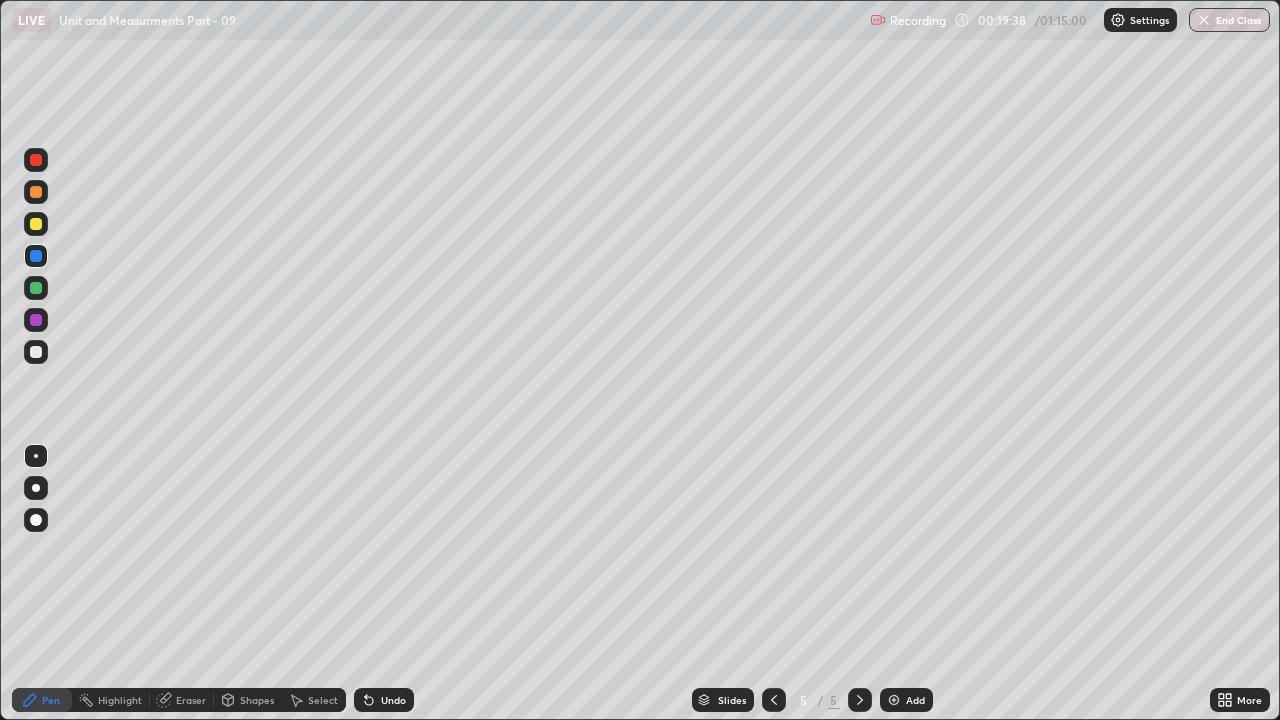 click at bounding box center (36, 224) 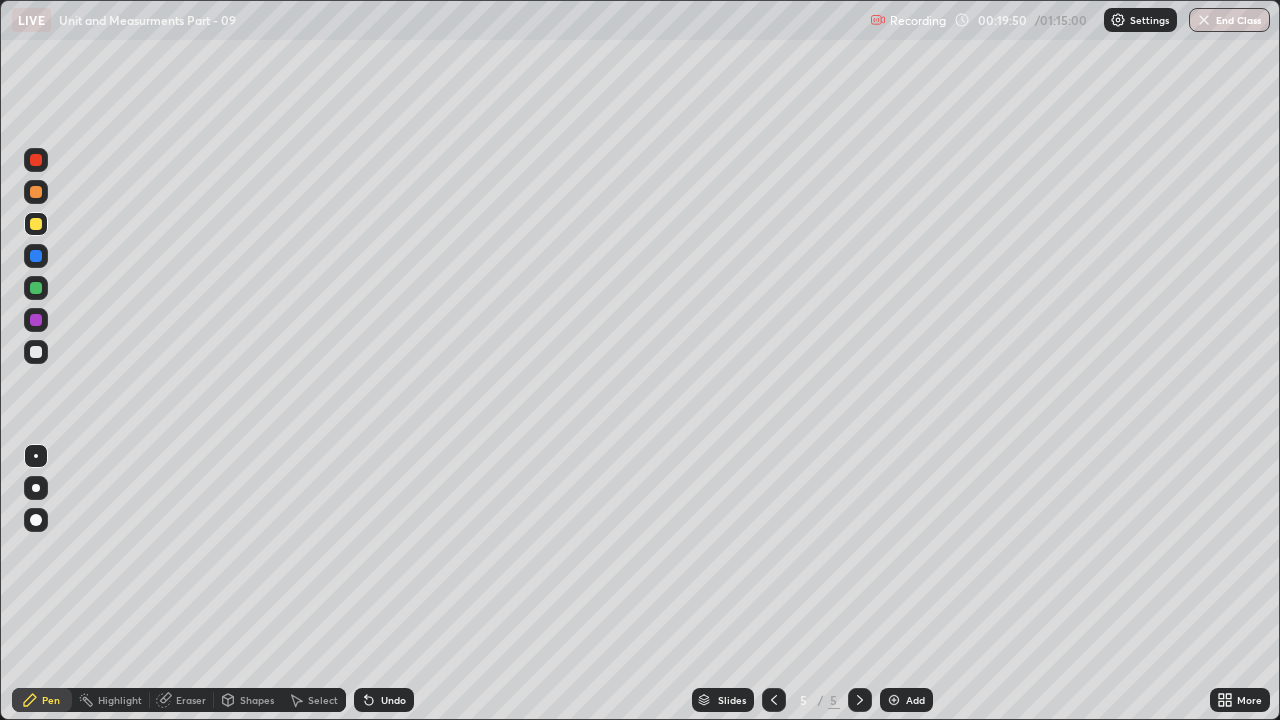 click 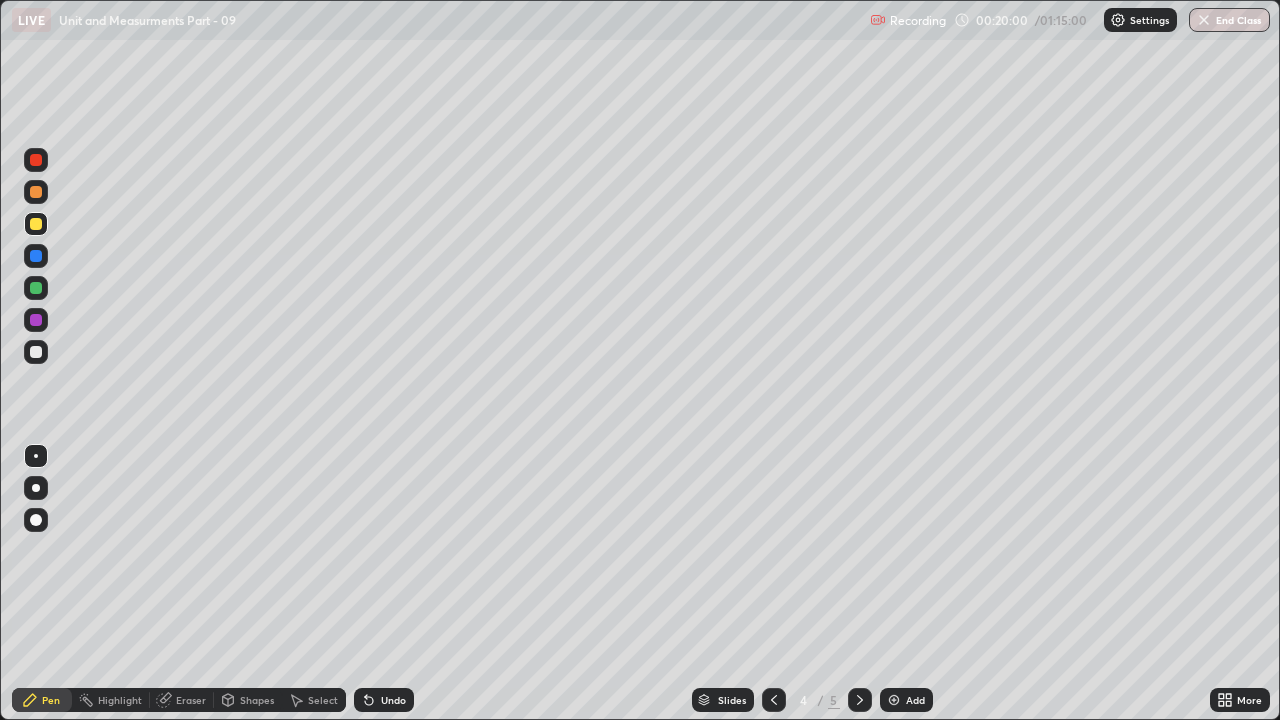 click 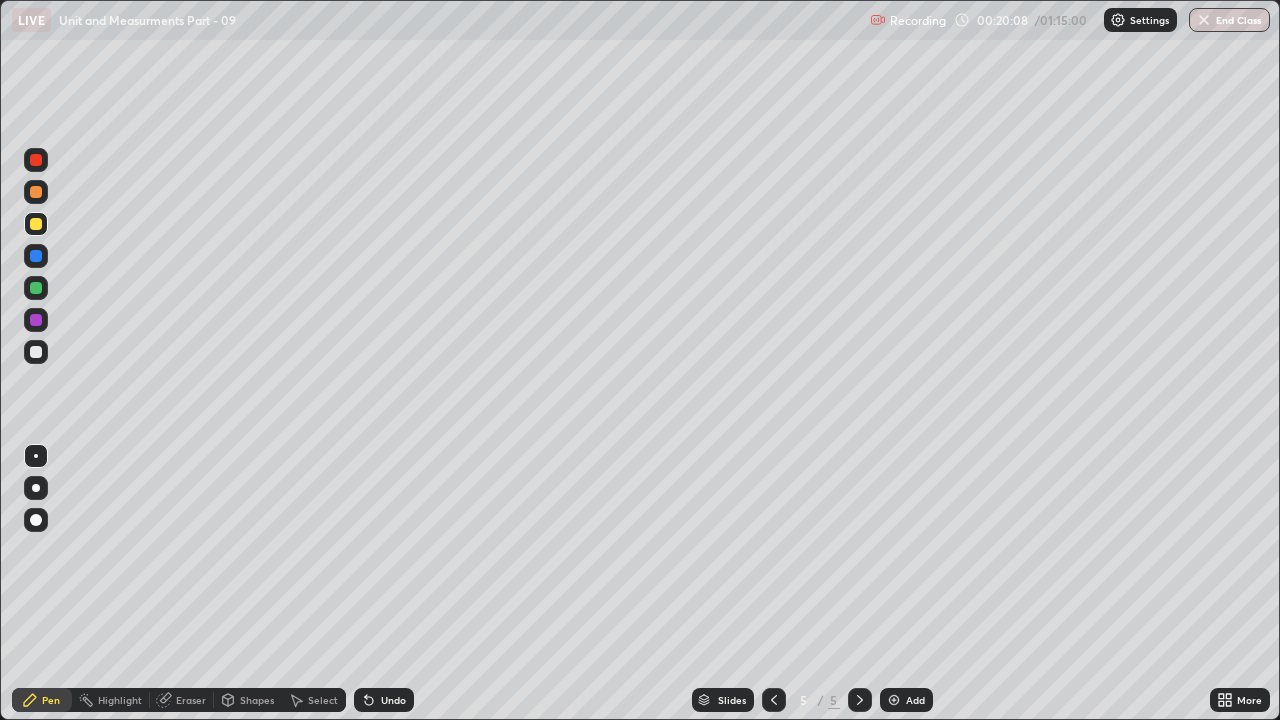 click at bounding box center [774, 700] 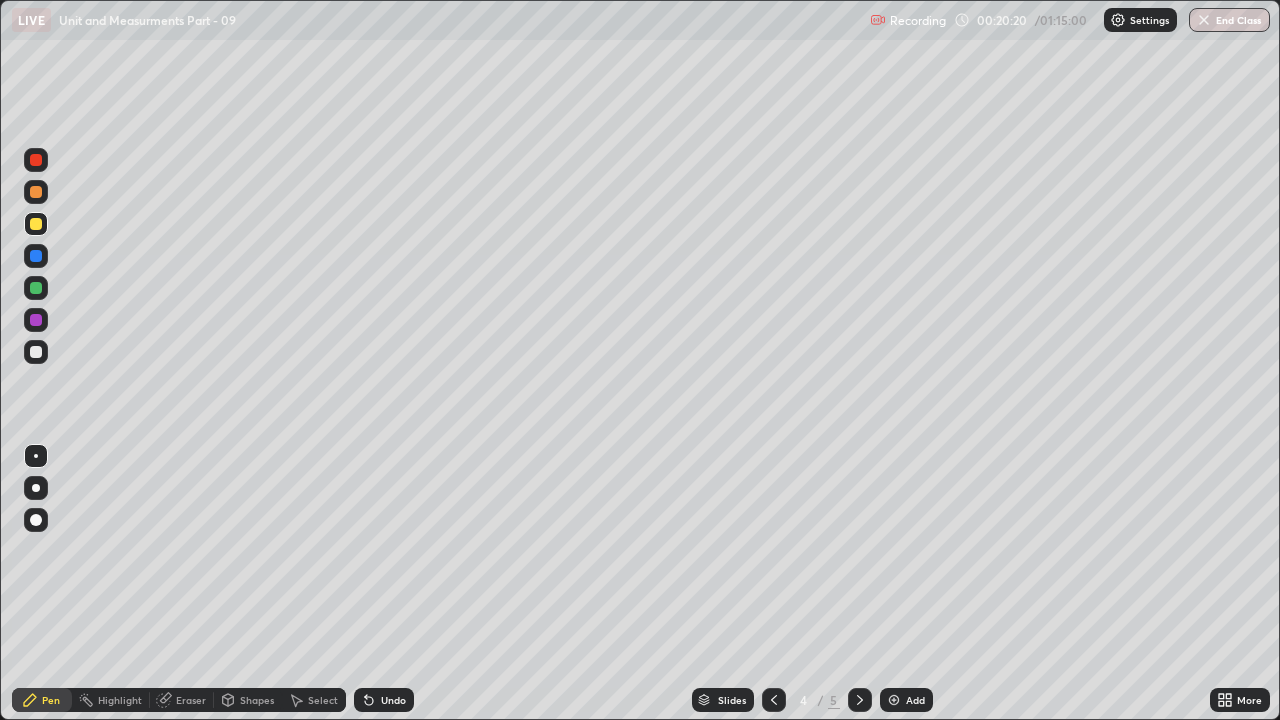 click on "Eraser" at bounding box center [191, 700] 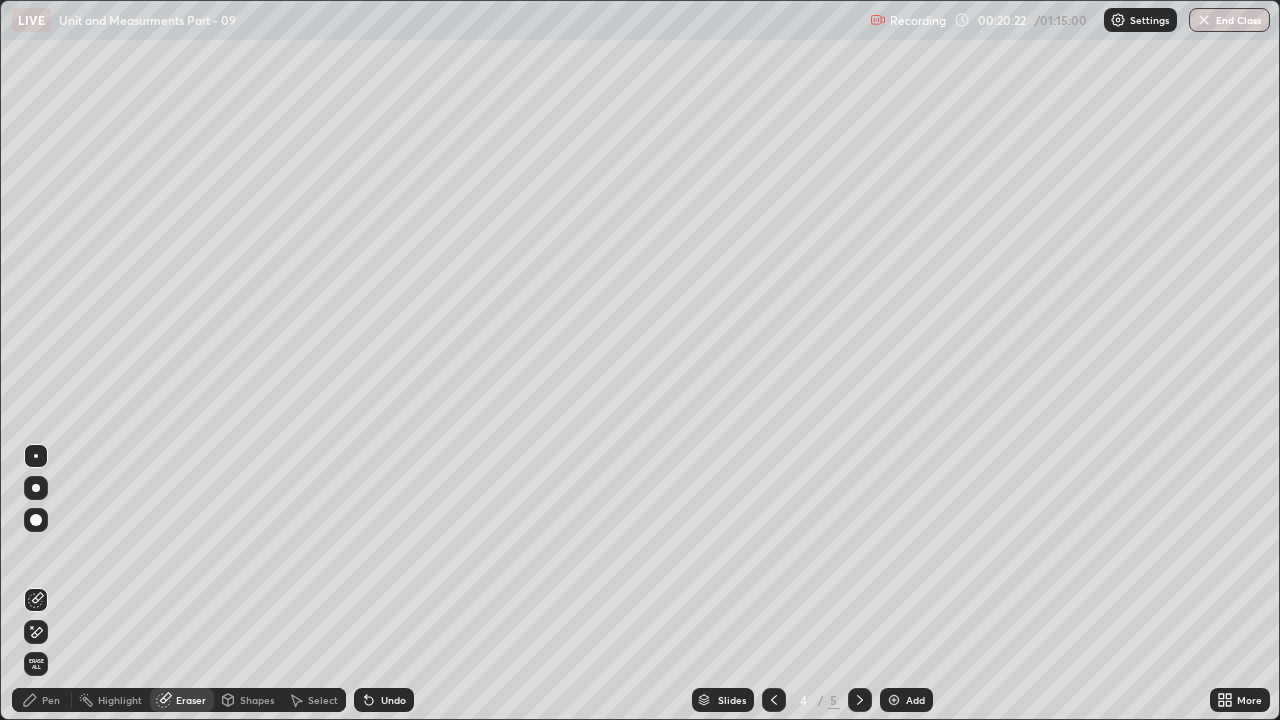 click on "Pen" at bounding box center [51, 700] 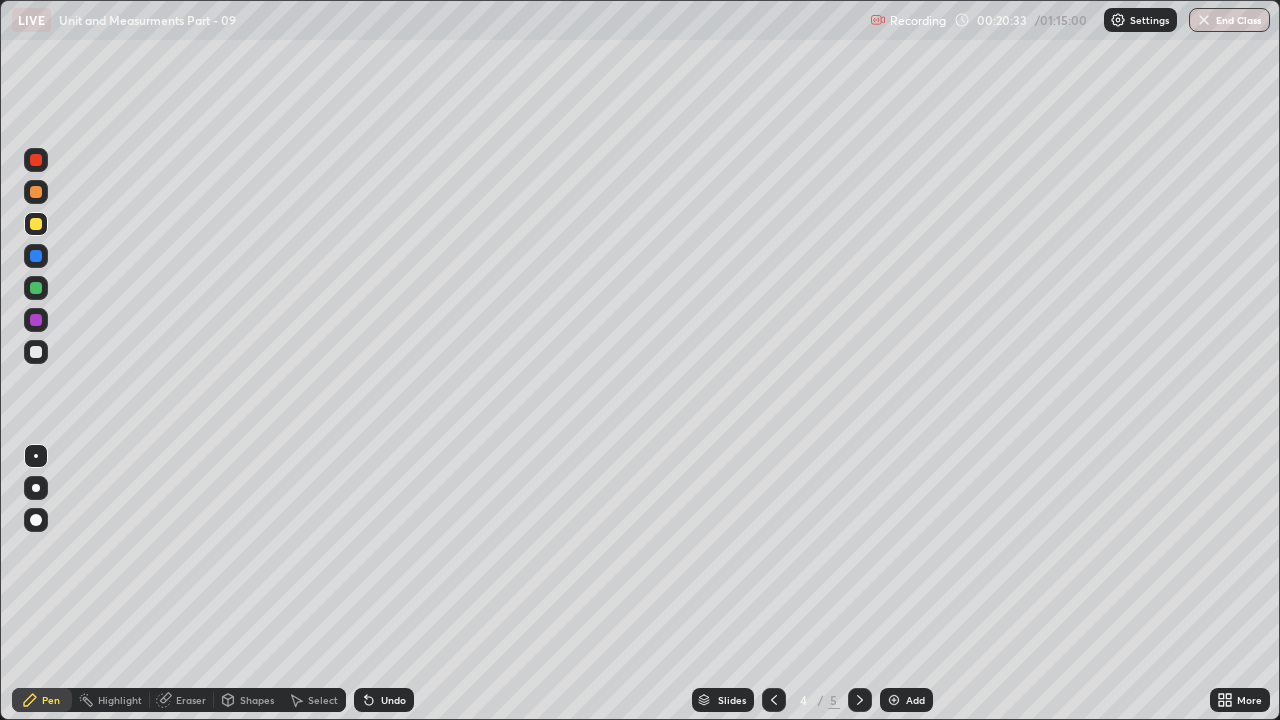 click at bounding box center (860, 700) 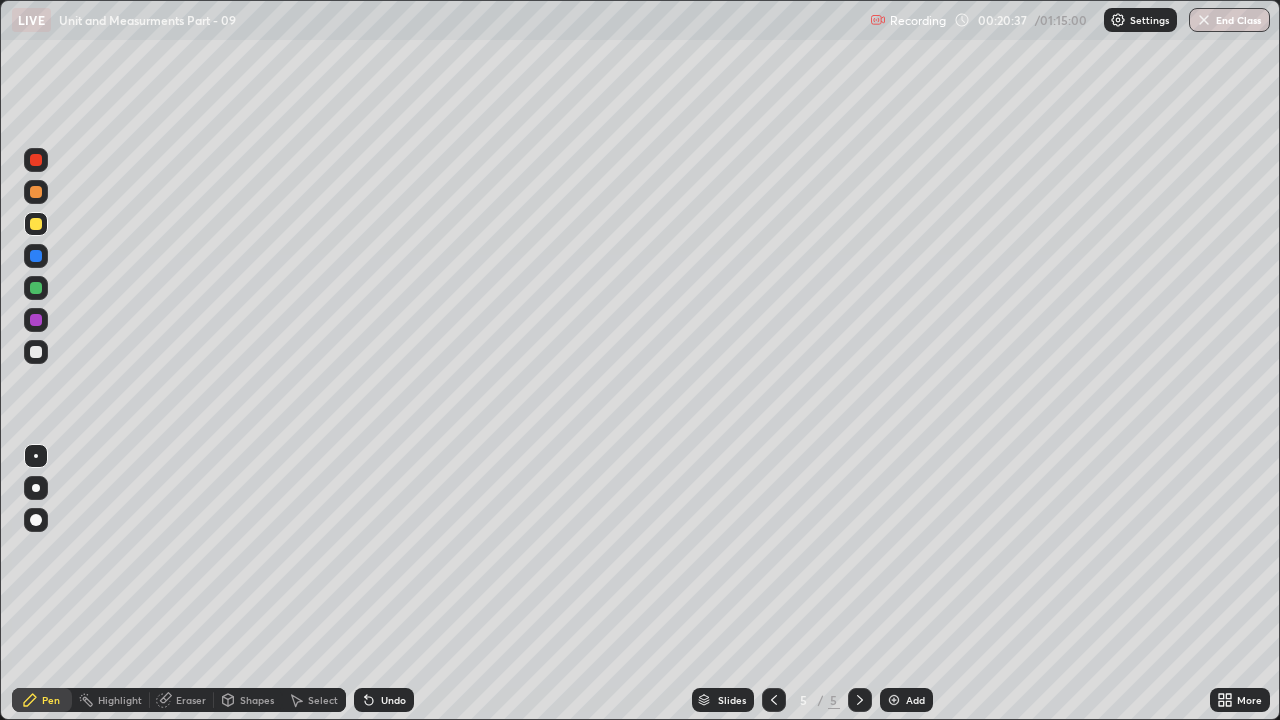 click at bounding box center [36, 352] 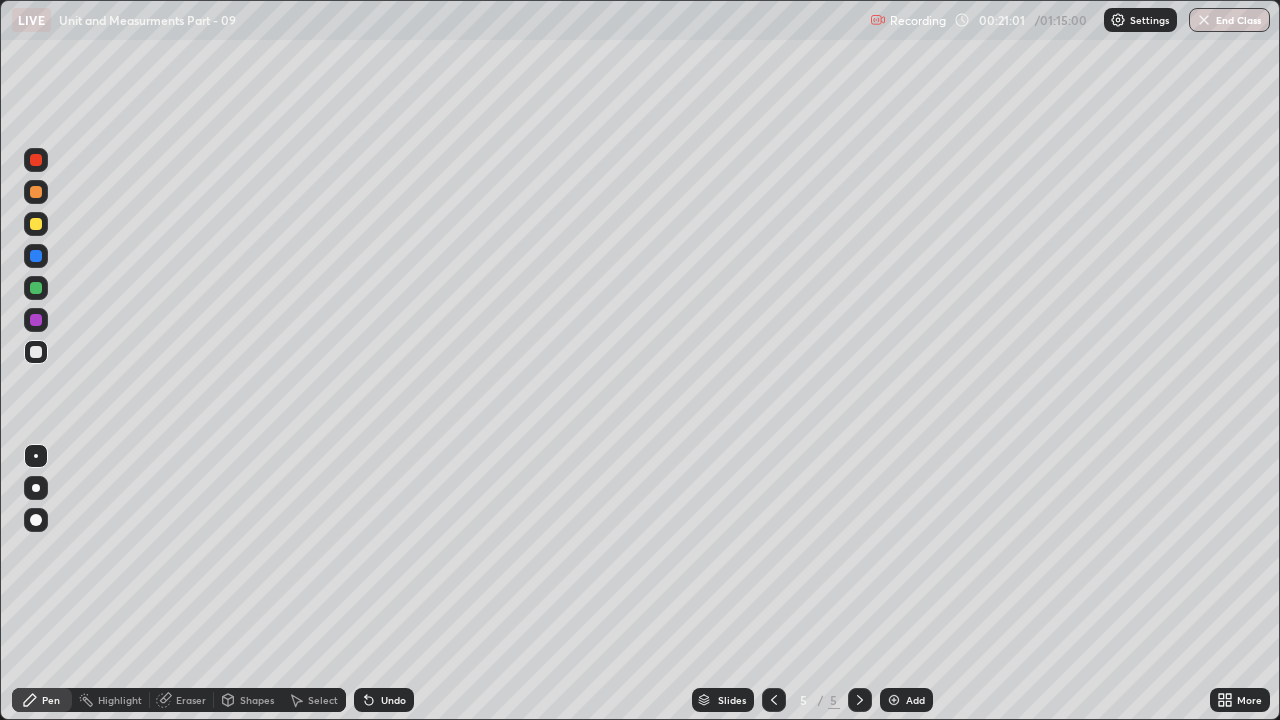 click at bounding box center (36, 320) 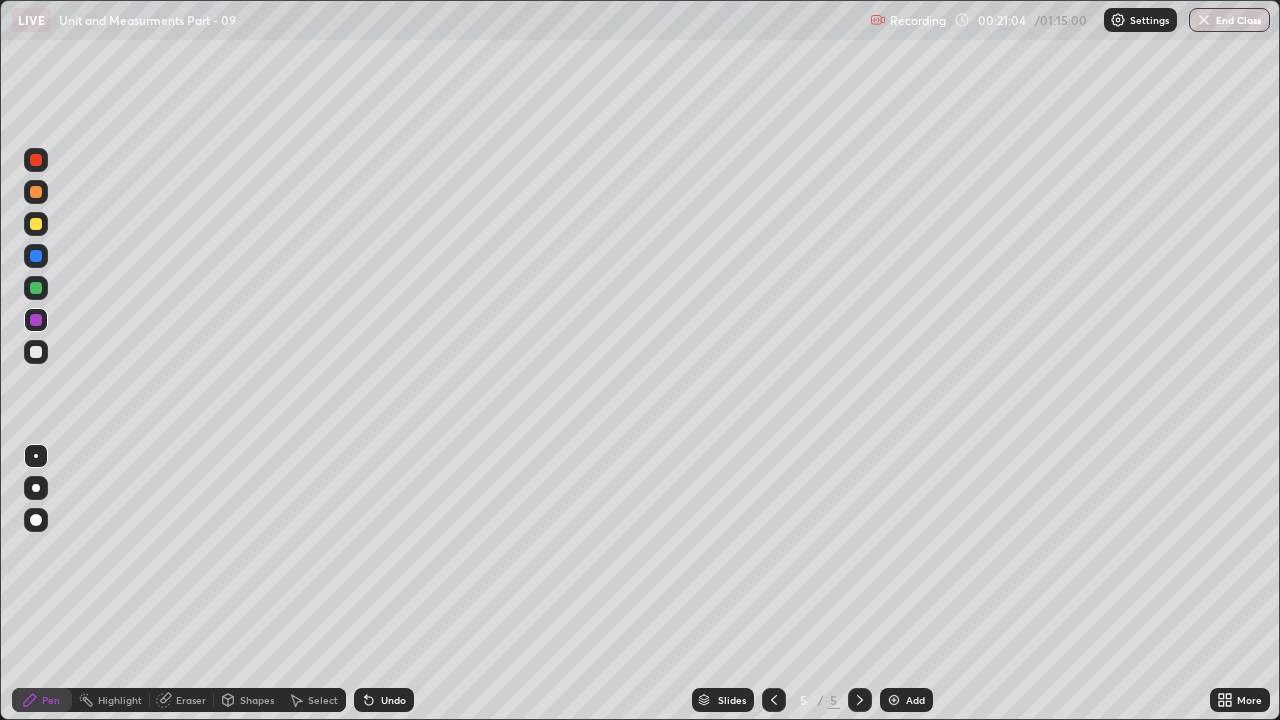 click 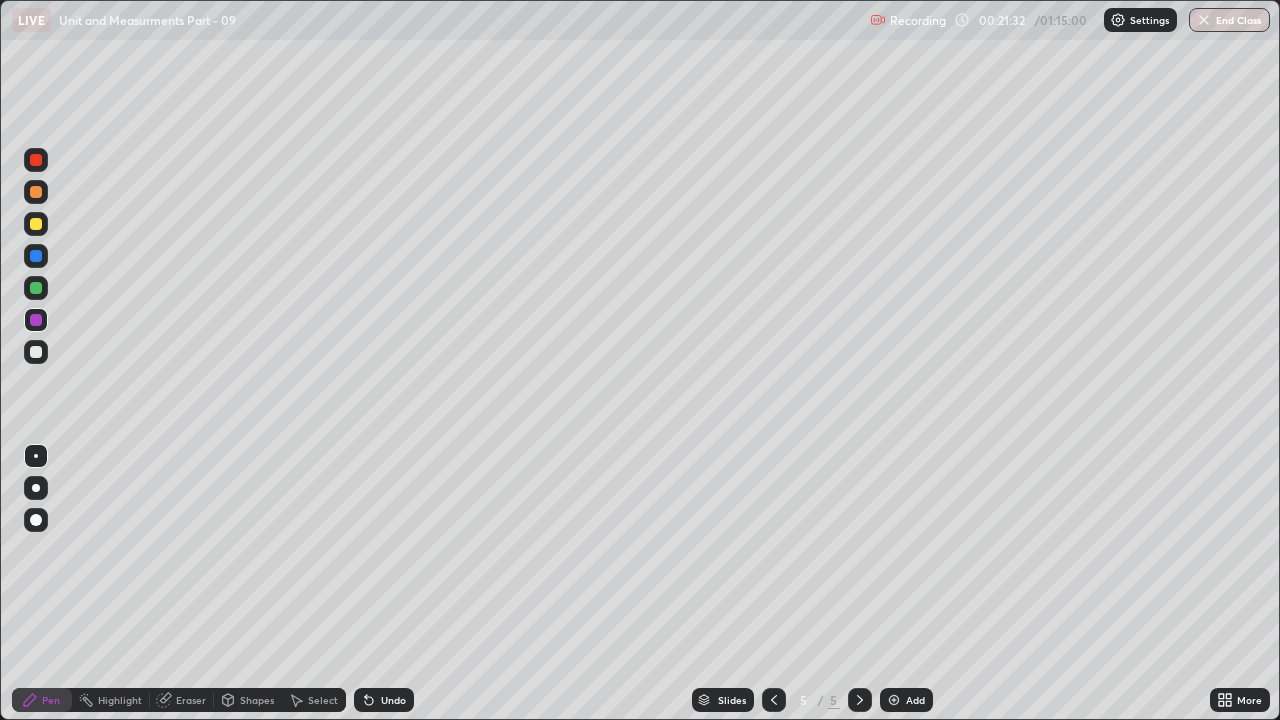 click at bounding box center [36, 288] 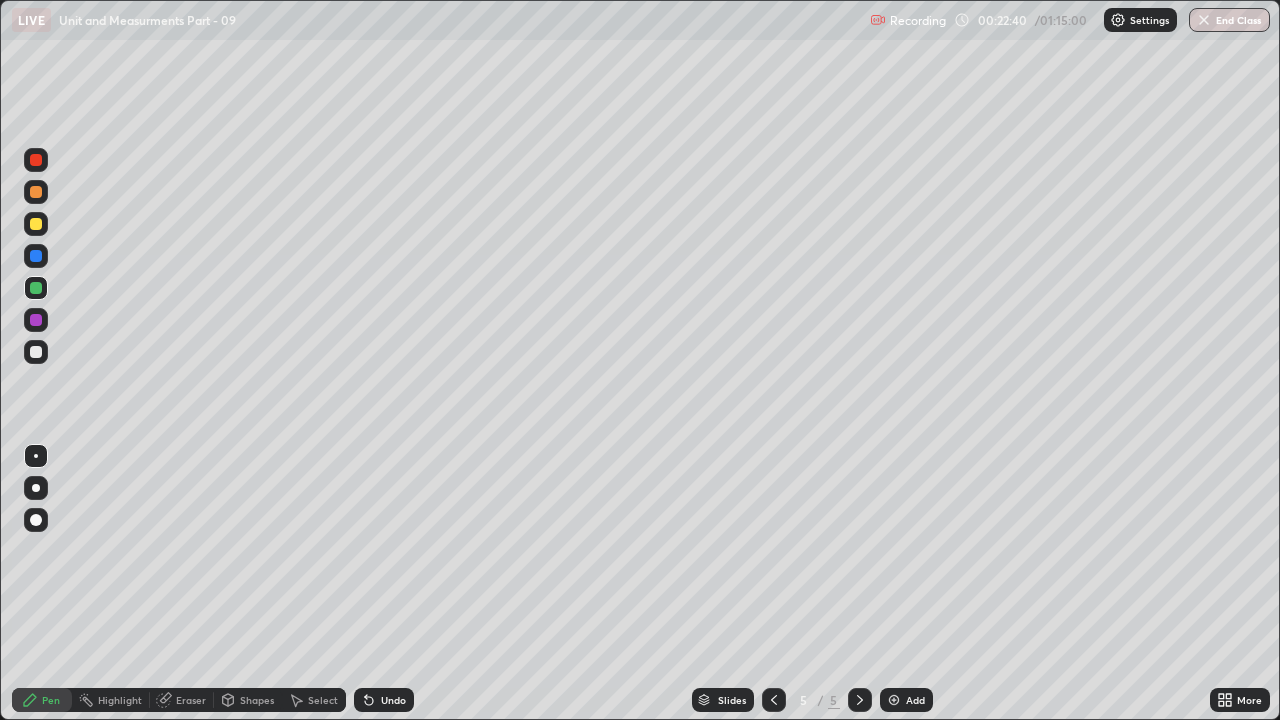 click at bounding box center (894, 700) 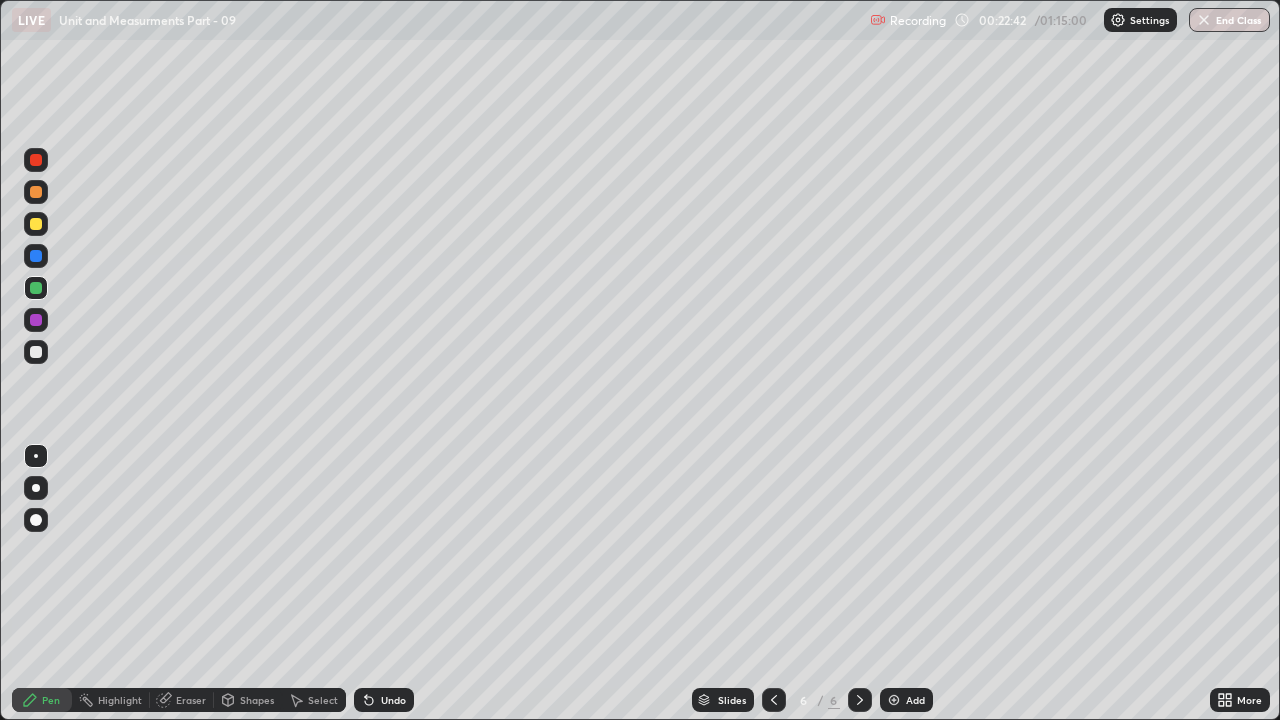 click at bounding box center [36, 352] 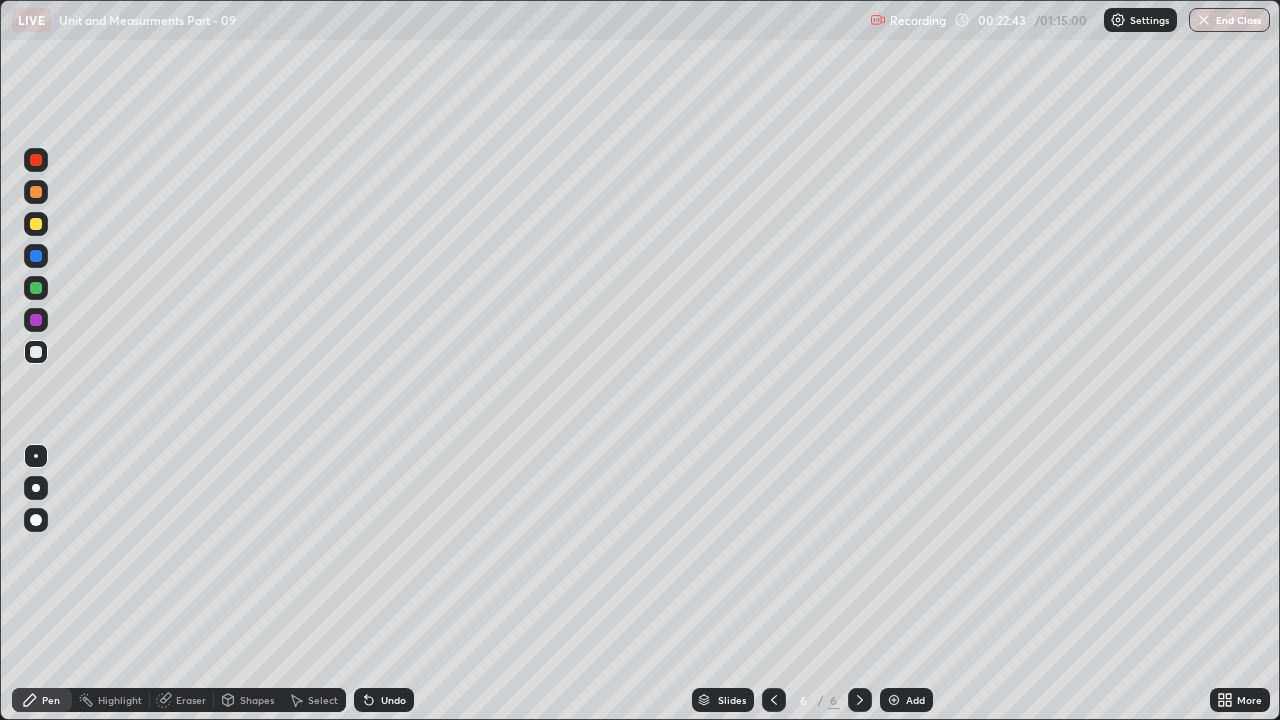 click at bounding box center [36, 288] 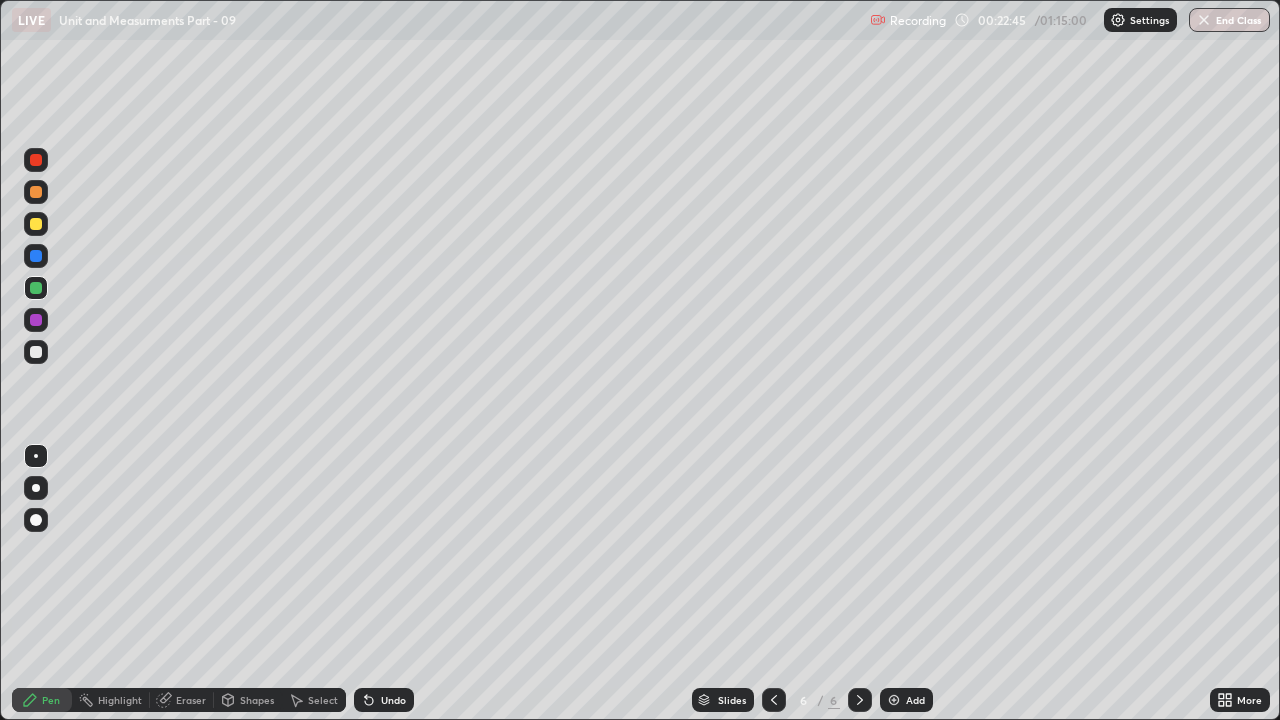 click at bounding box center [36, 352] 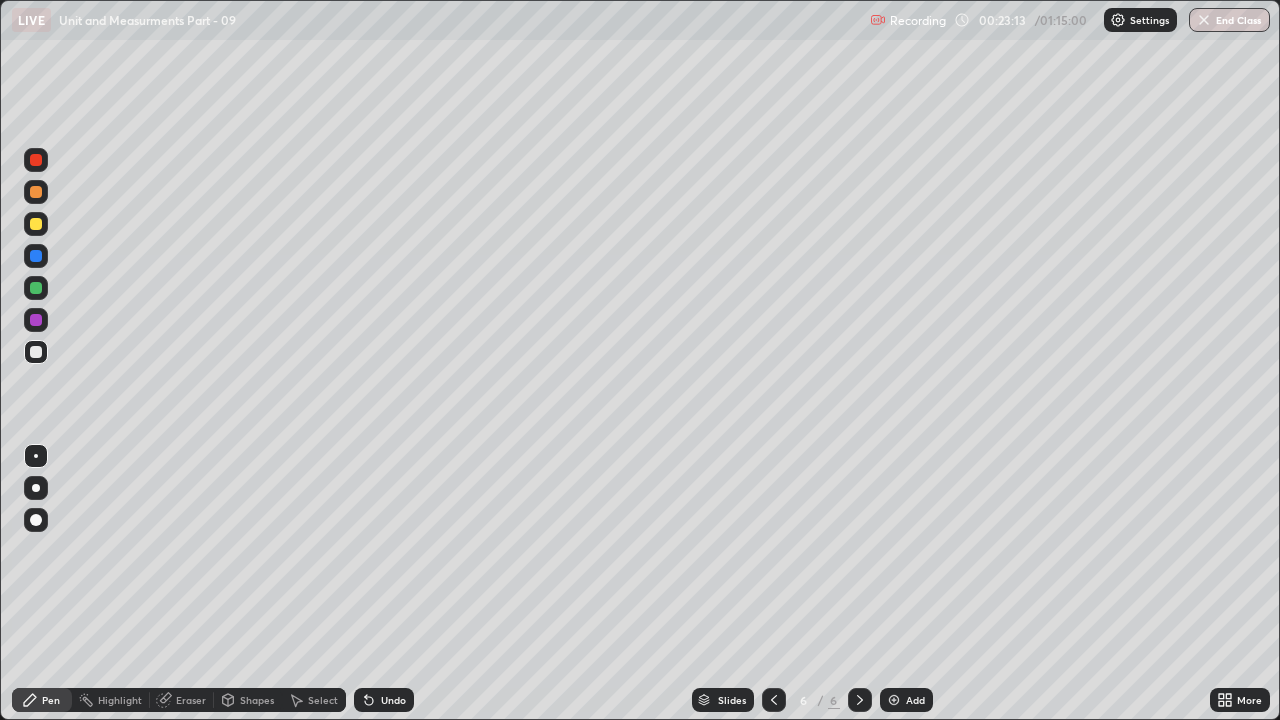 click at bounding box center (36, 256) 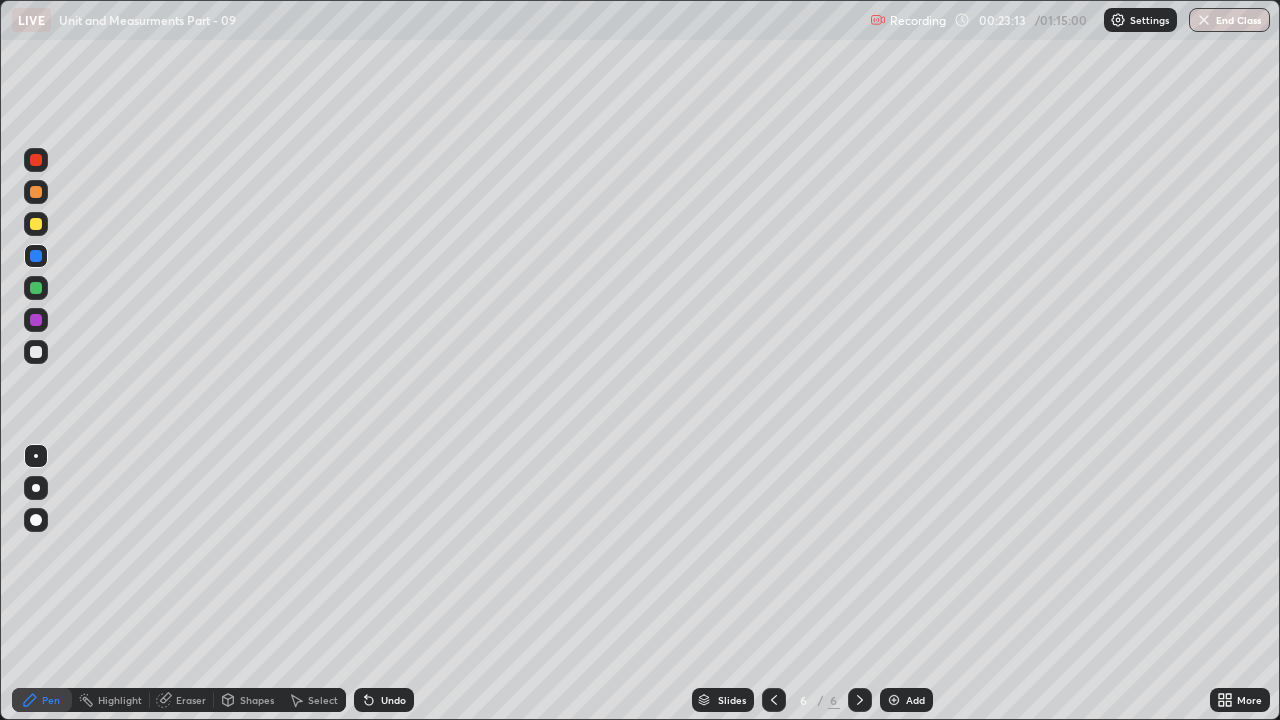click at bounding box center [36, 224] 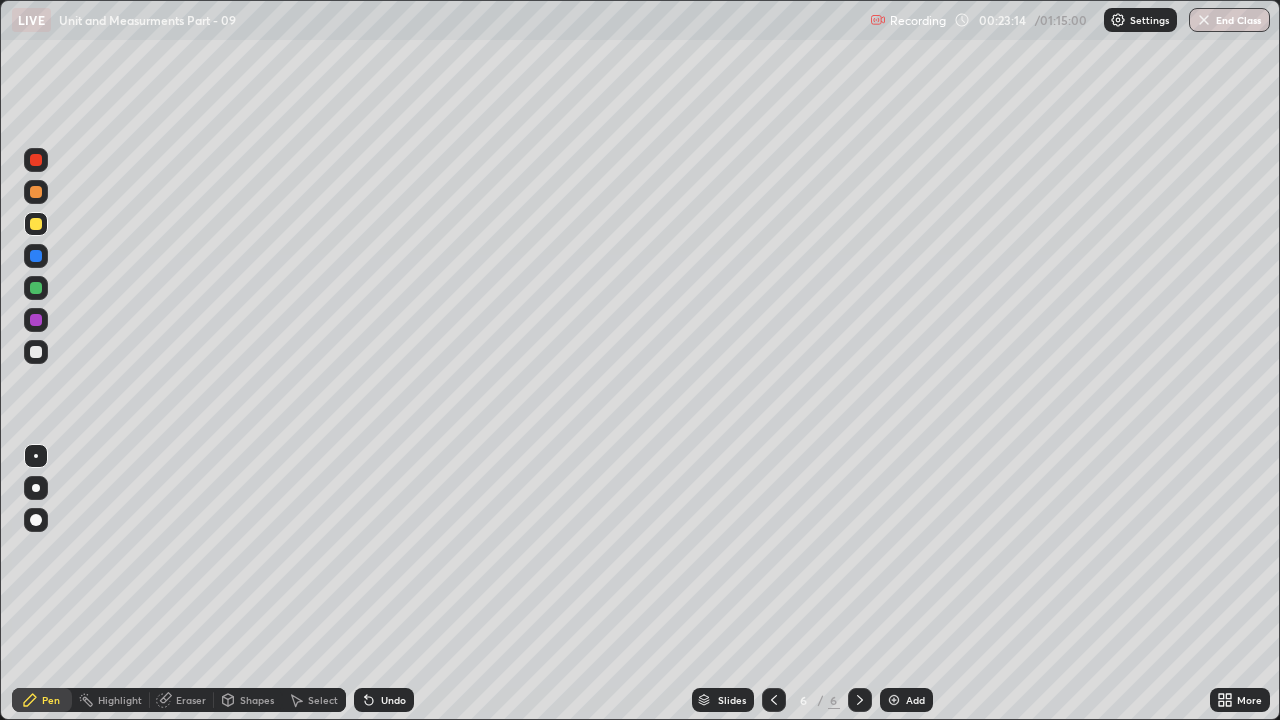 click at bounding box center (36, 288) 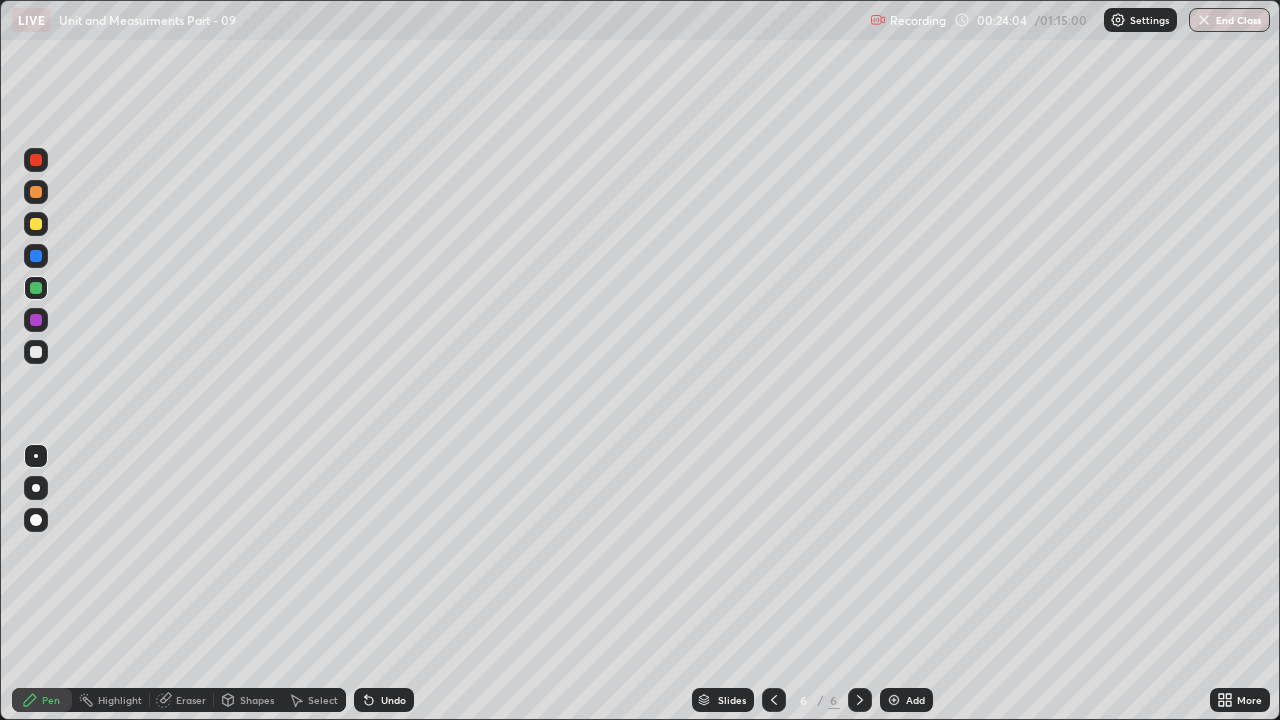 click 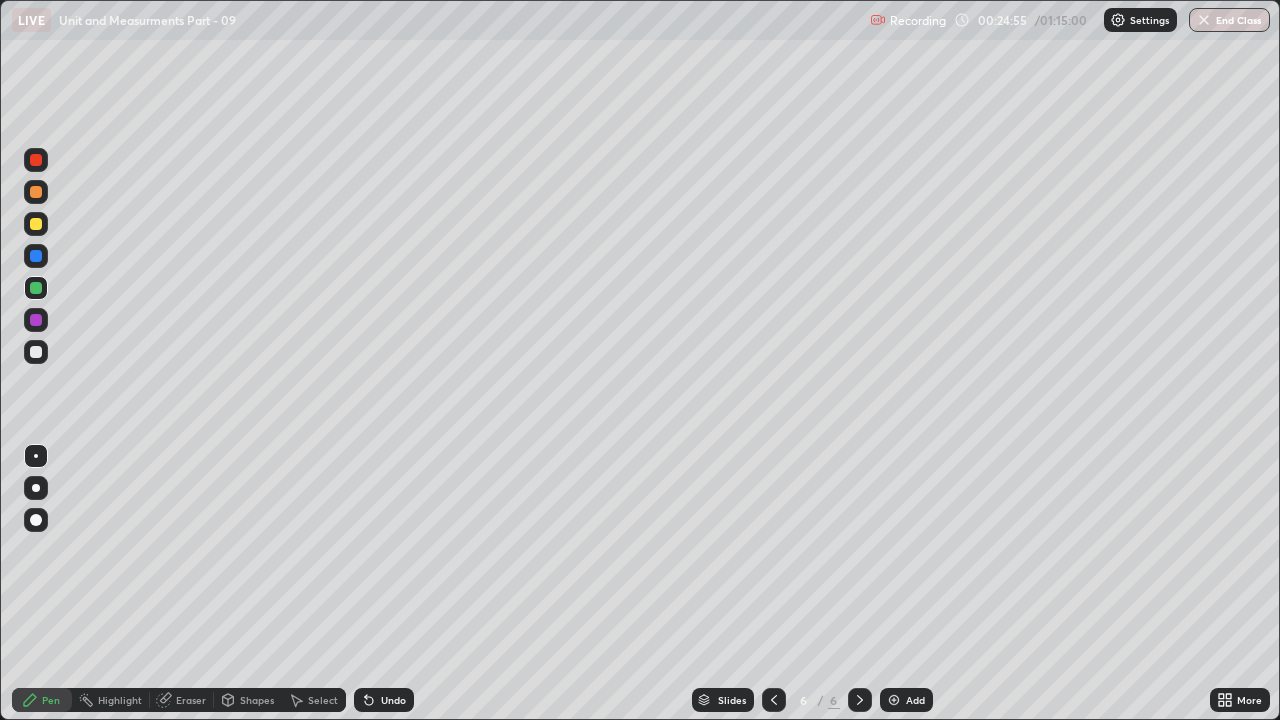 click at bounding box center (36, 352) 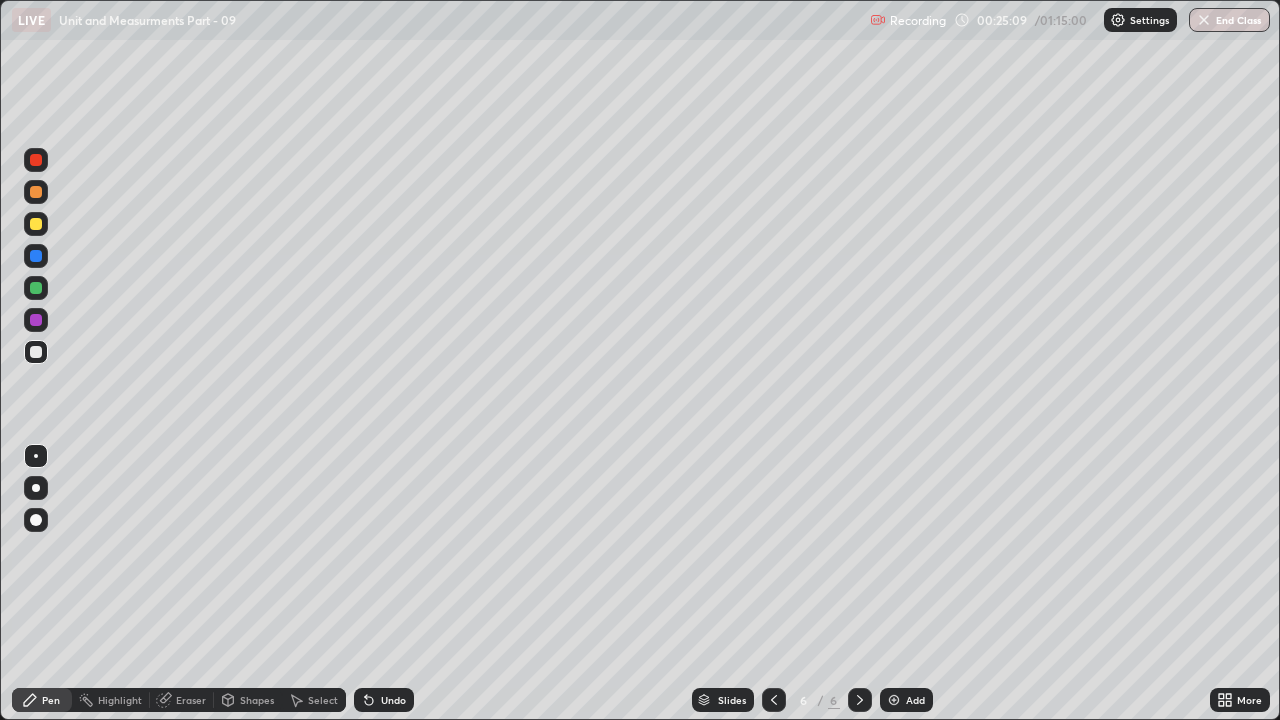 click at bounding box center (774, 700) 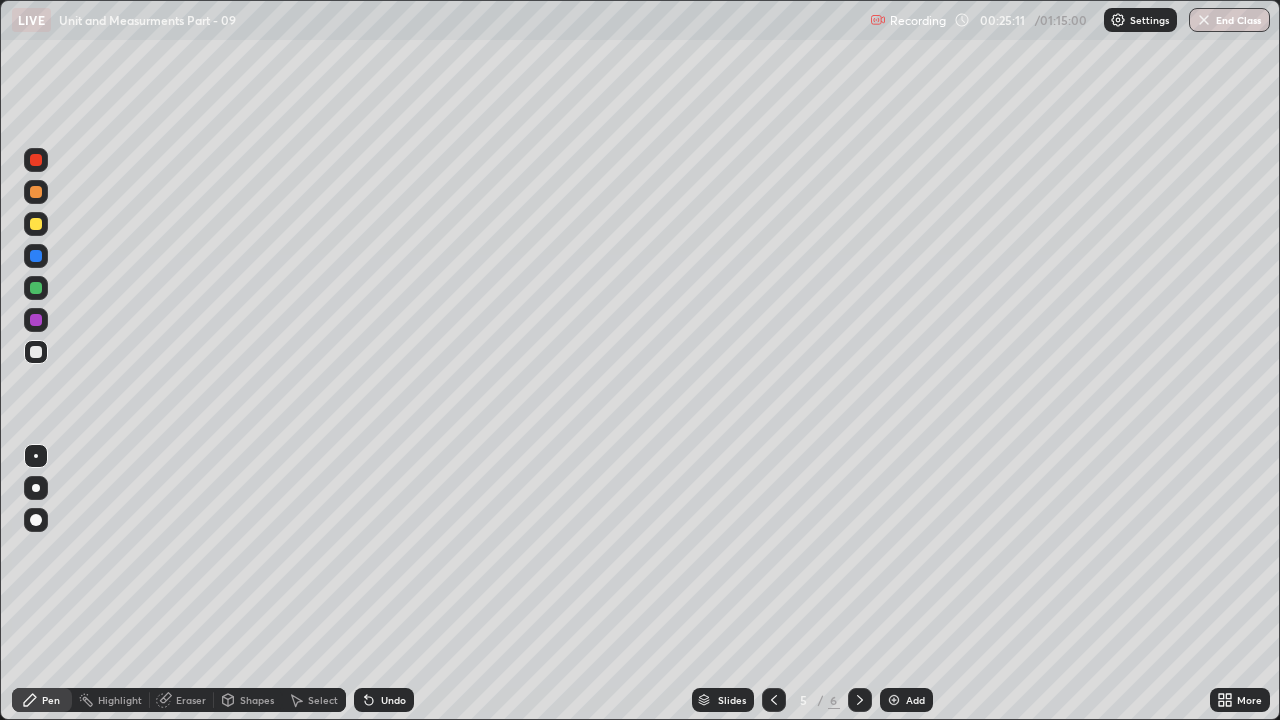 click 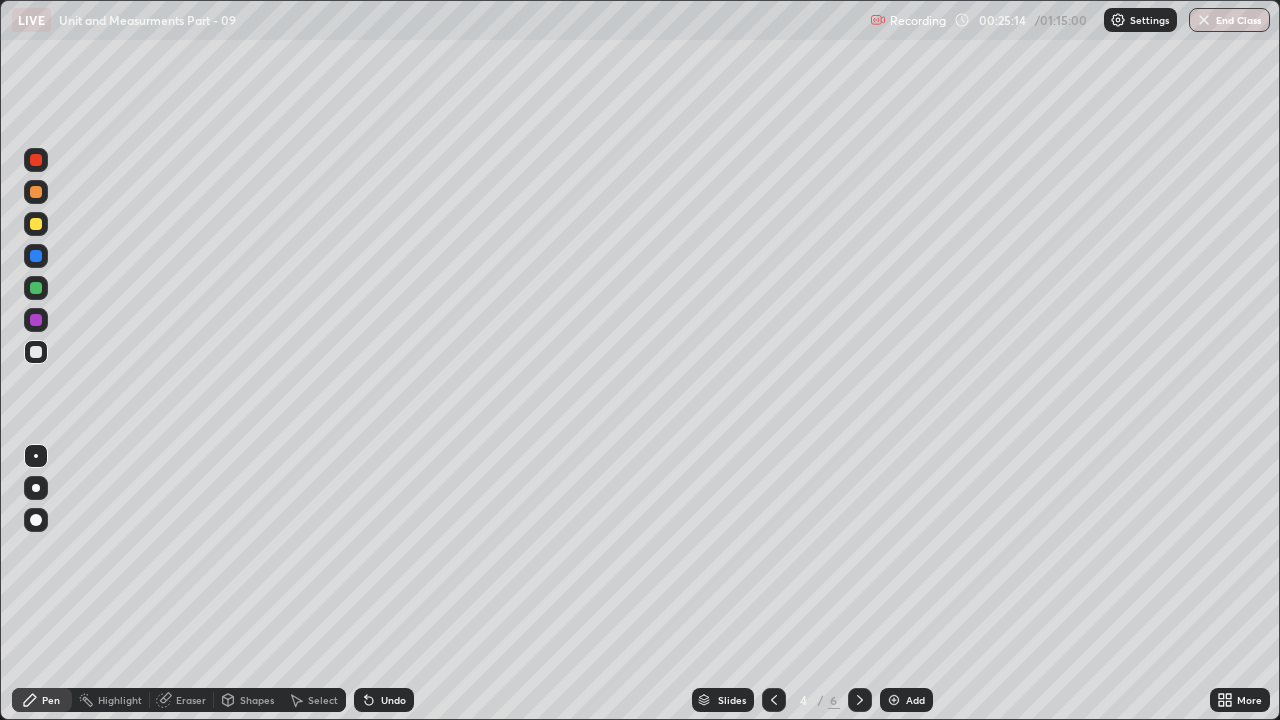 click 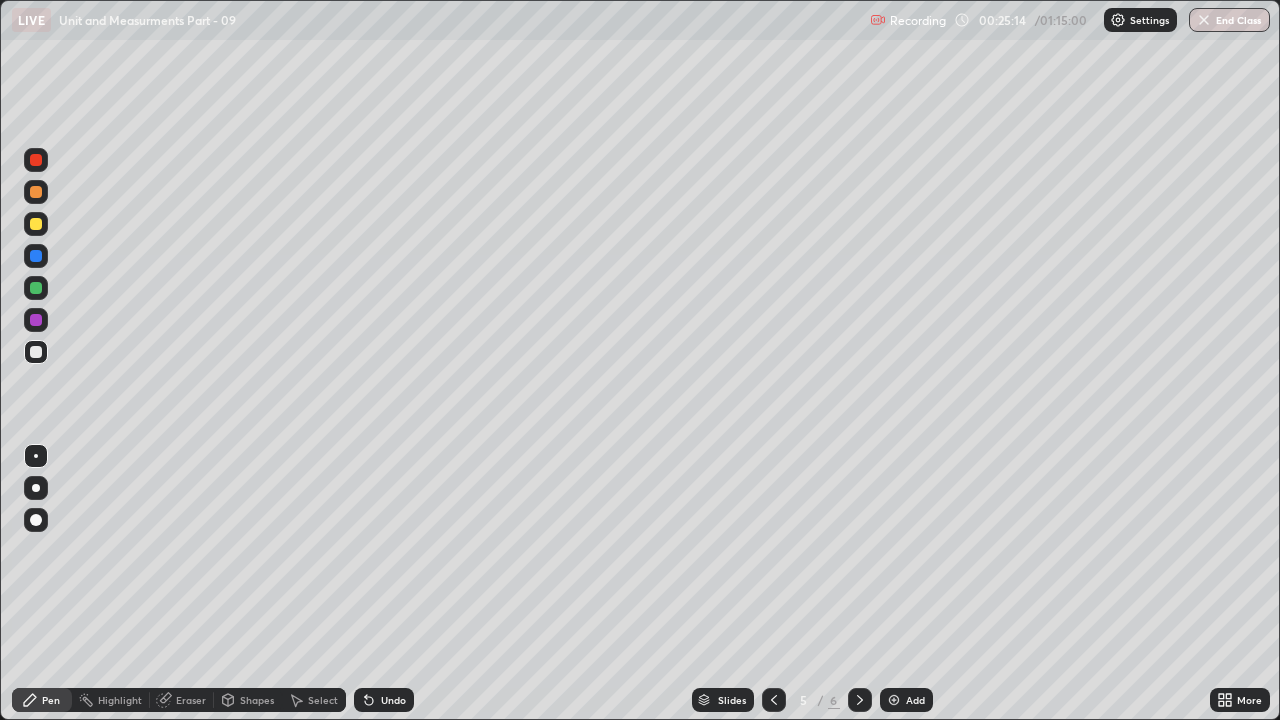 click 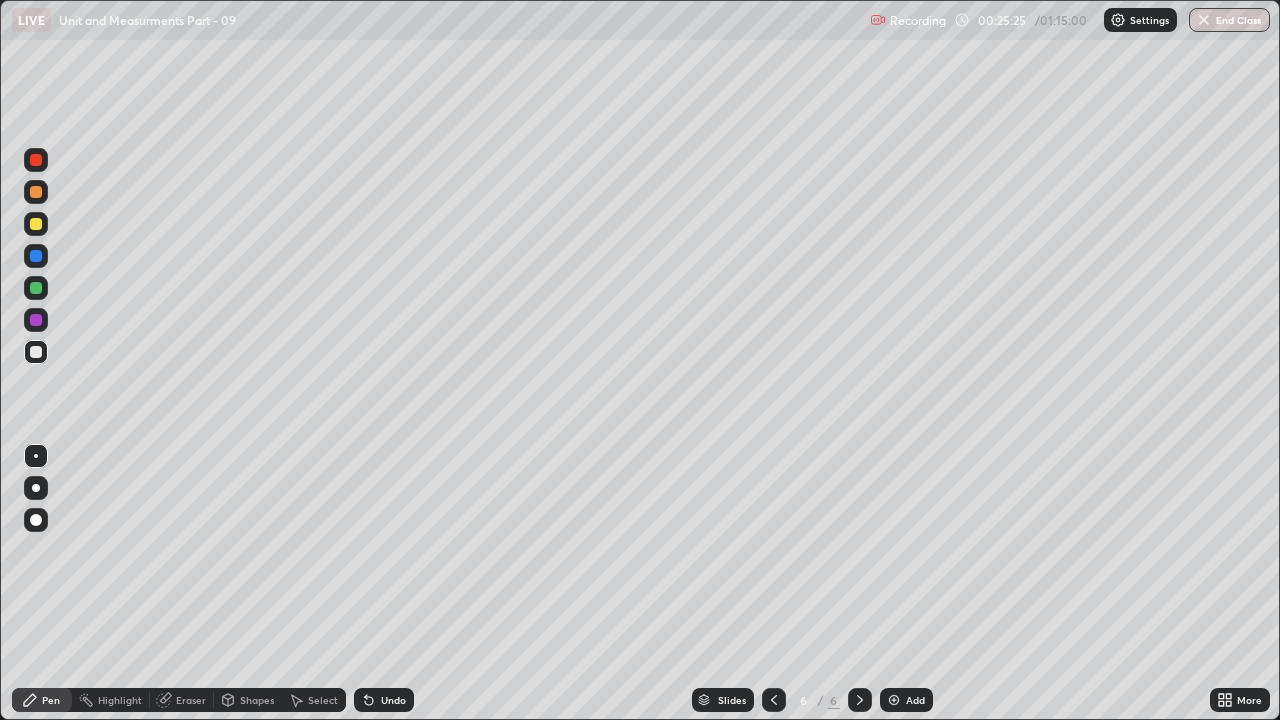 click at bounding box center [36, 320] 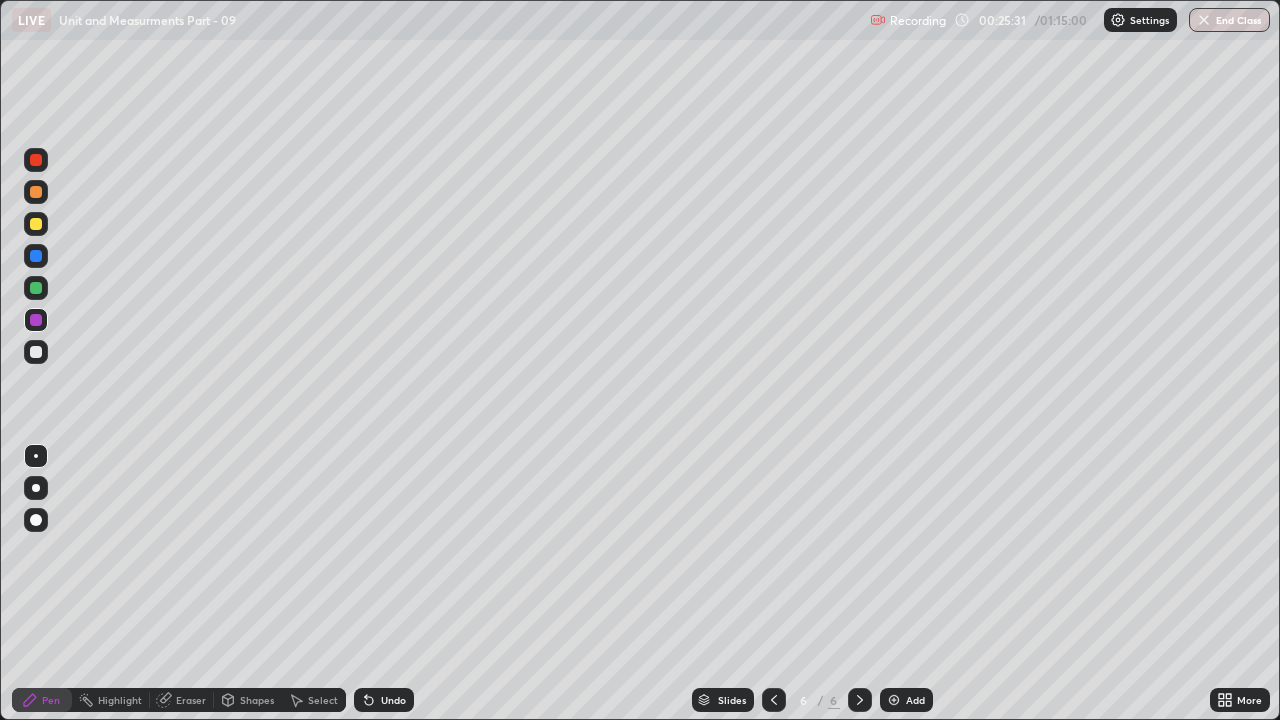 click at bounding box center (36, 288) 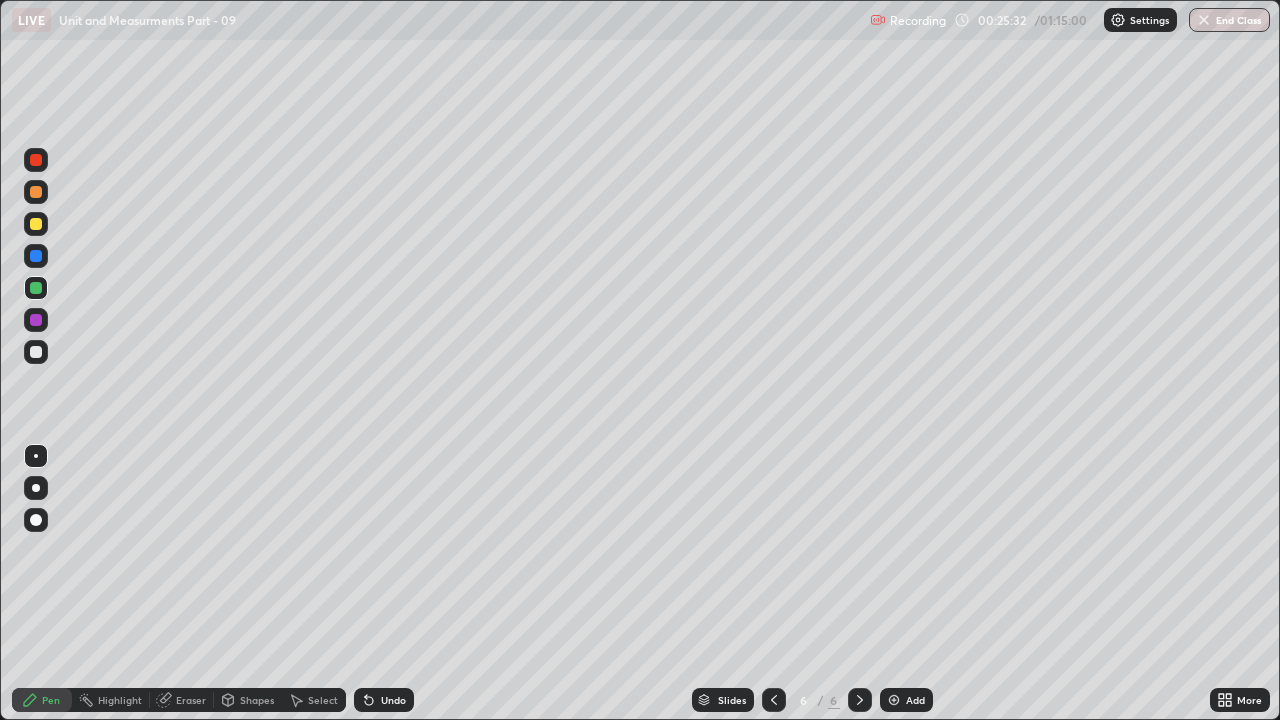 click at bounding box center (36, 256) 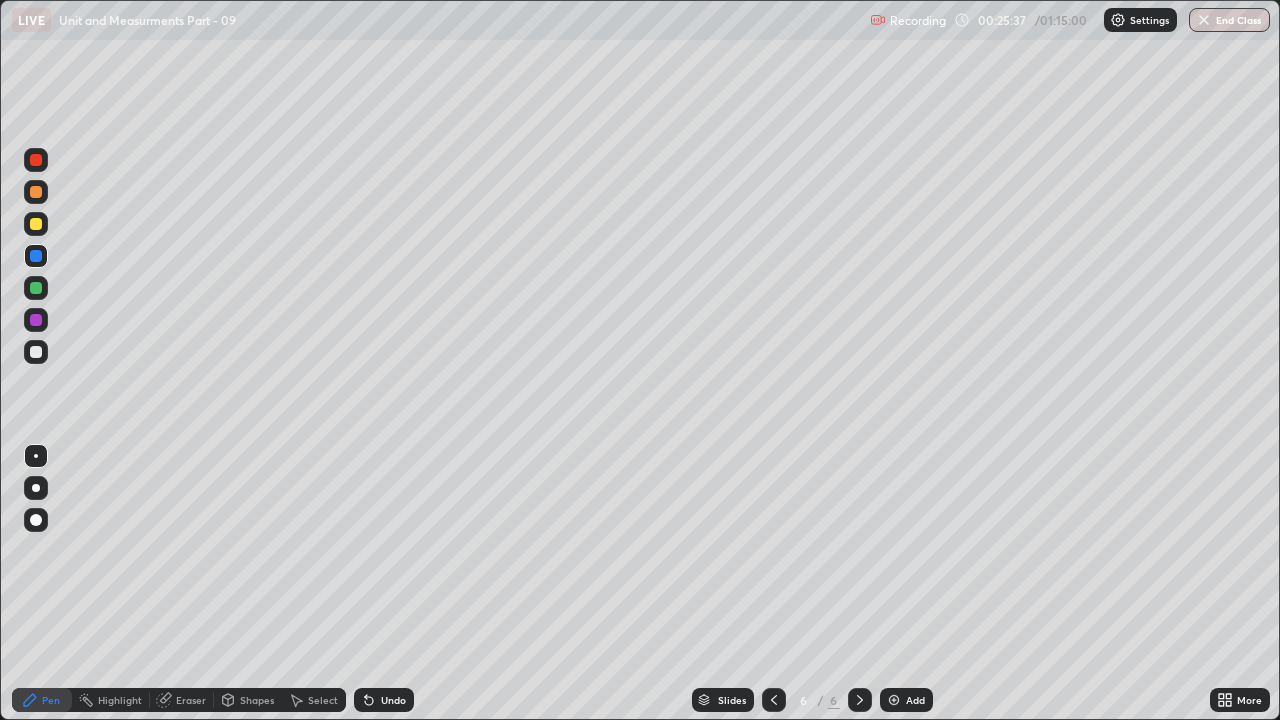 click at bounding box center [36, 352] 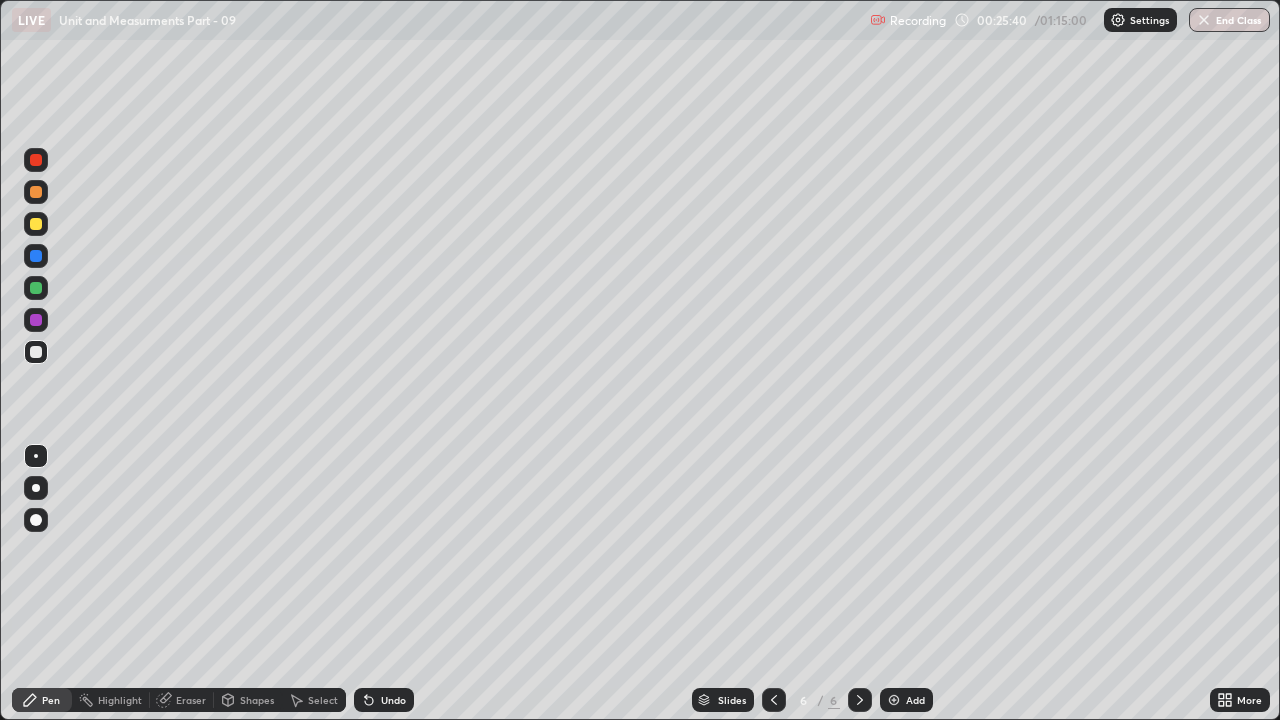 click at bounding box center [36, 288] 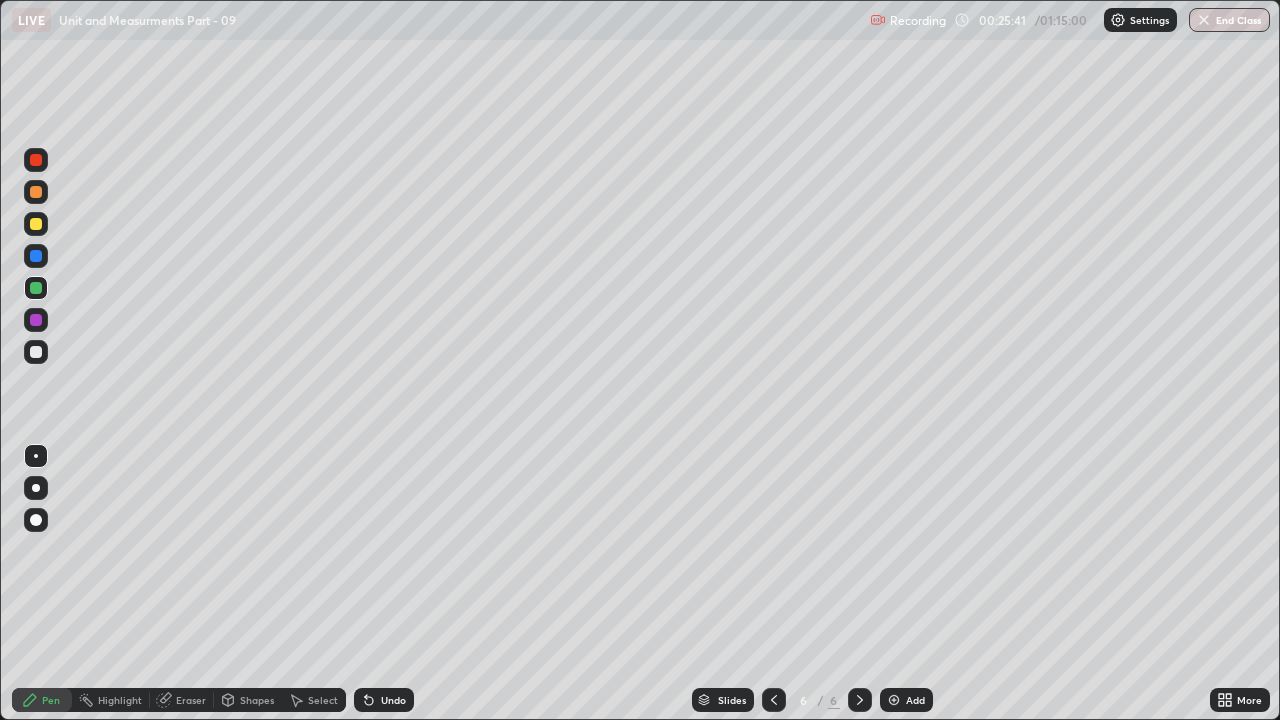 click at bounding box center [36, 256] 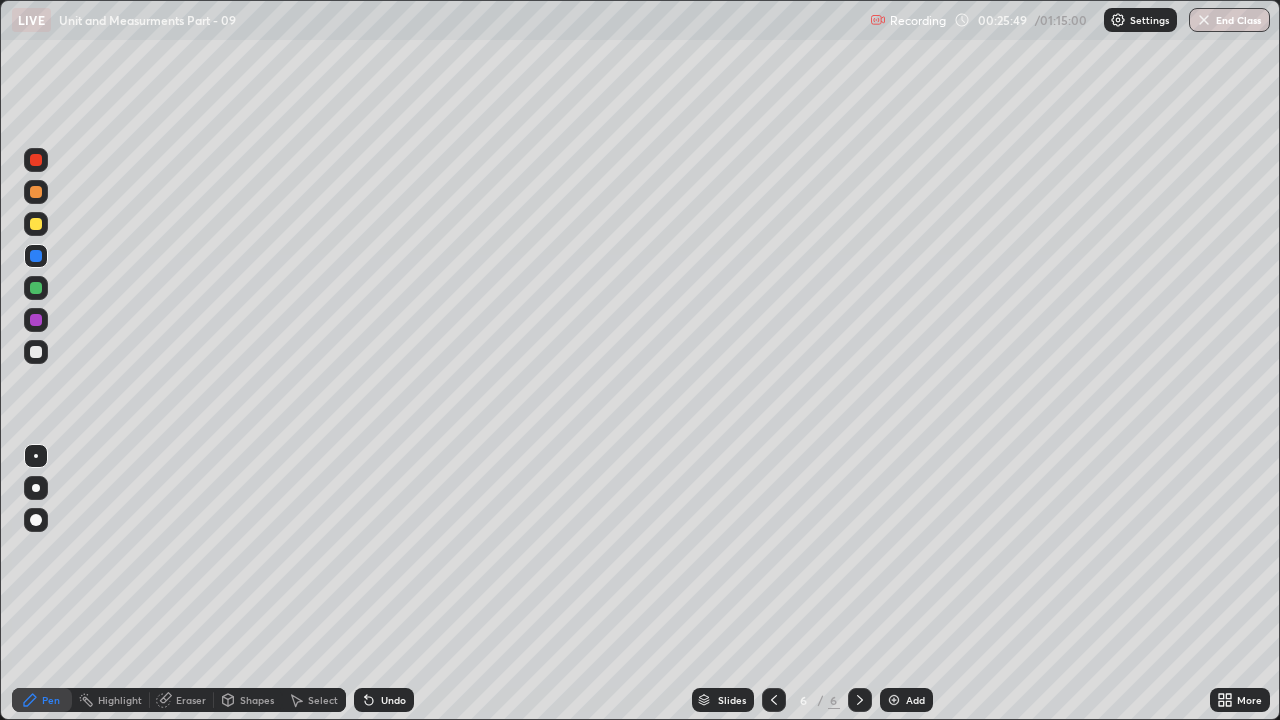 click at bounding box center (36, 320) 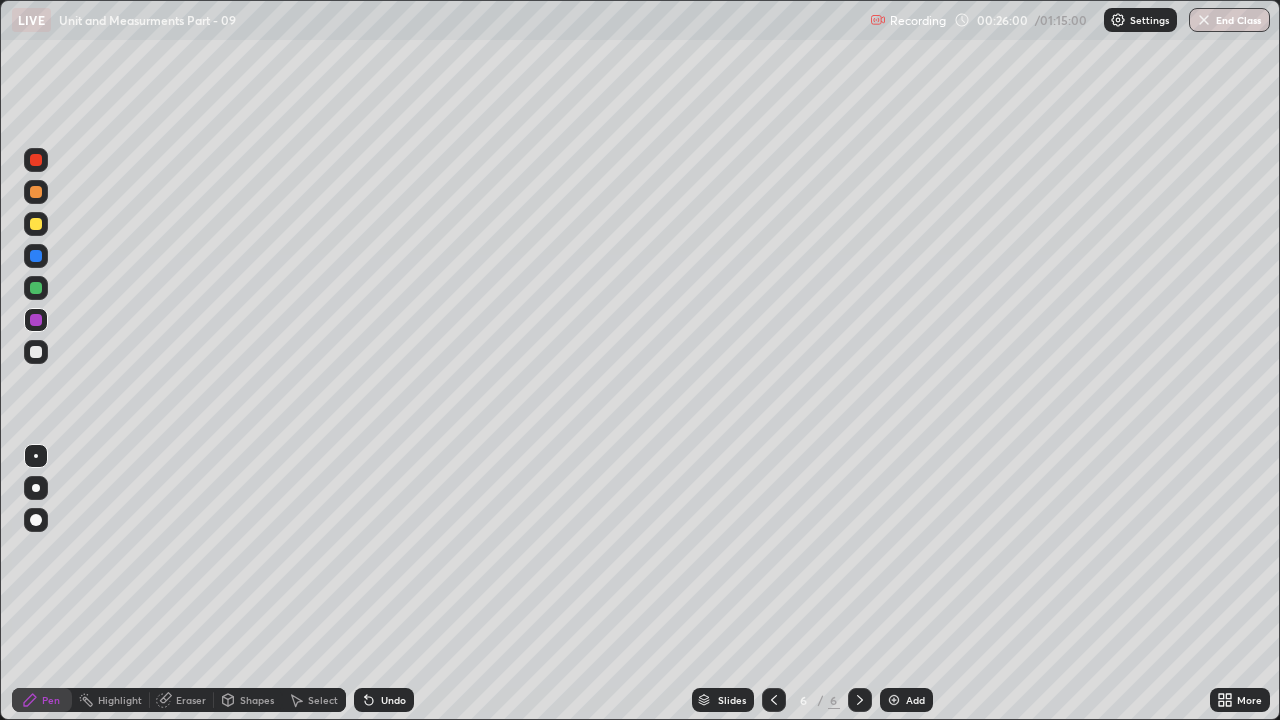 click at bounding box center (36, 352) 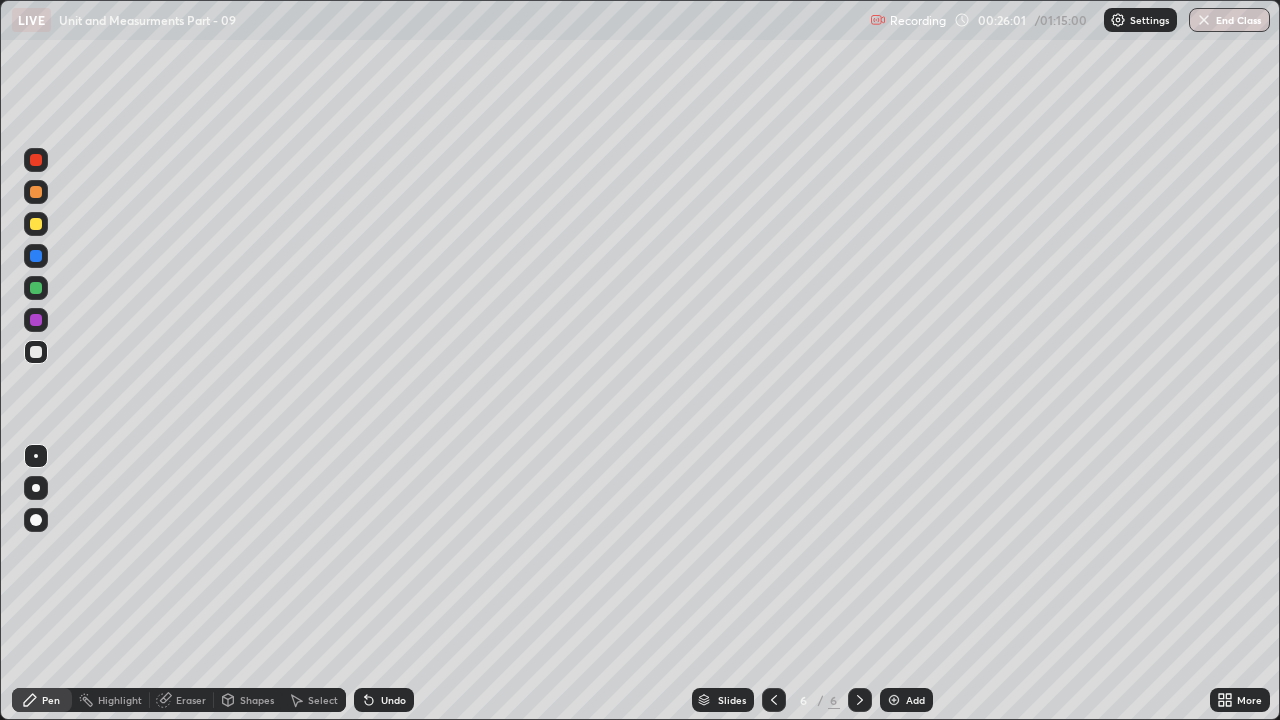 click at bounding box center [36, 288] 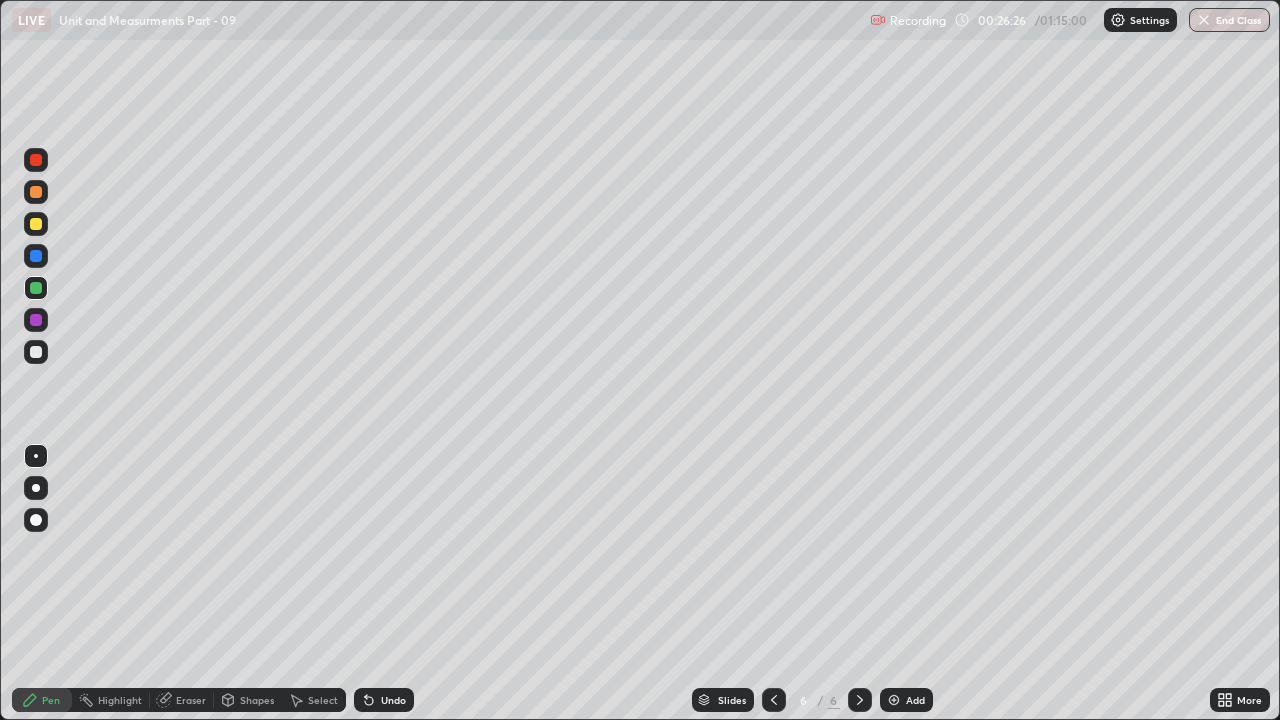click on "Undo" at bounding box center (384, 700) 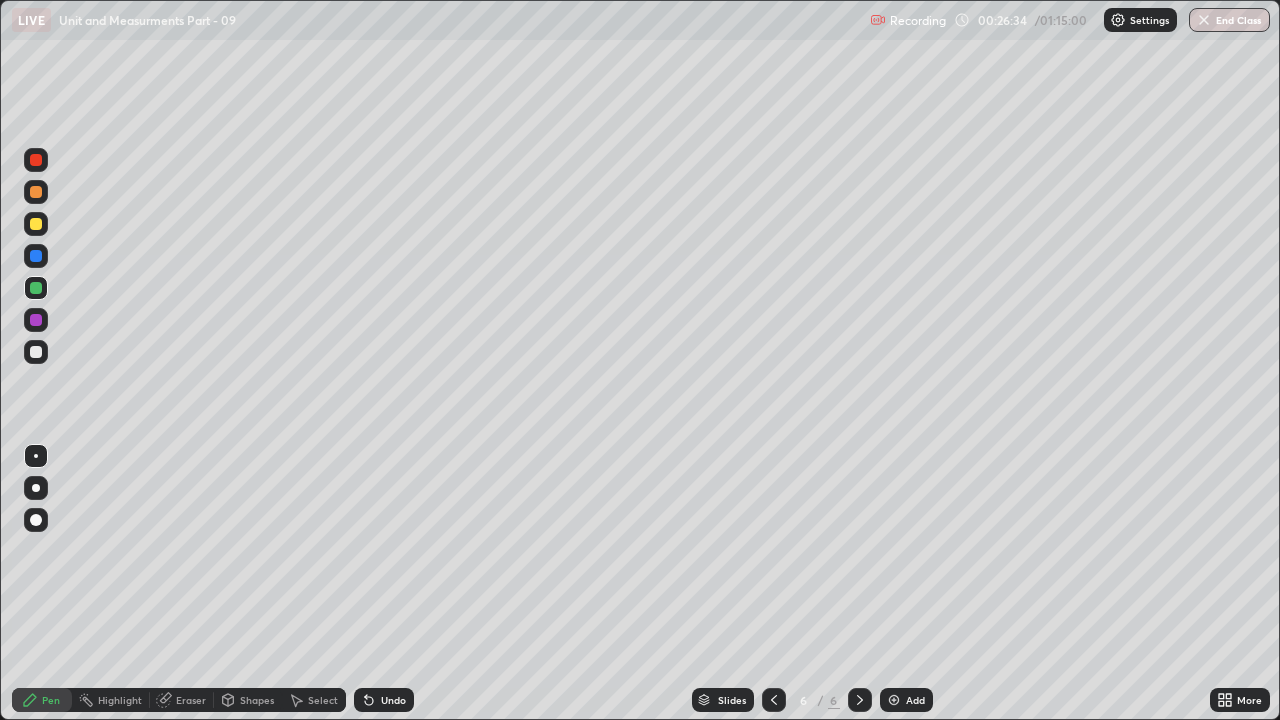 click at bounding box center (36, 320) 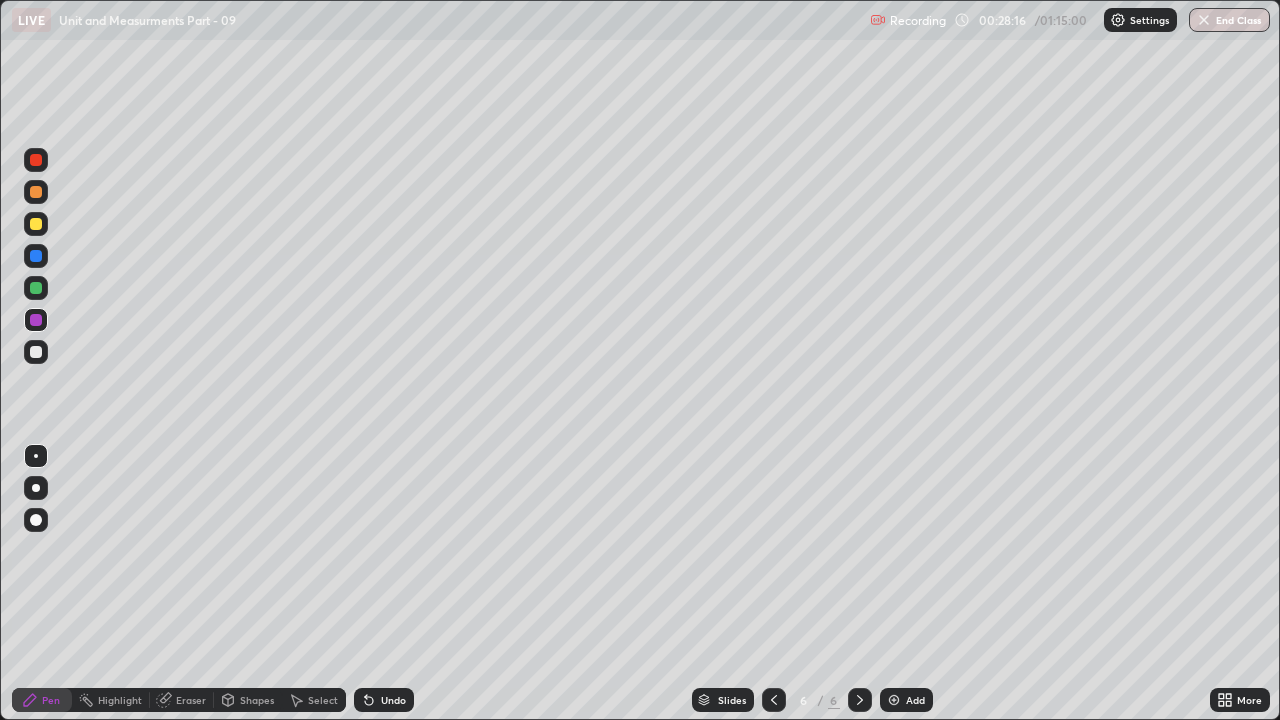 click at bounding box center [36, 288] 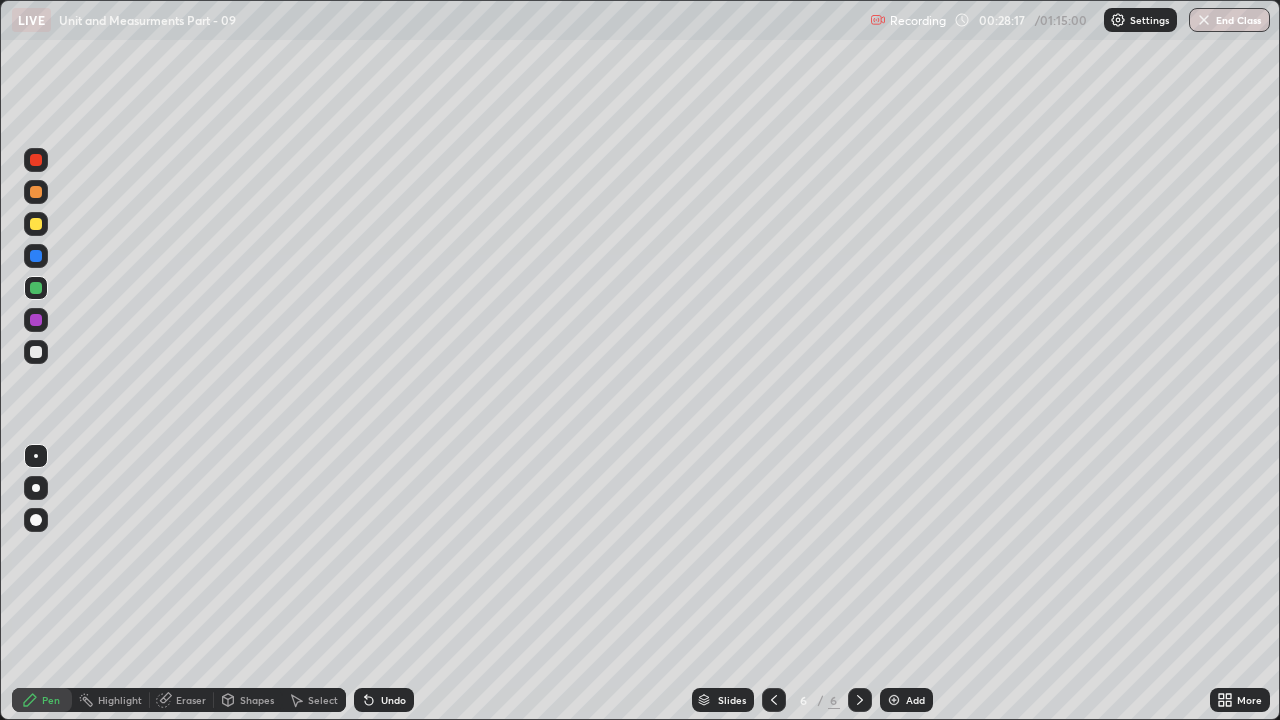 click at bounding box center [36, 352] 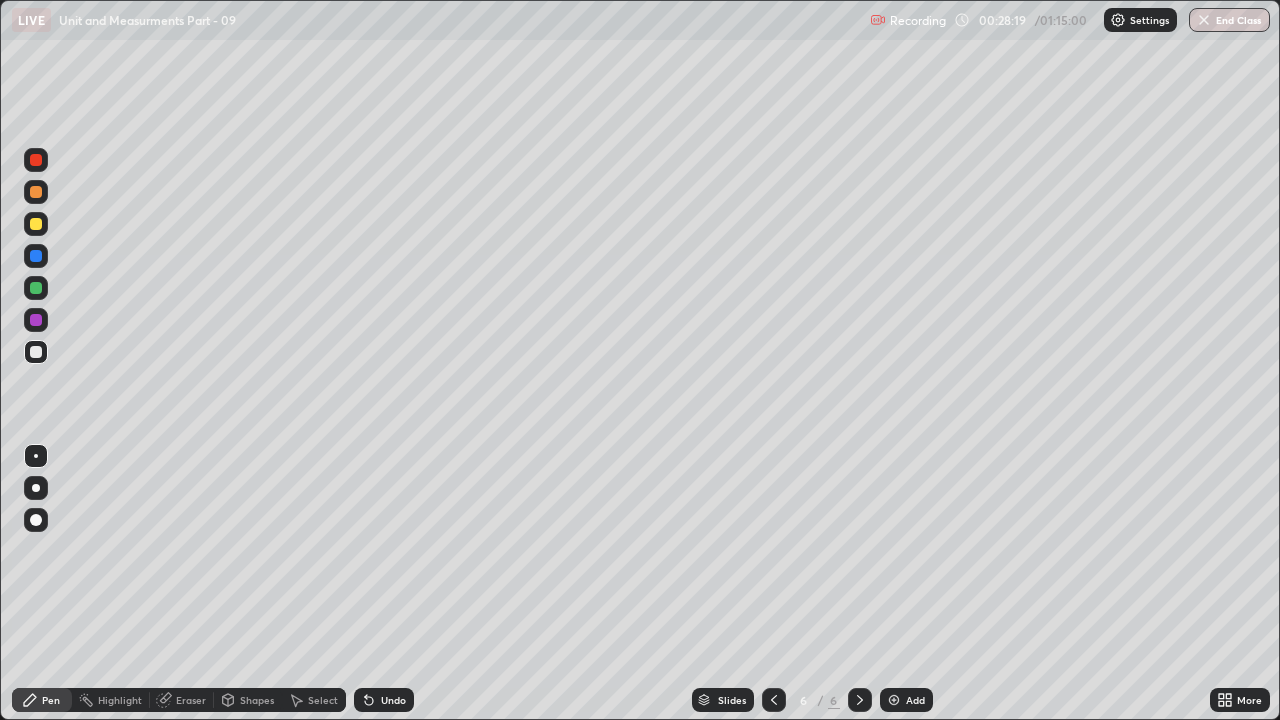 click at bounding box center [36, 320] 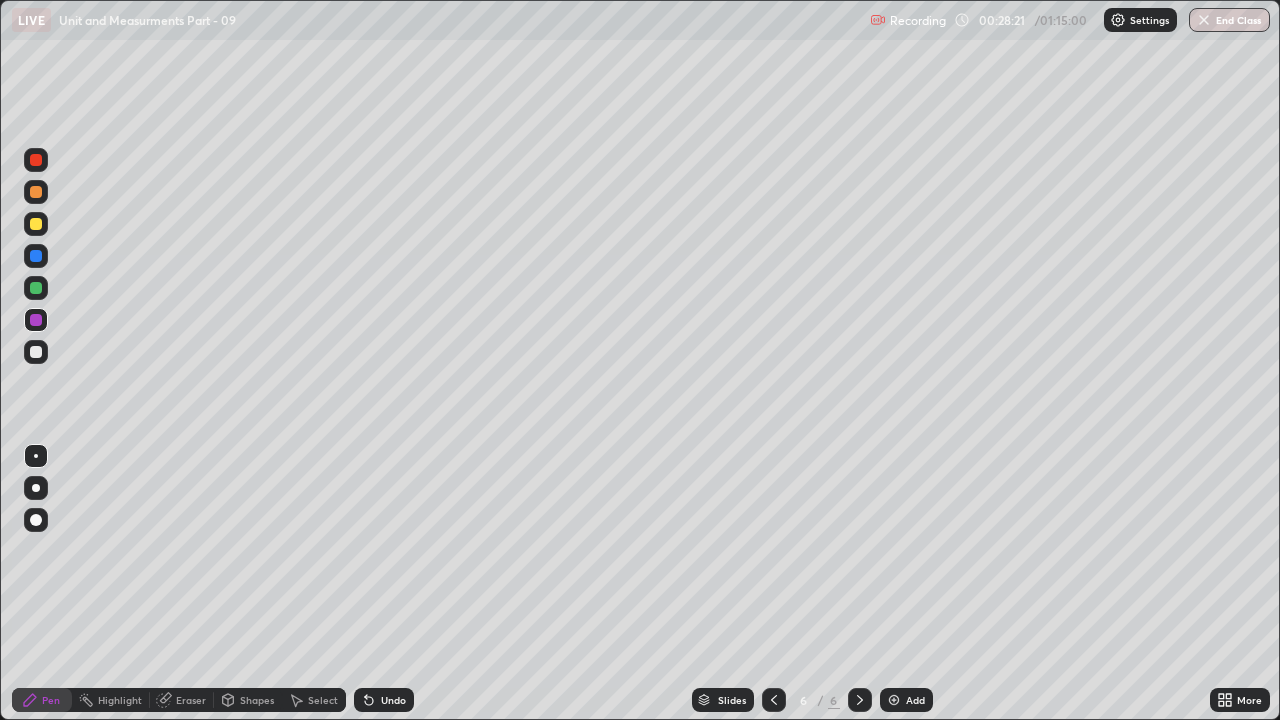 click on "Eraser" at bounding box center (191, 700) 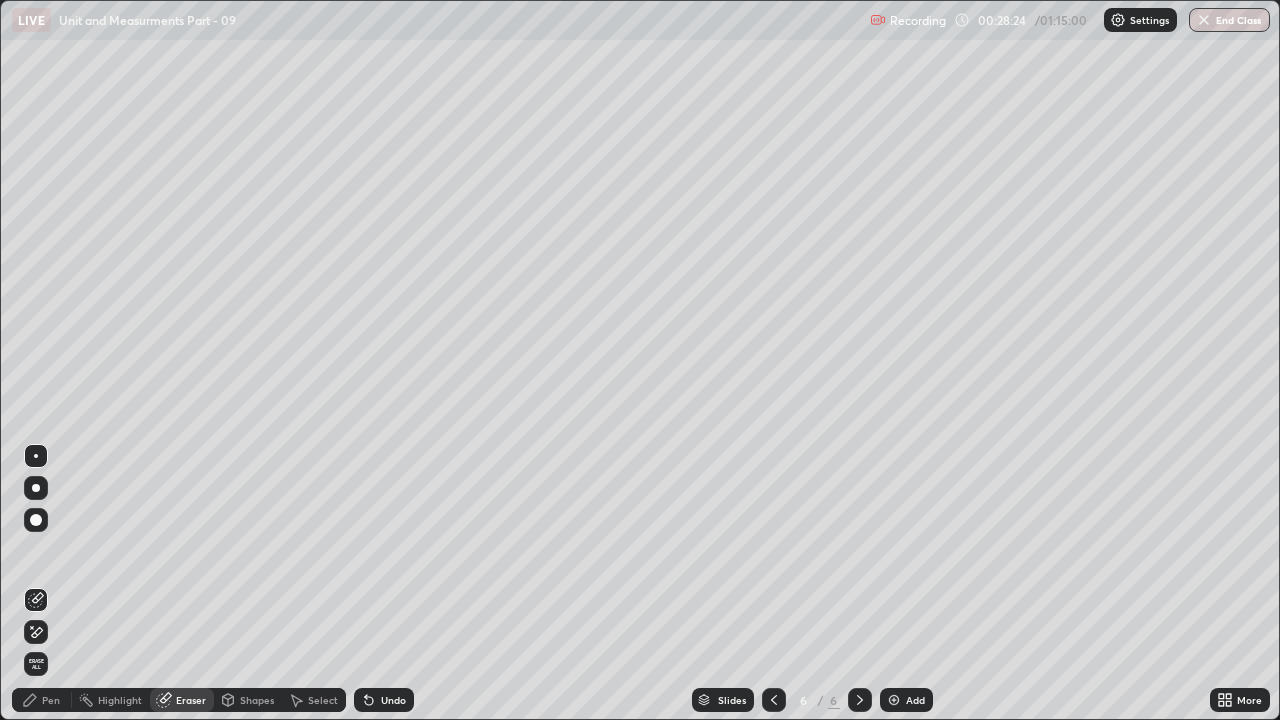 click on "Pen" at bounding box center [42, 700] 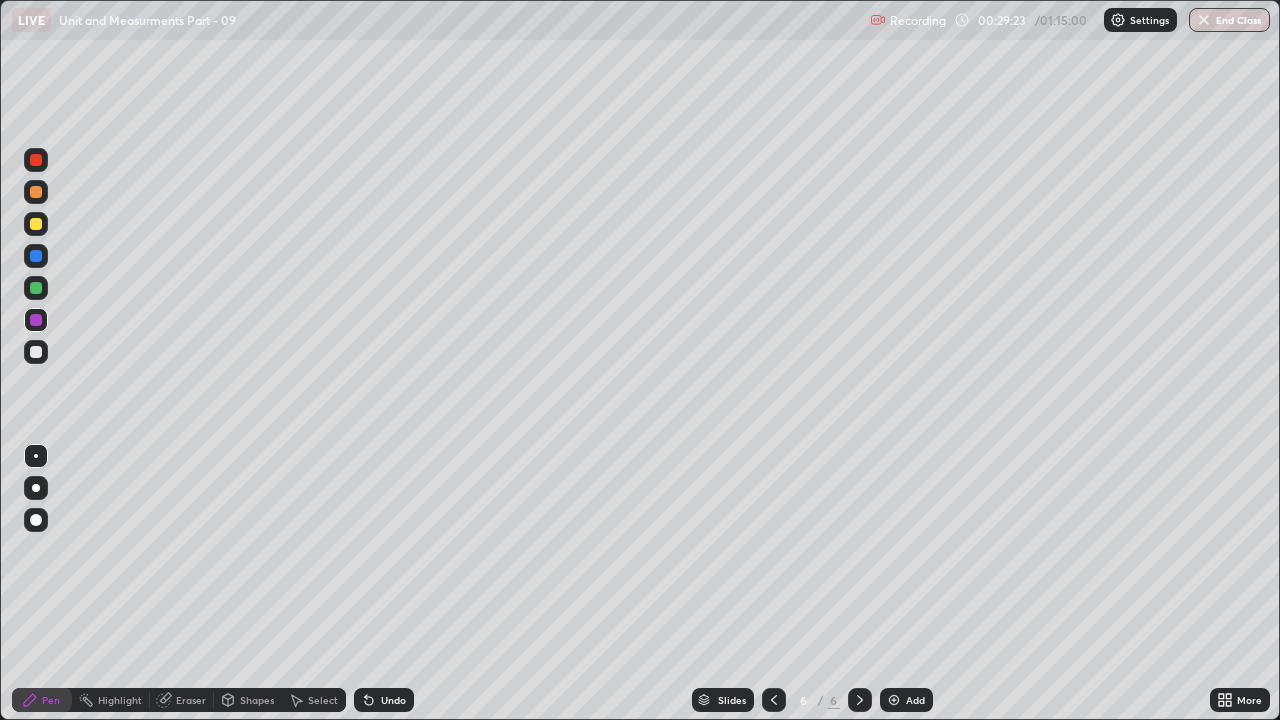 click on "Eraser" at bounding box center [191, 700] 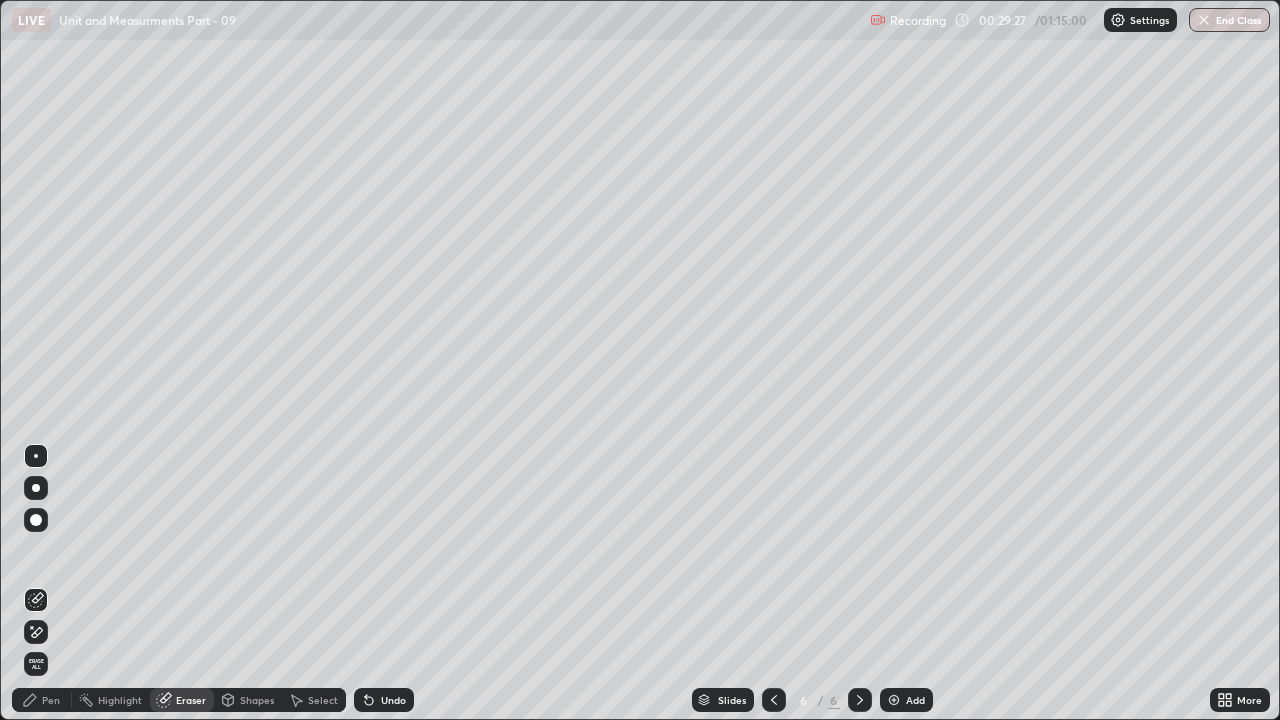 click on "Pen" at bounding box center (42, 700) 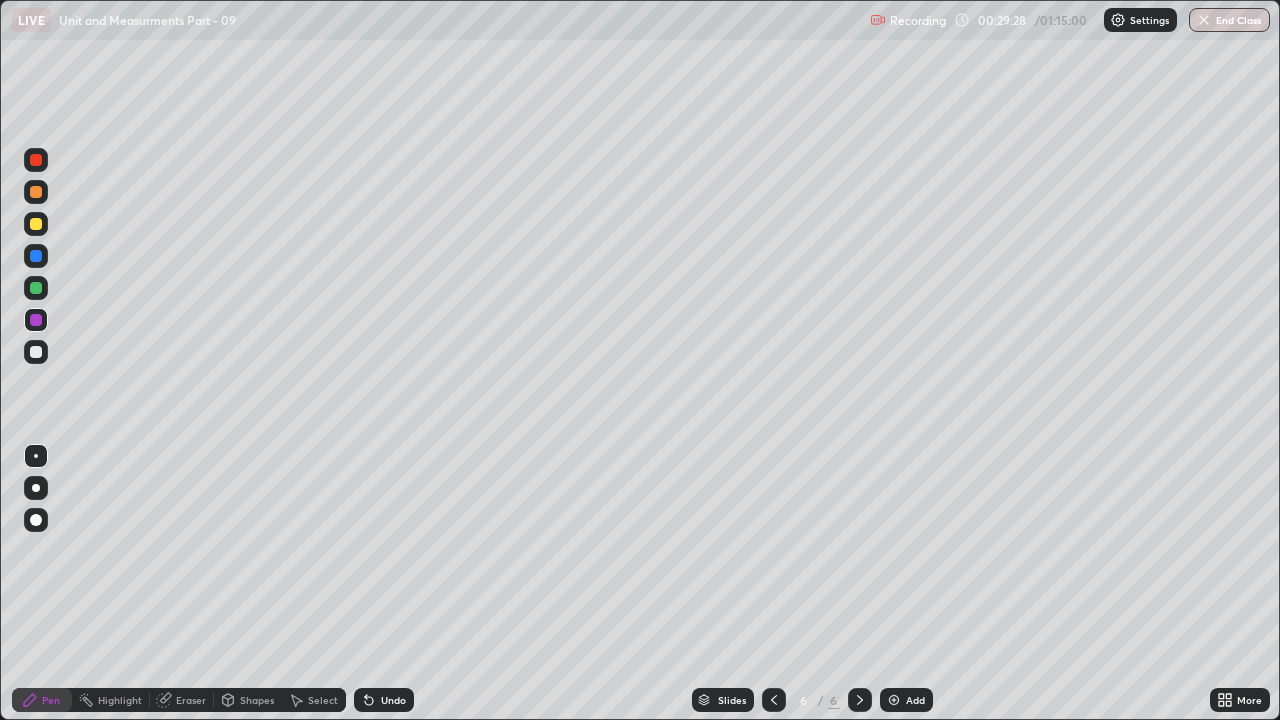 click at bounding box center [36, 288] 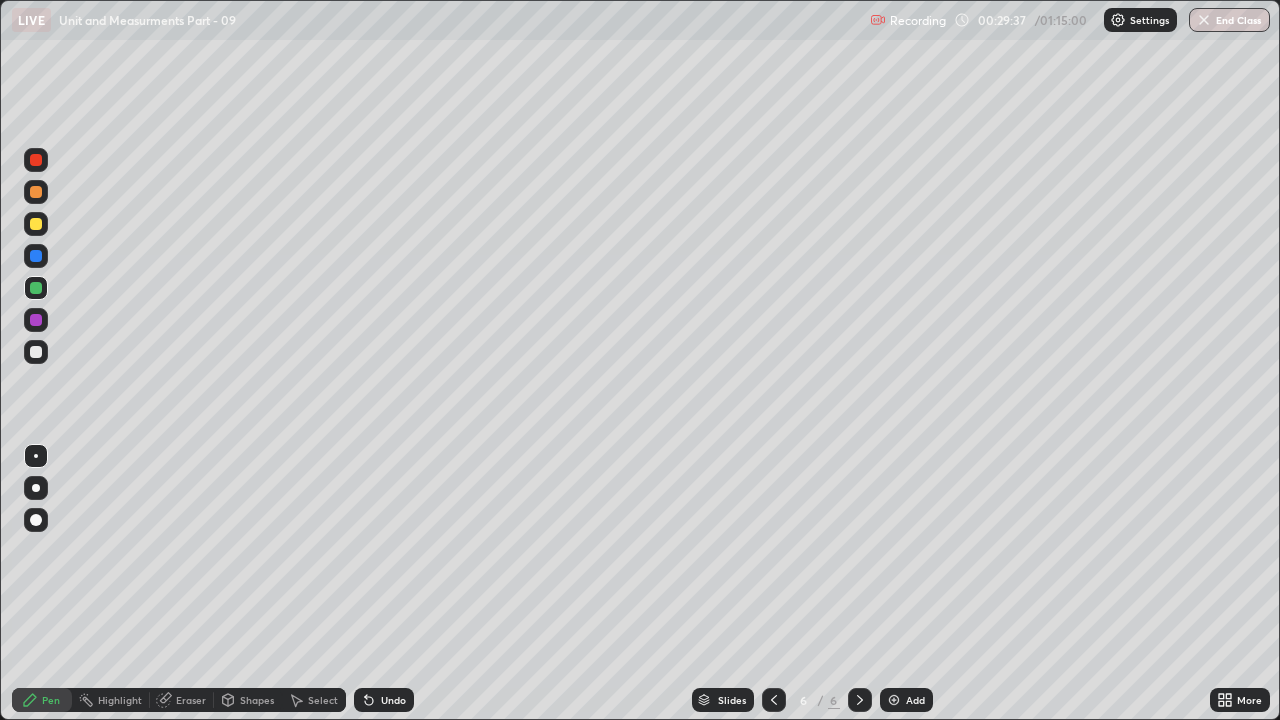 click on "Eraser" at bounding box center [182, 700] 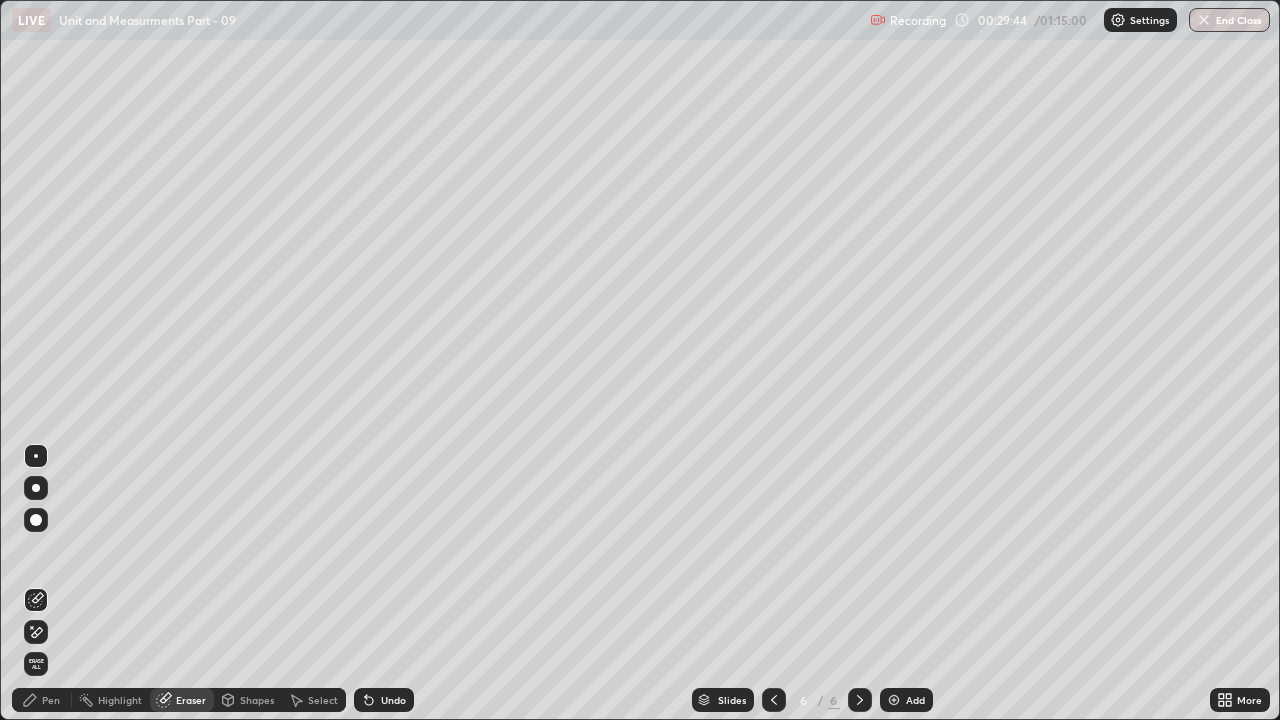 click on "Pen" at bounding box center (51, 700) 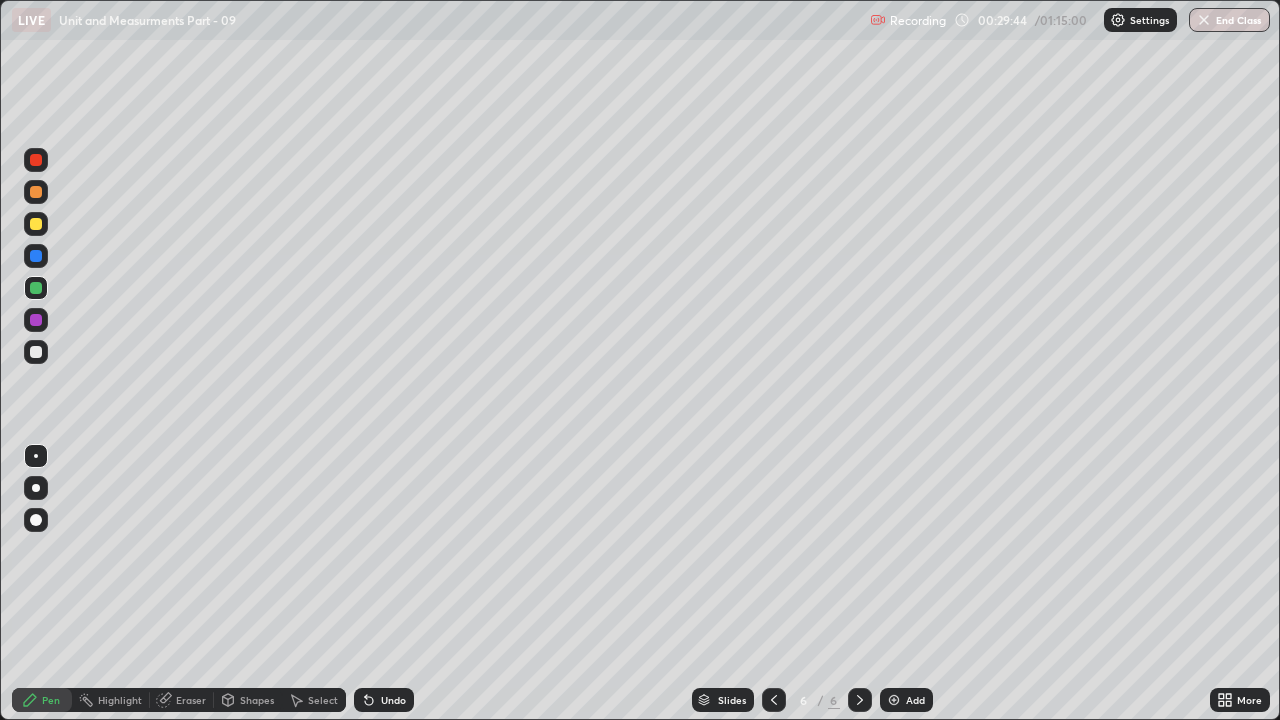 click at bounding box center (36, 456) 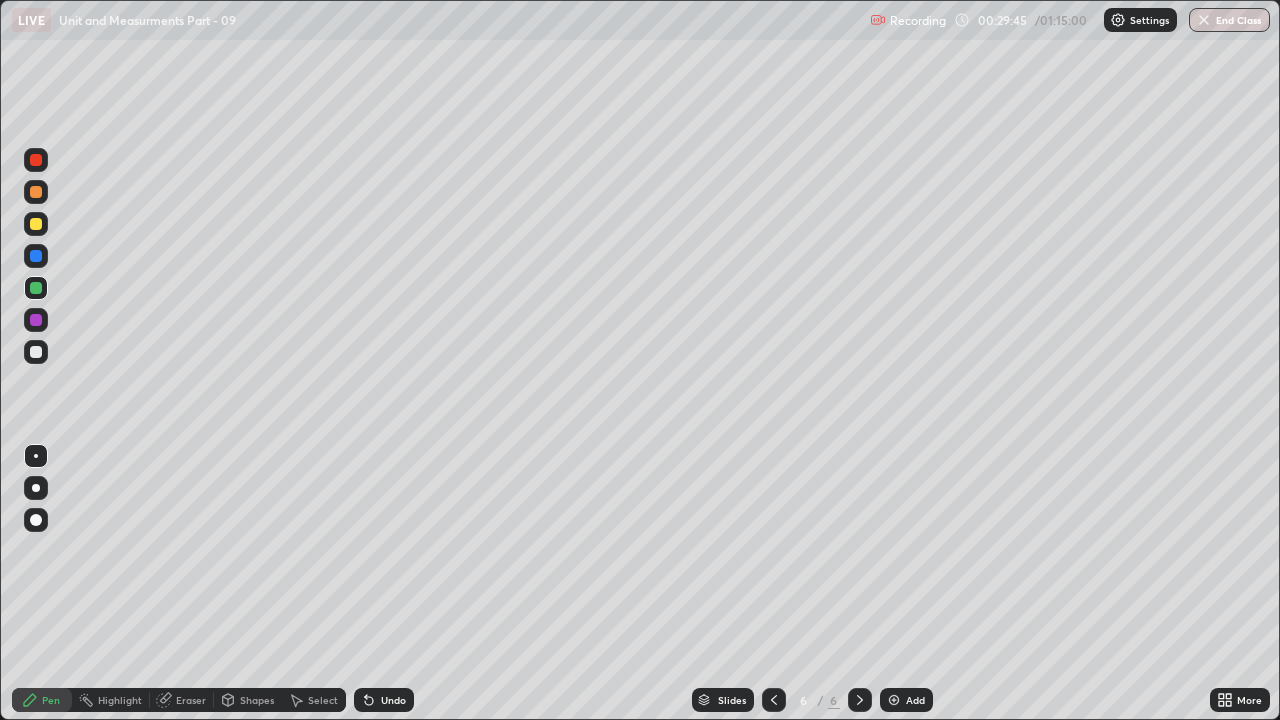 click at bounding box center [36, 352] 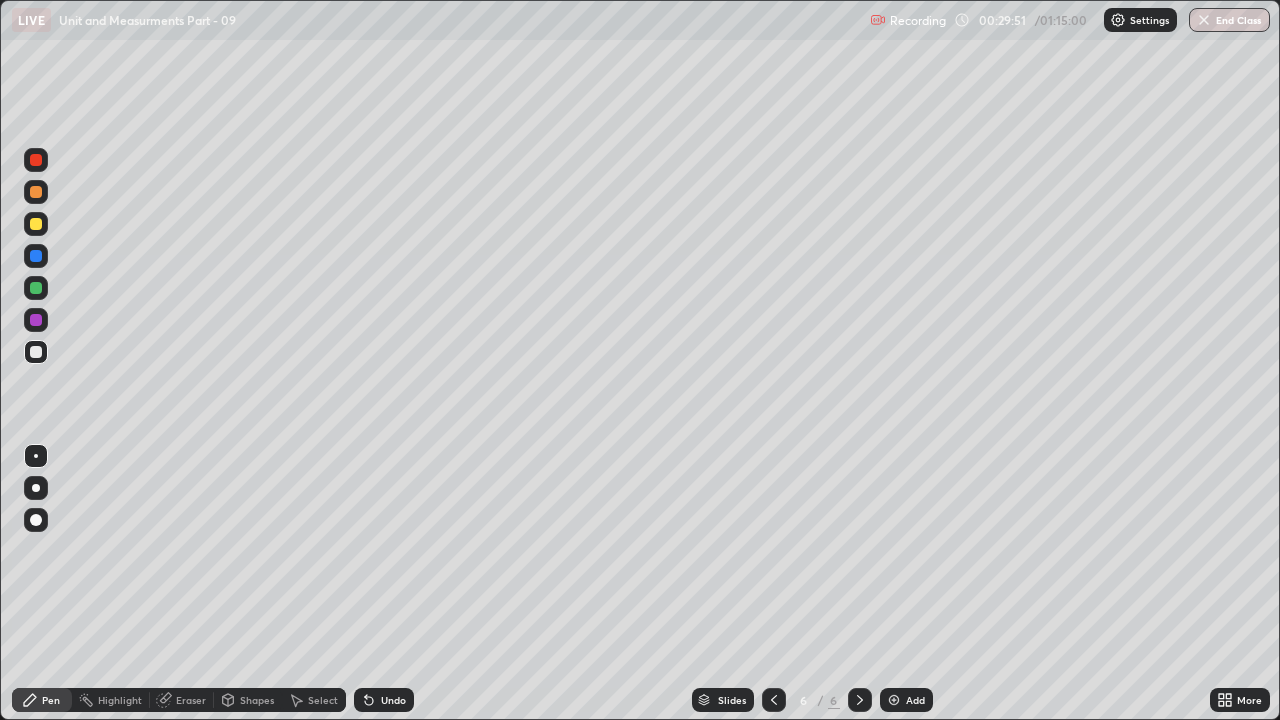 click on "Eraser" at bounding box center (191, 700) 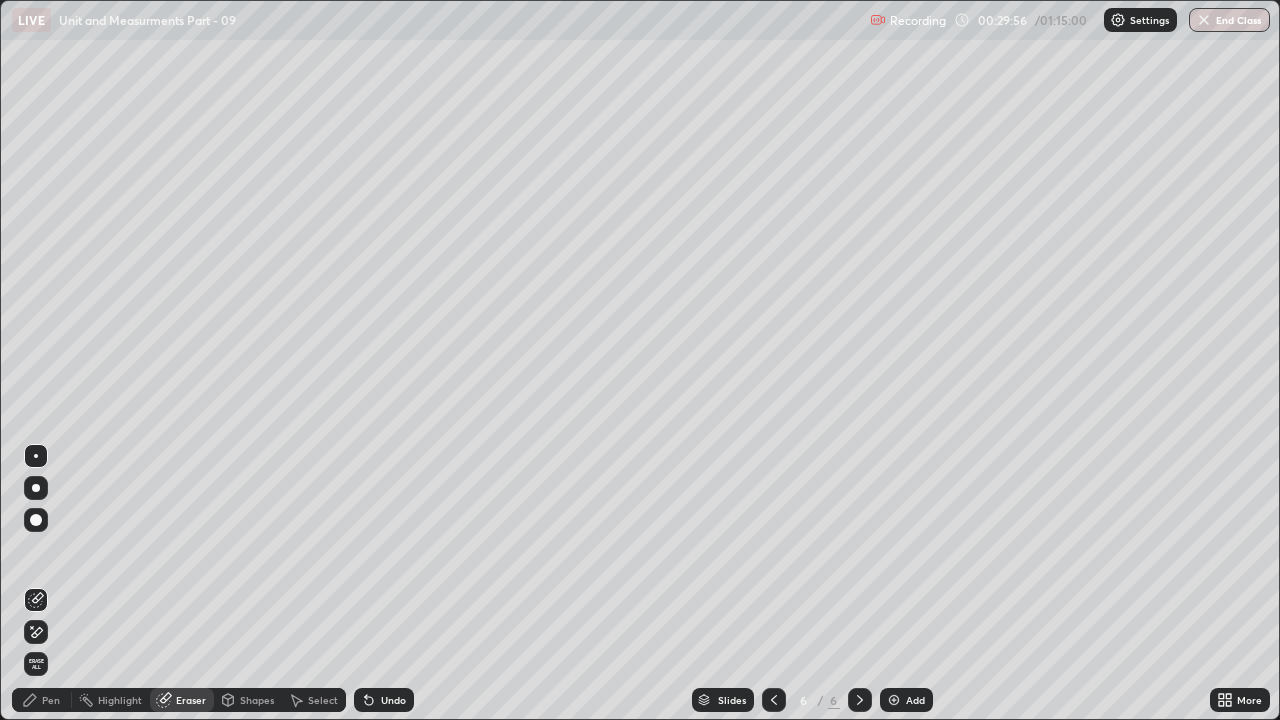 click on "Pen" at bounding box center [51, 700] 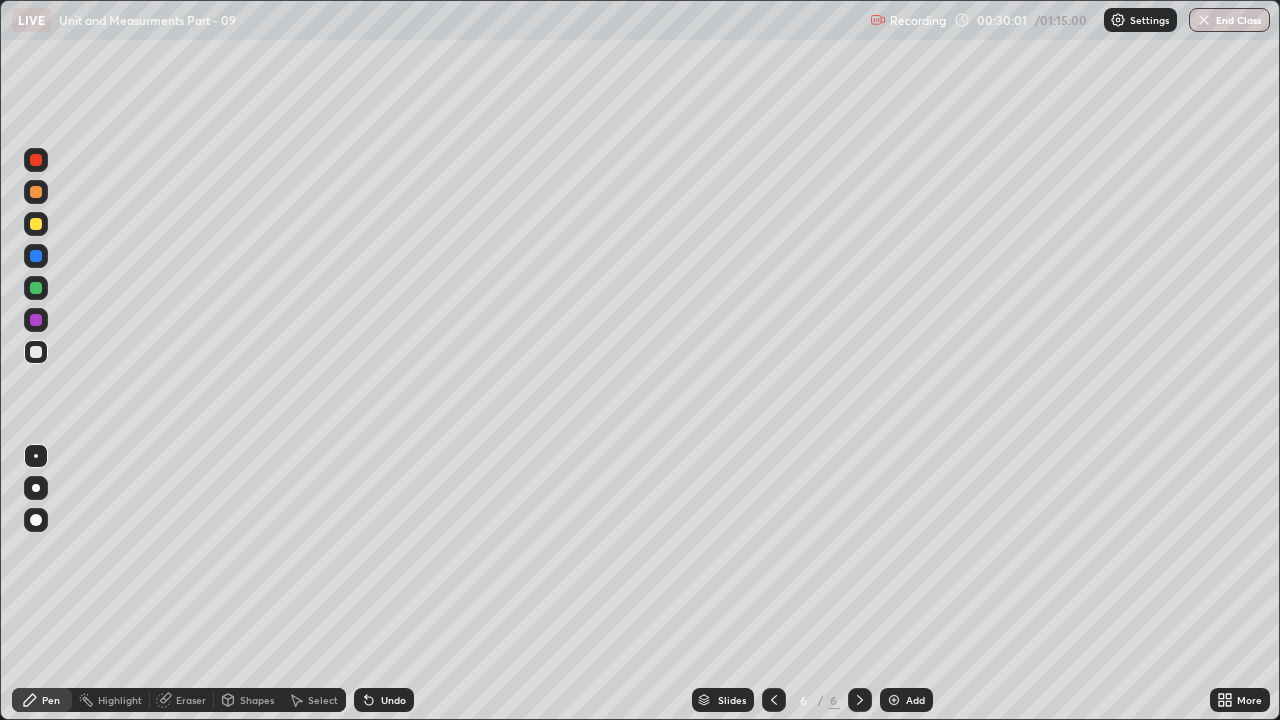click on "Pen" at bounding box center [51, 700] 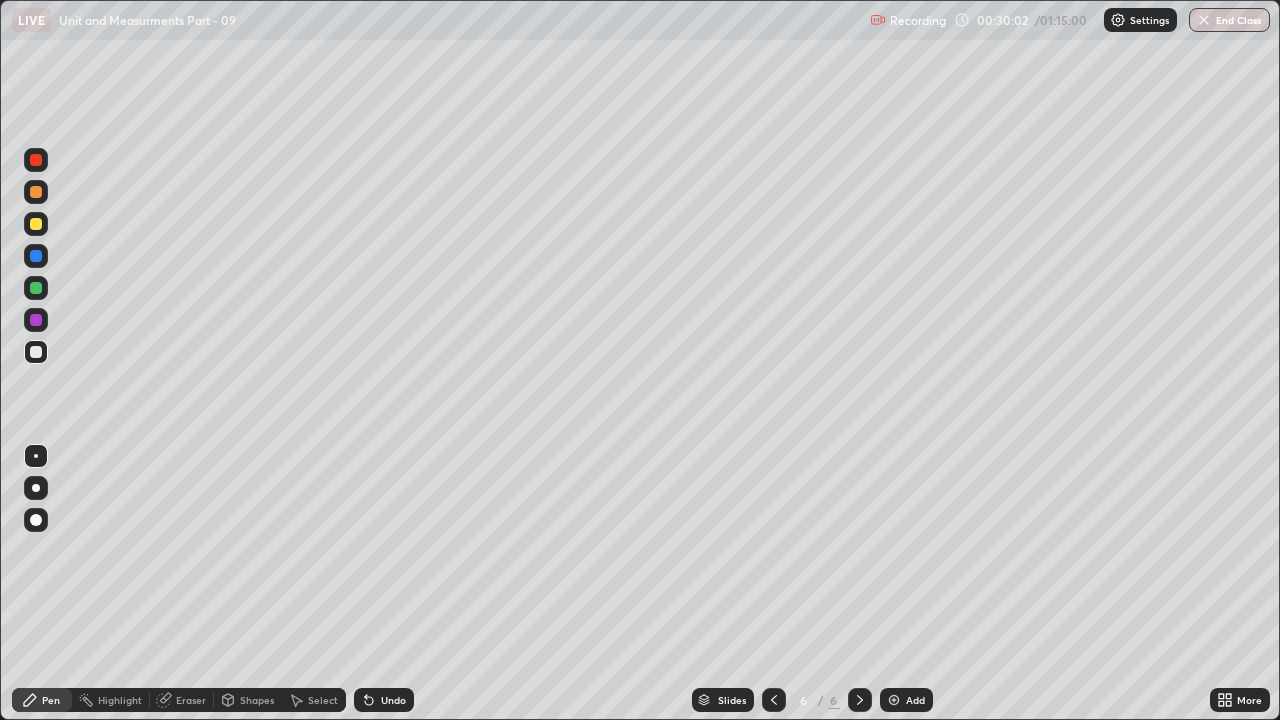 click at bounding box center [36, 320] 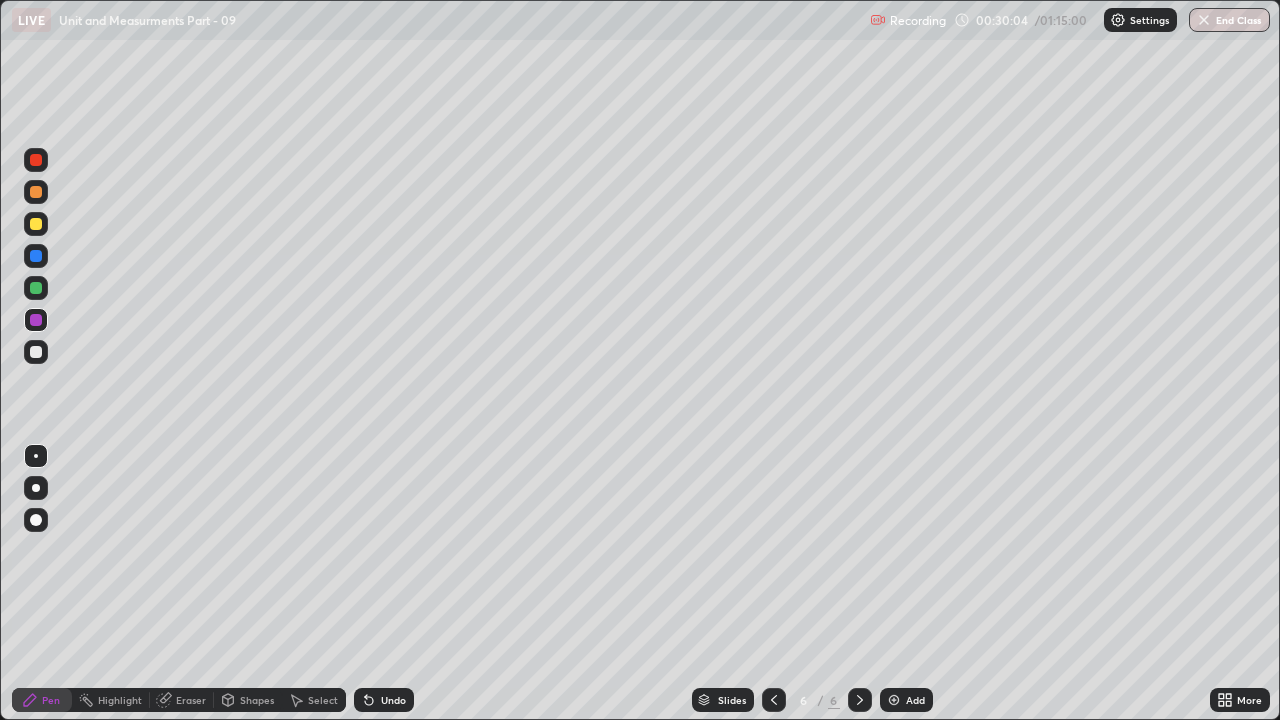 click at bounding box center [36, 288] 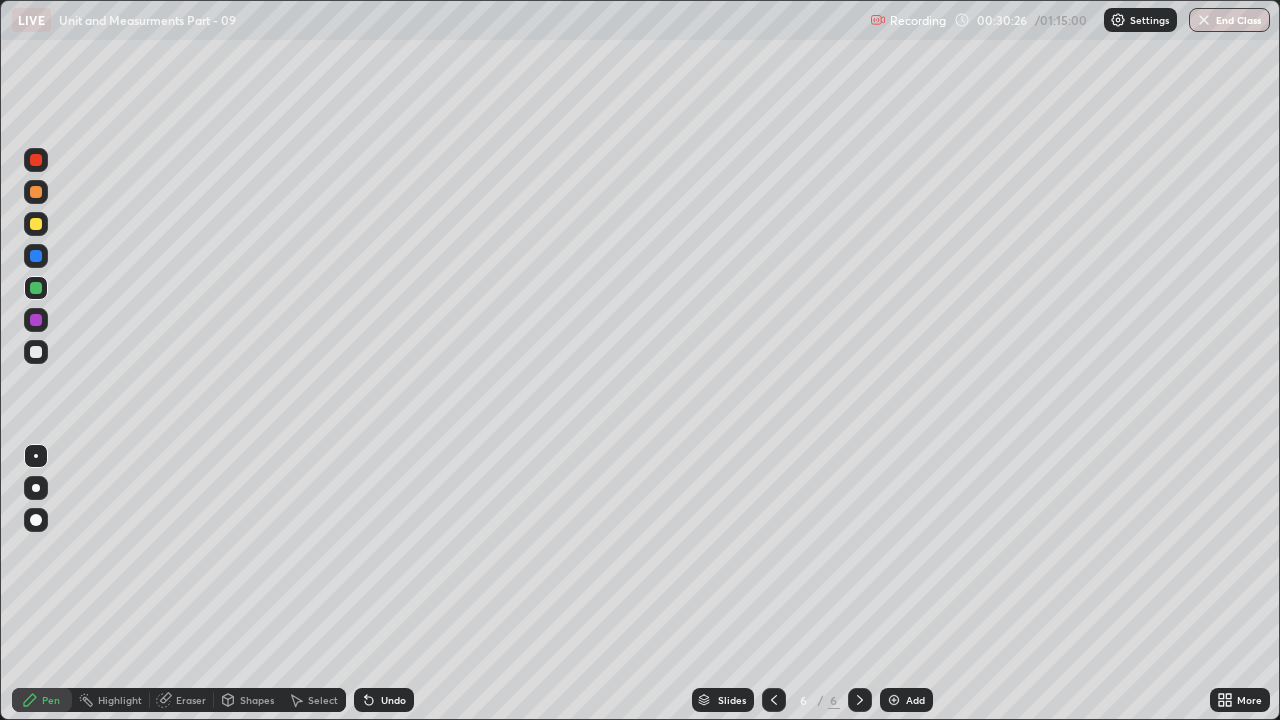 click at bounding box center [894, 700] 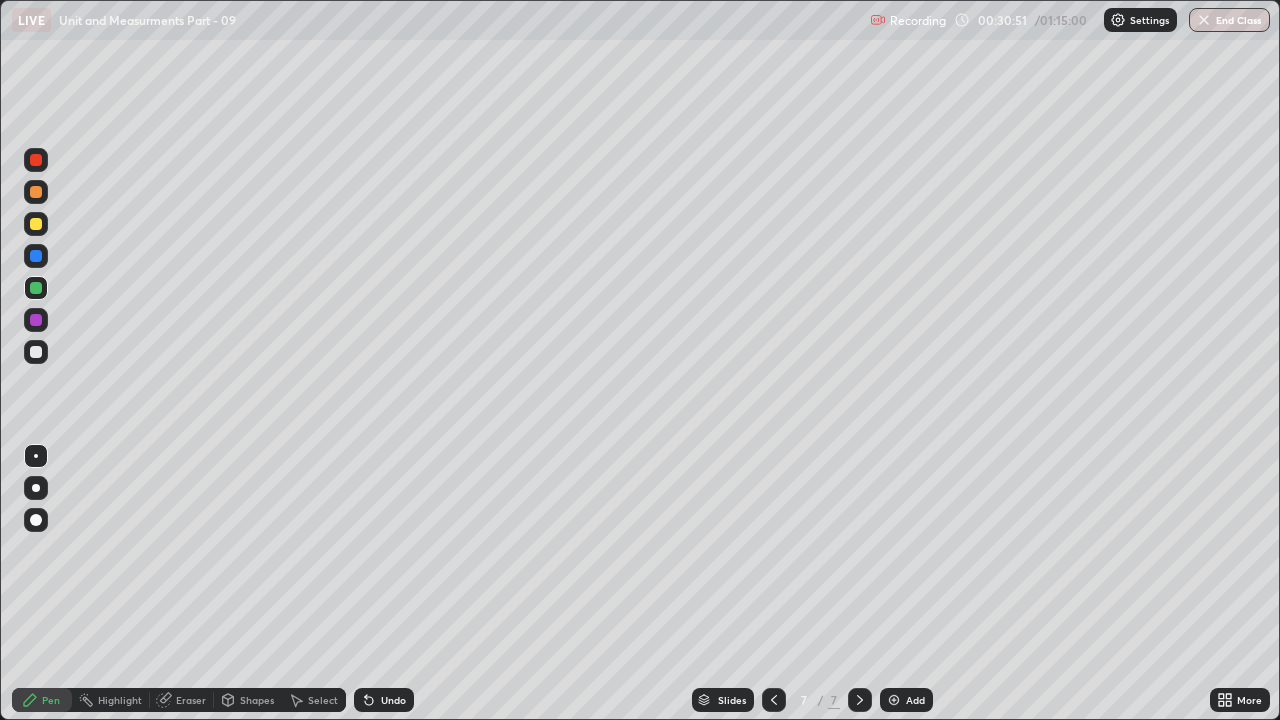 click on "Undo" at bounding box center [393, 700] 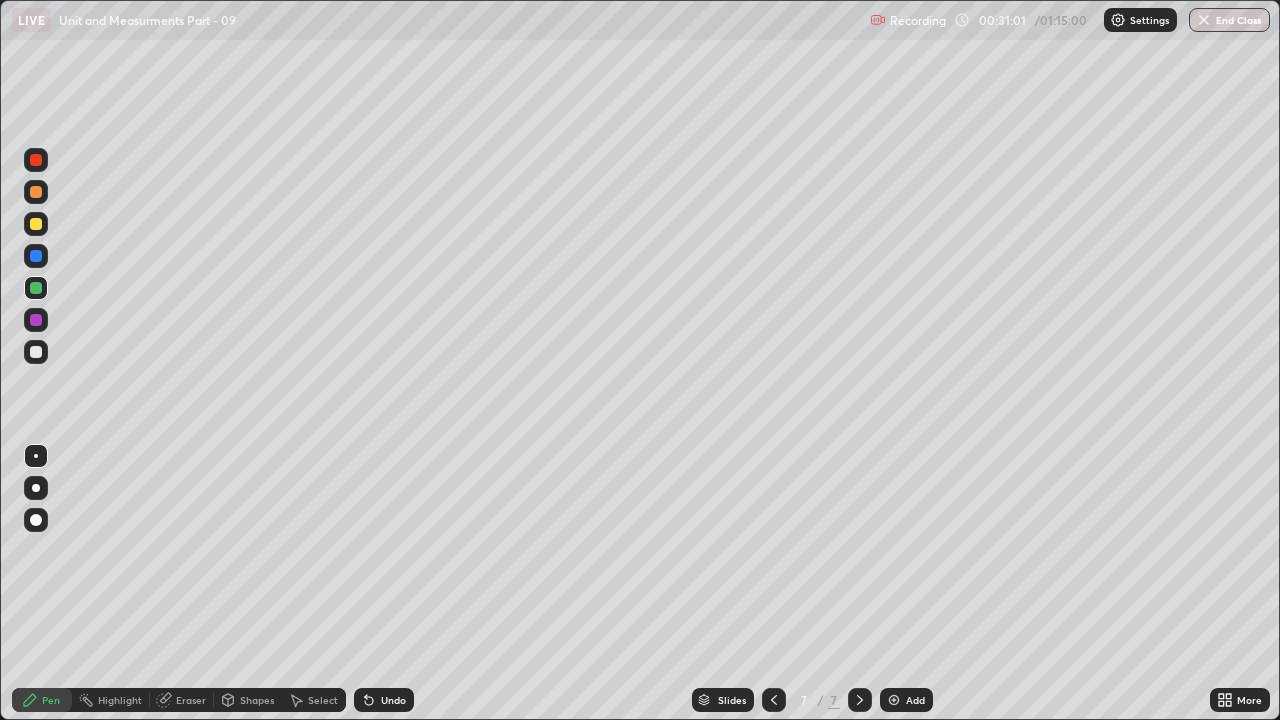 click at bounding box center (36, 320) 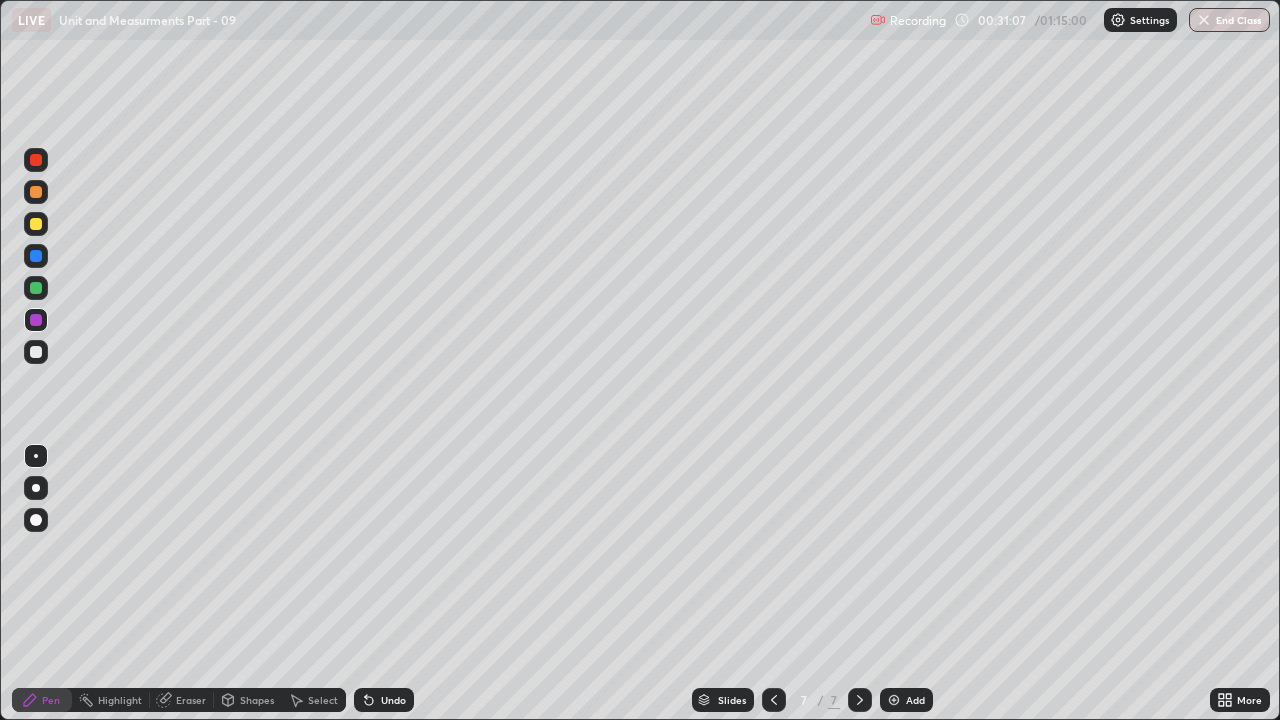 click at bounding box center (774, 700) 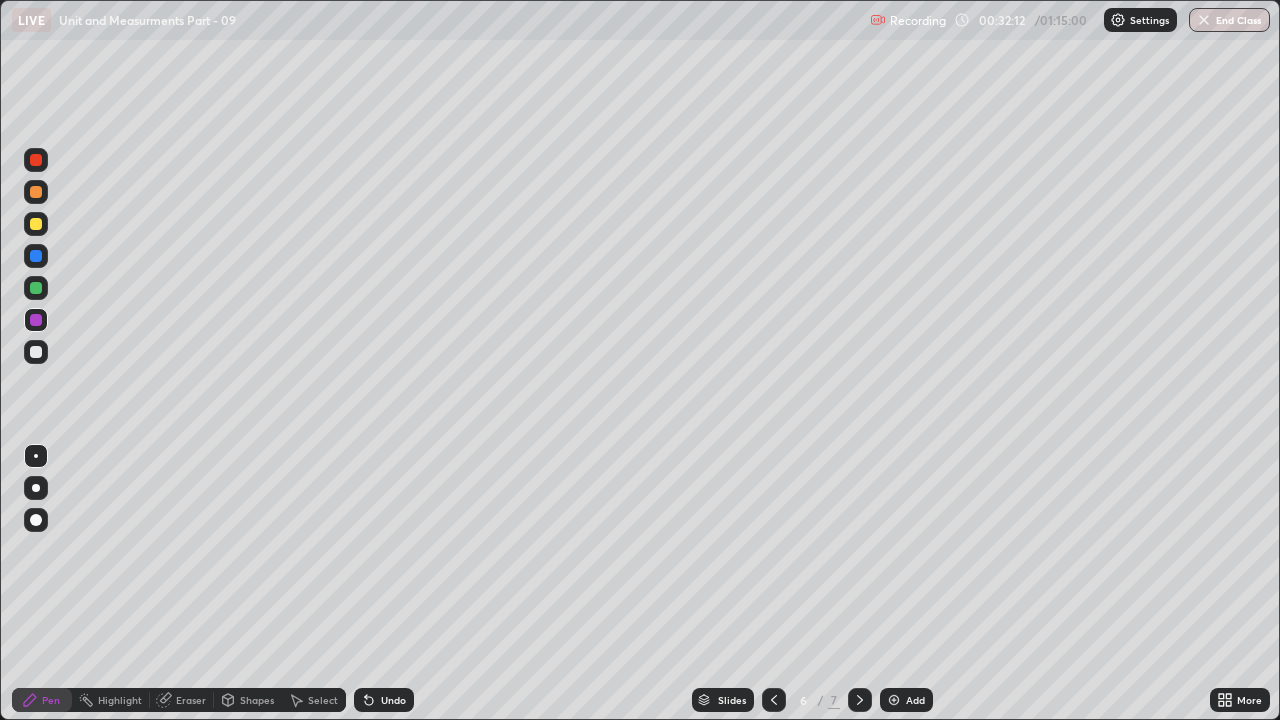 click 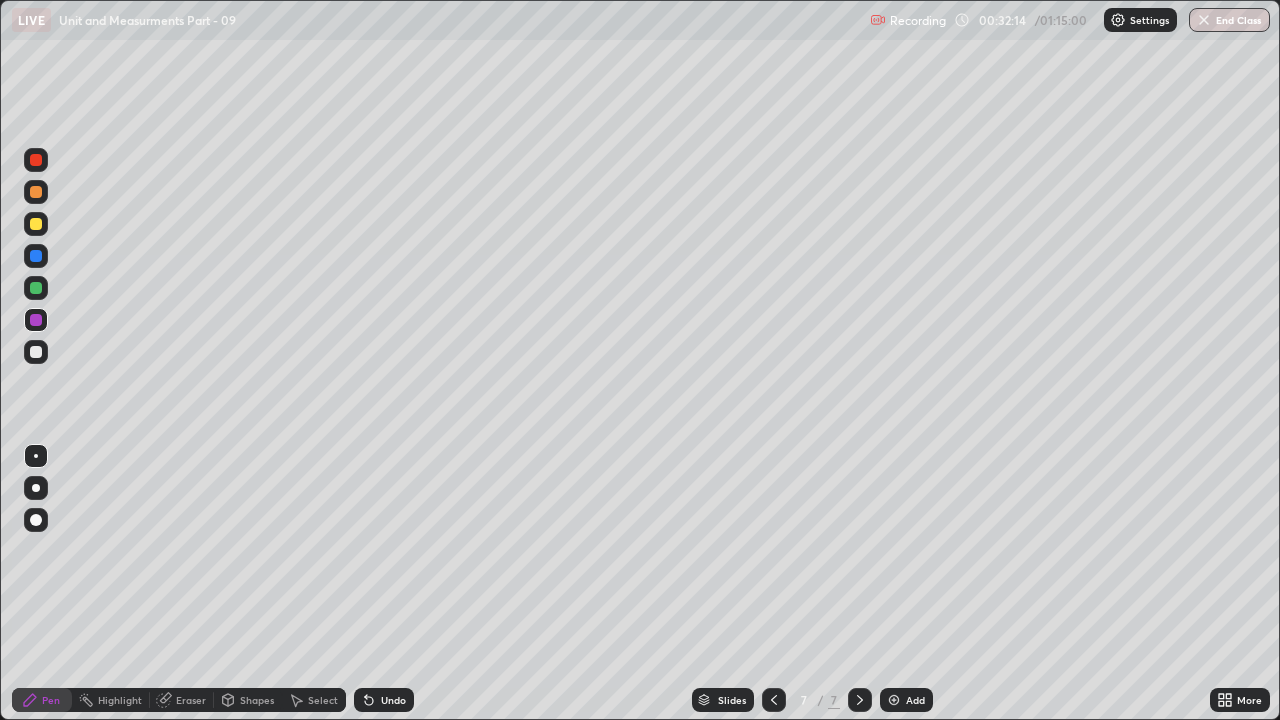 click at bounding box center [36, 352] 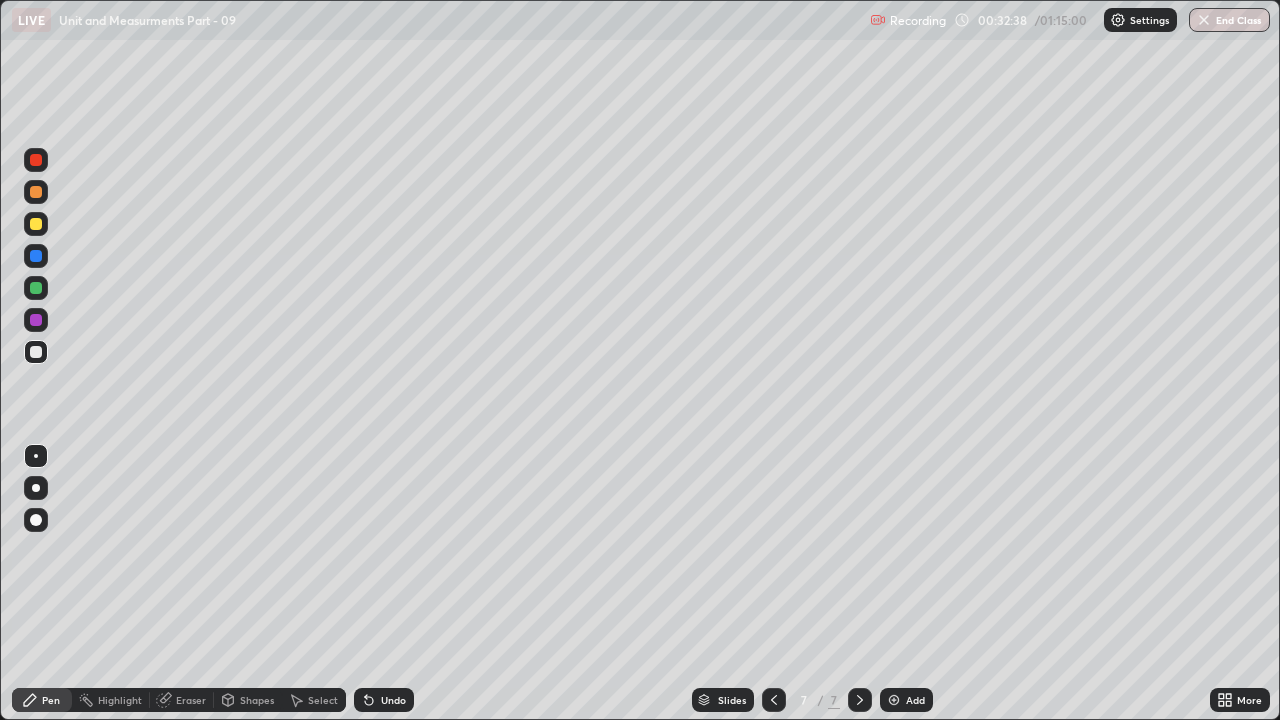 click at bounding box center [36, 256] 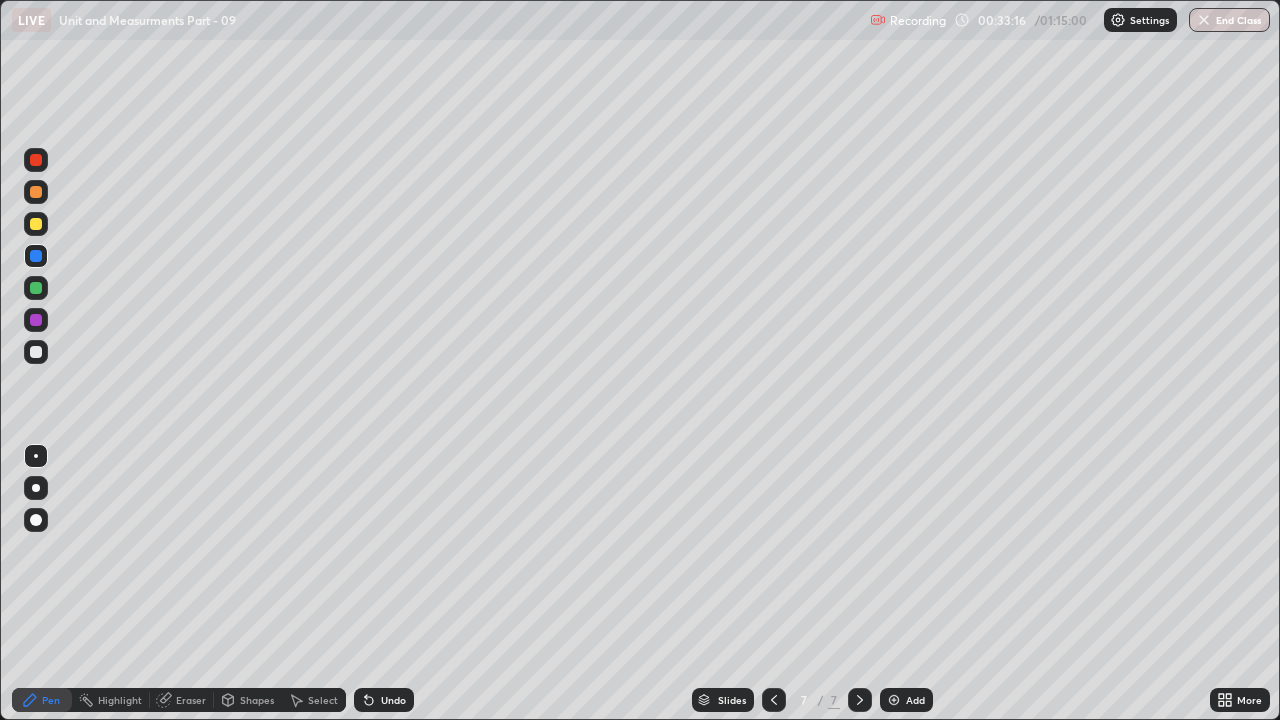 click at bounding box center (774, 700) 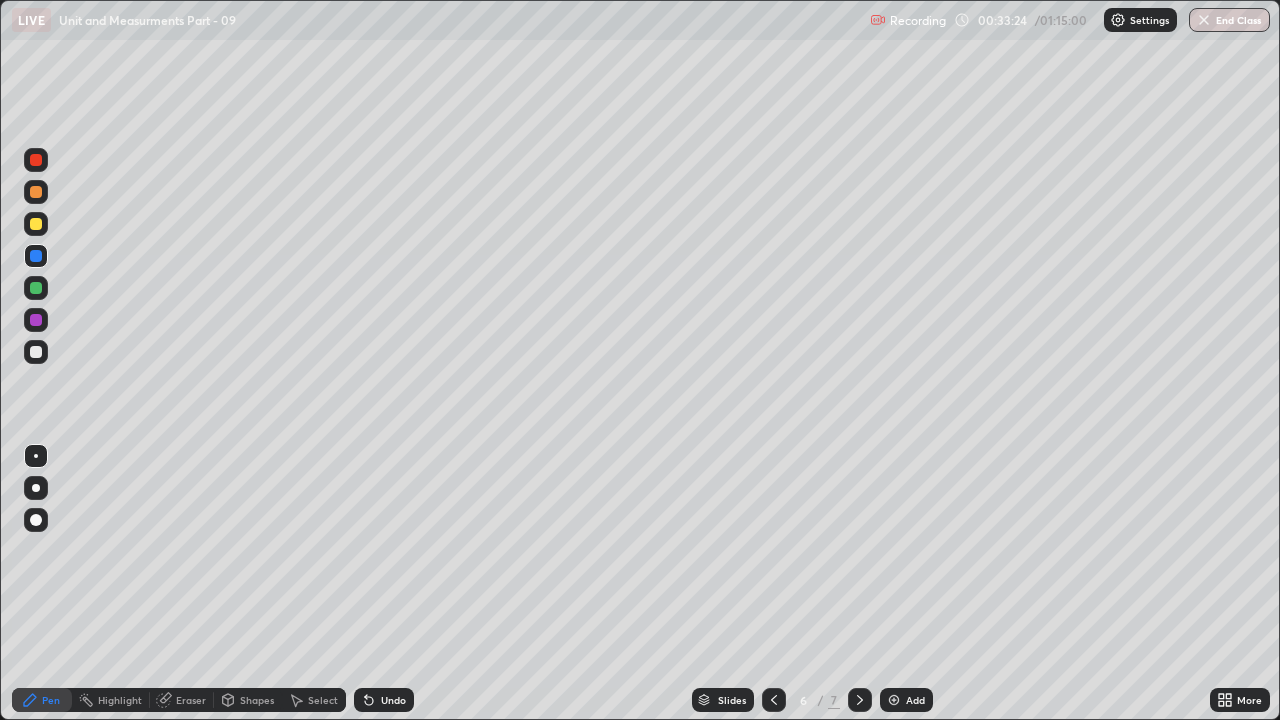 click 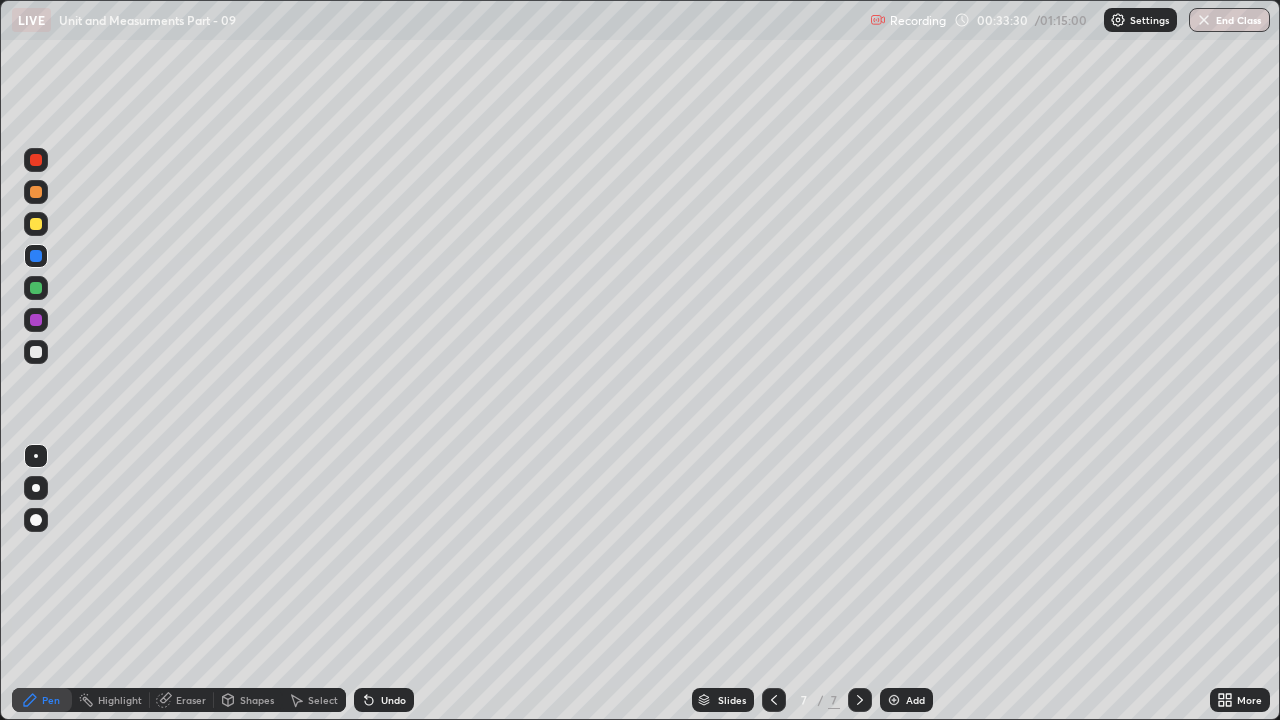 click at bounding box center [774, 700] 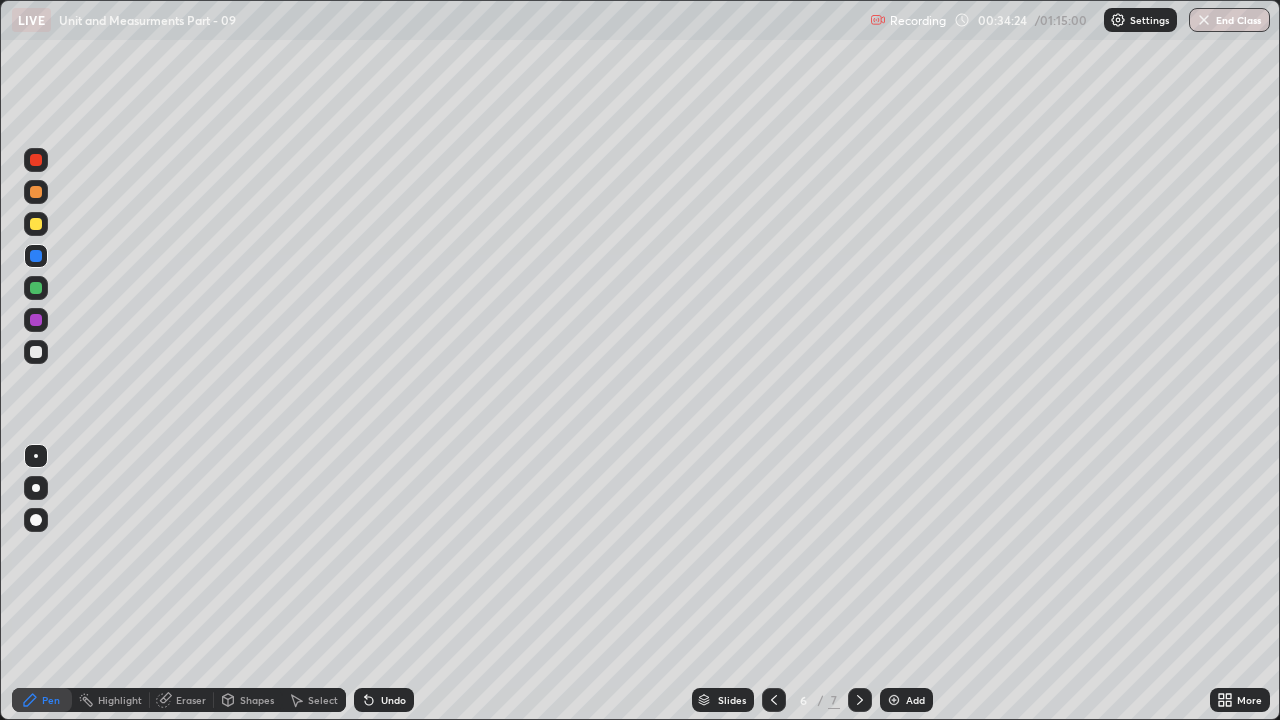 click 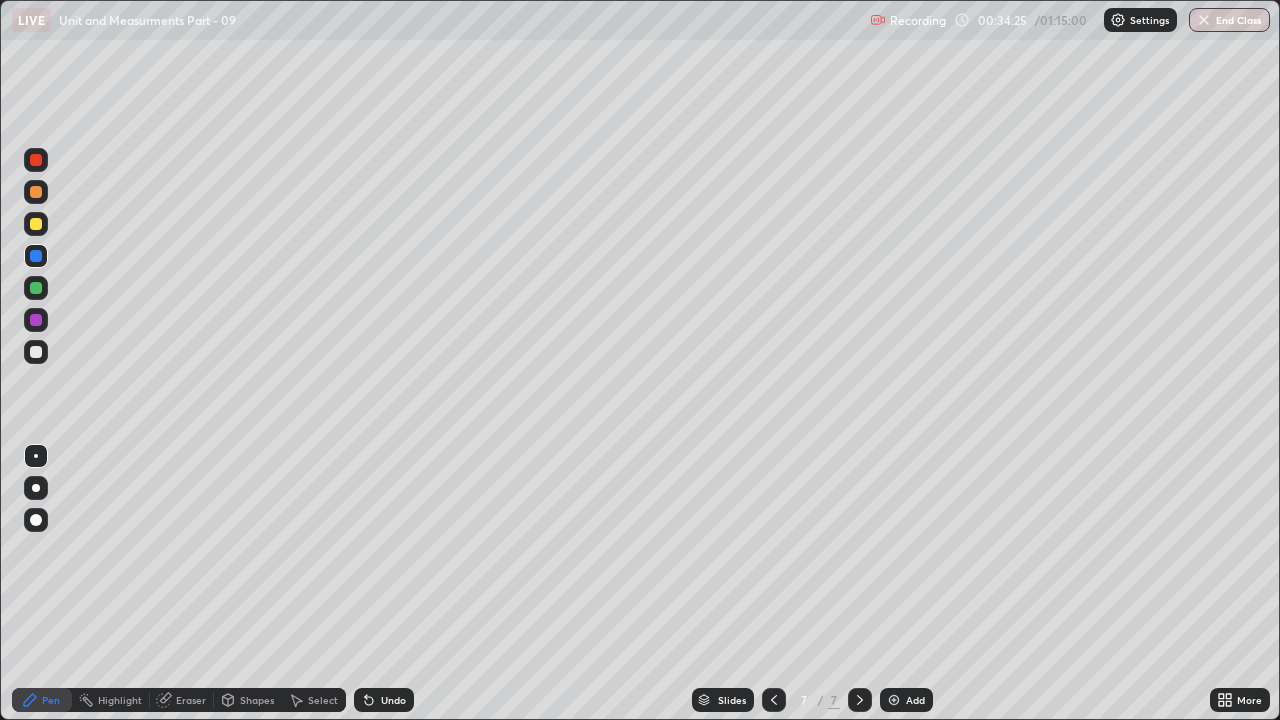 click 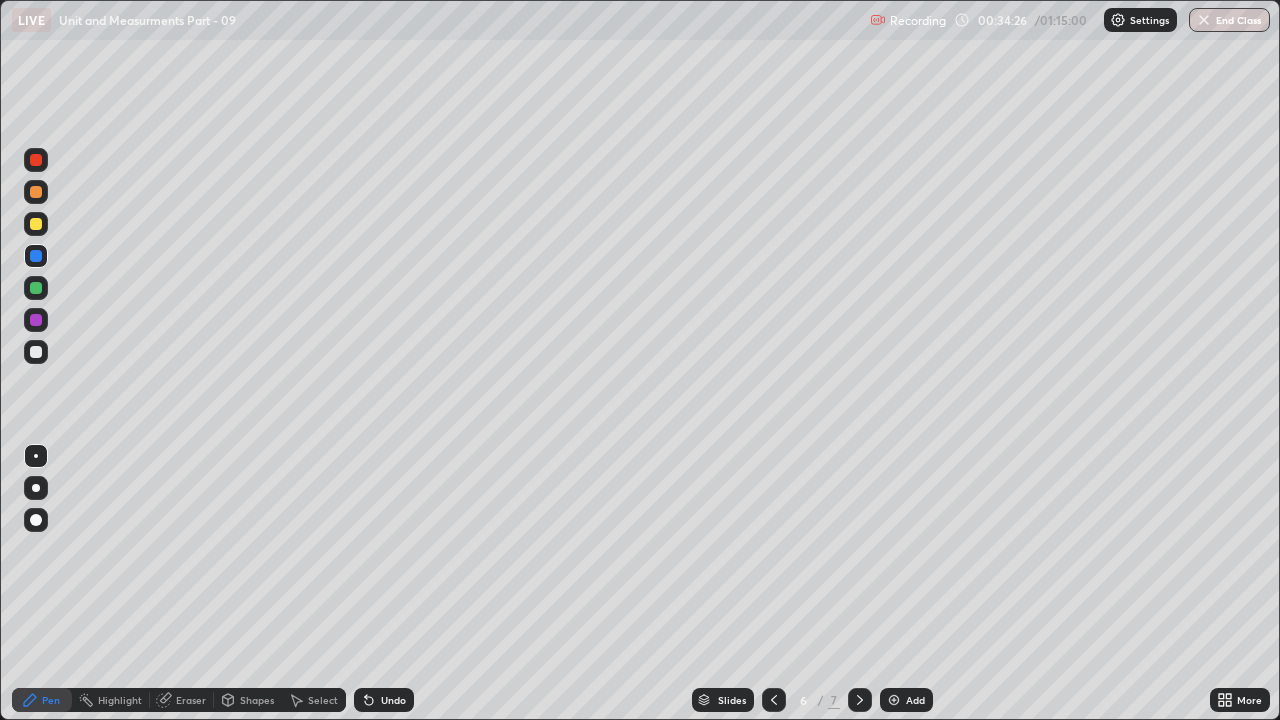 click at bounding box center (774, 700) 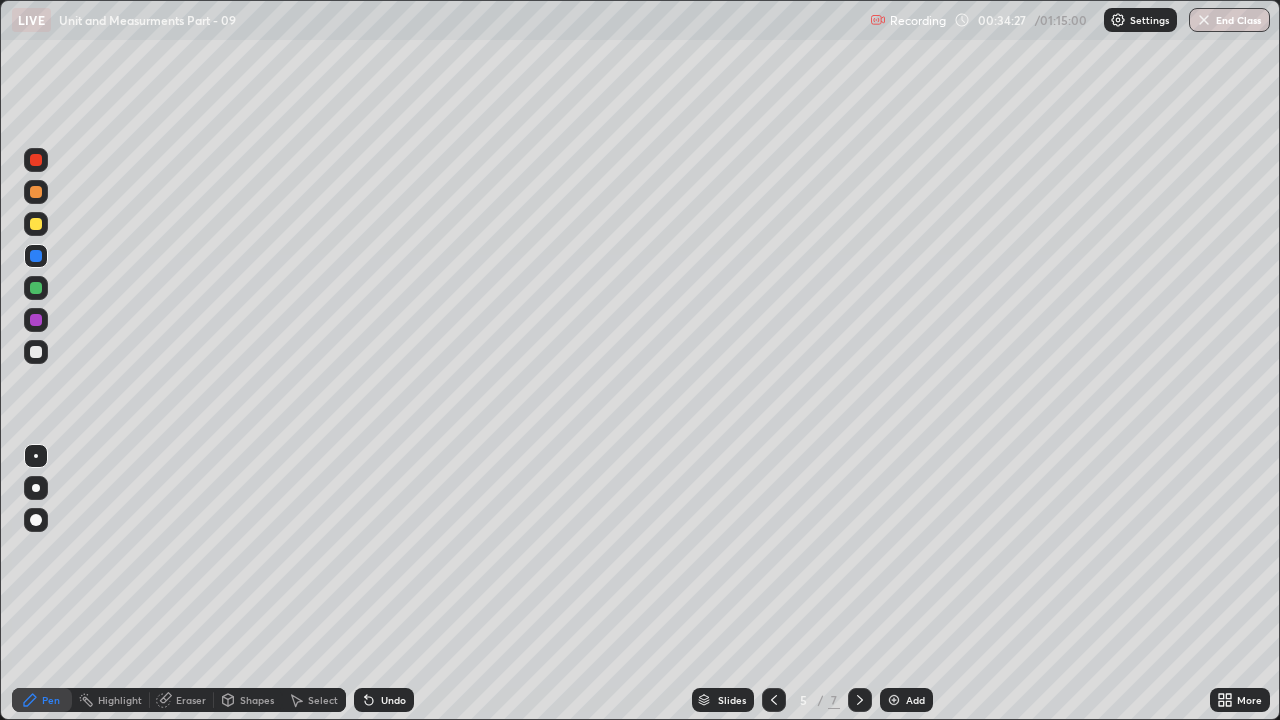 click at bounding box center (860, 700) 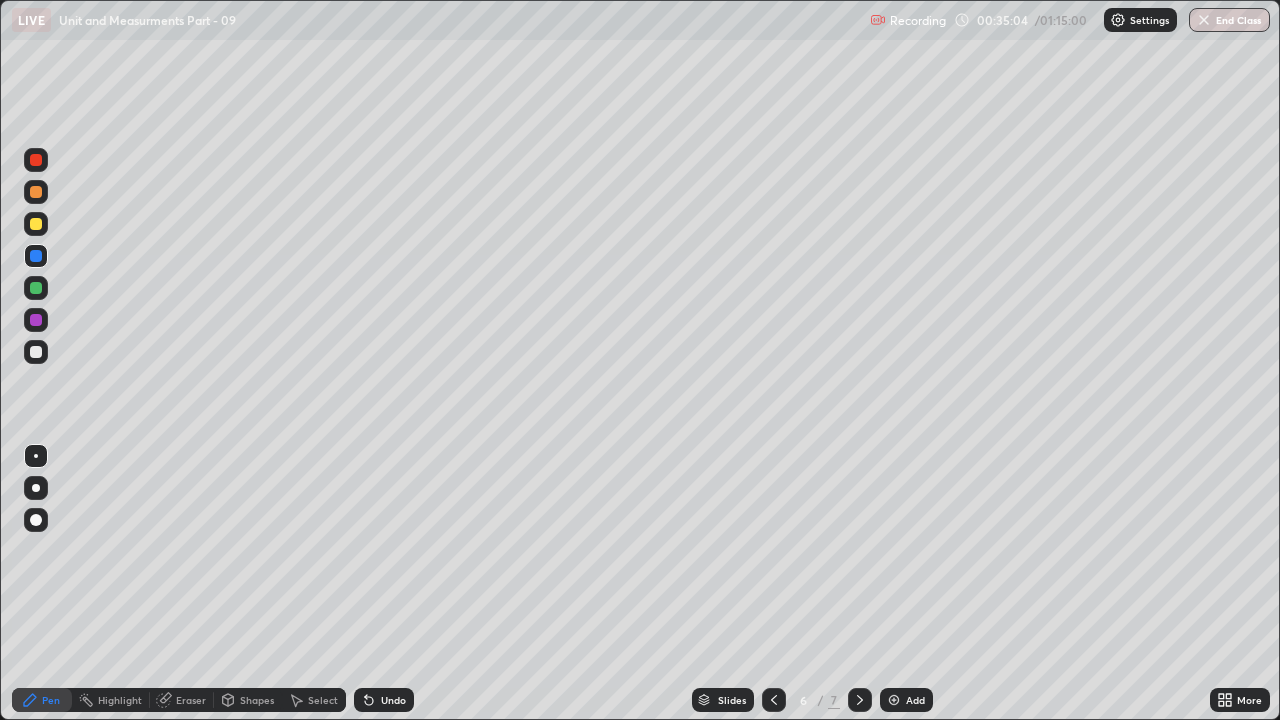 click 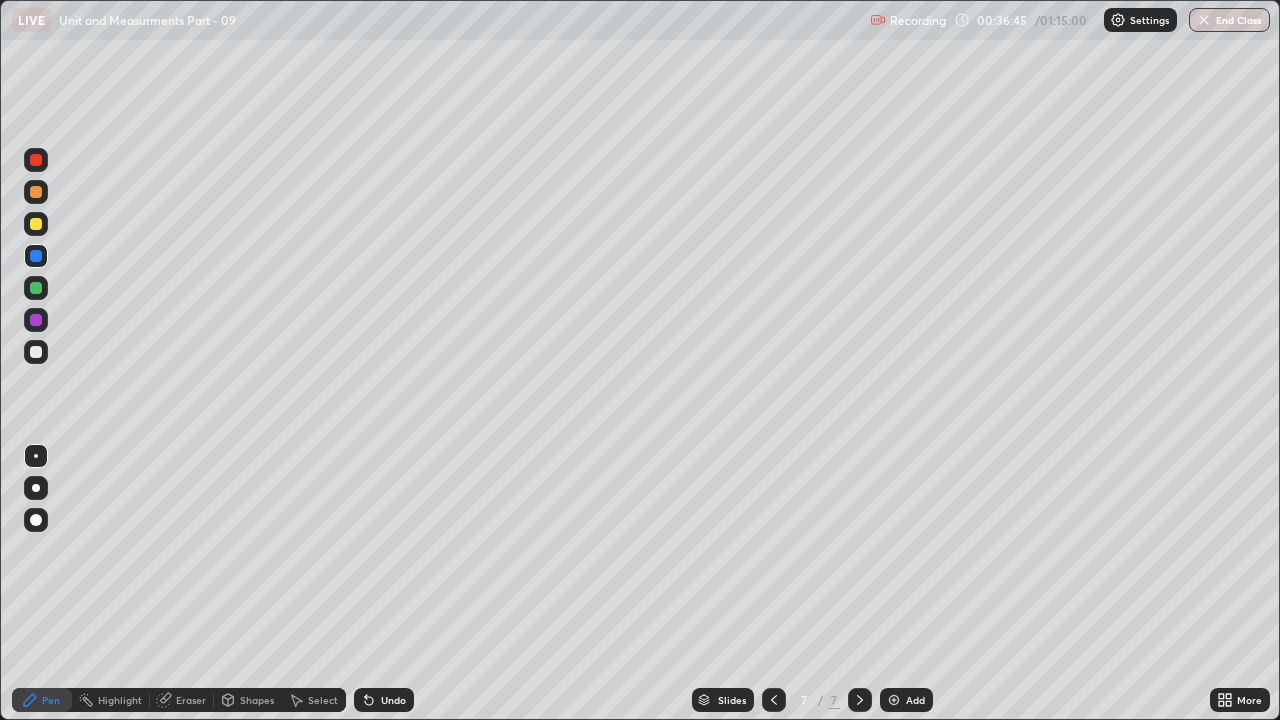 click at bounding box center (894, 700) 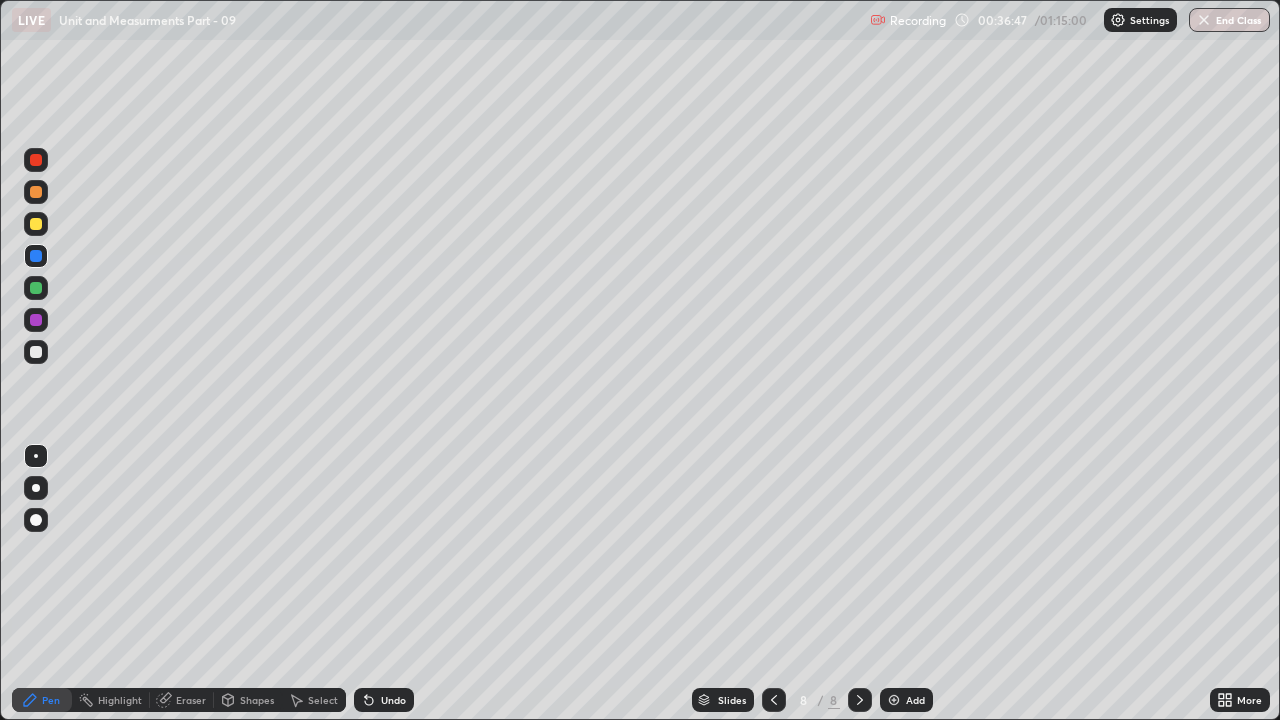 click at bounding box center [36, 352] 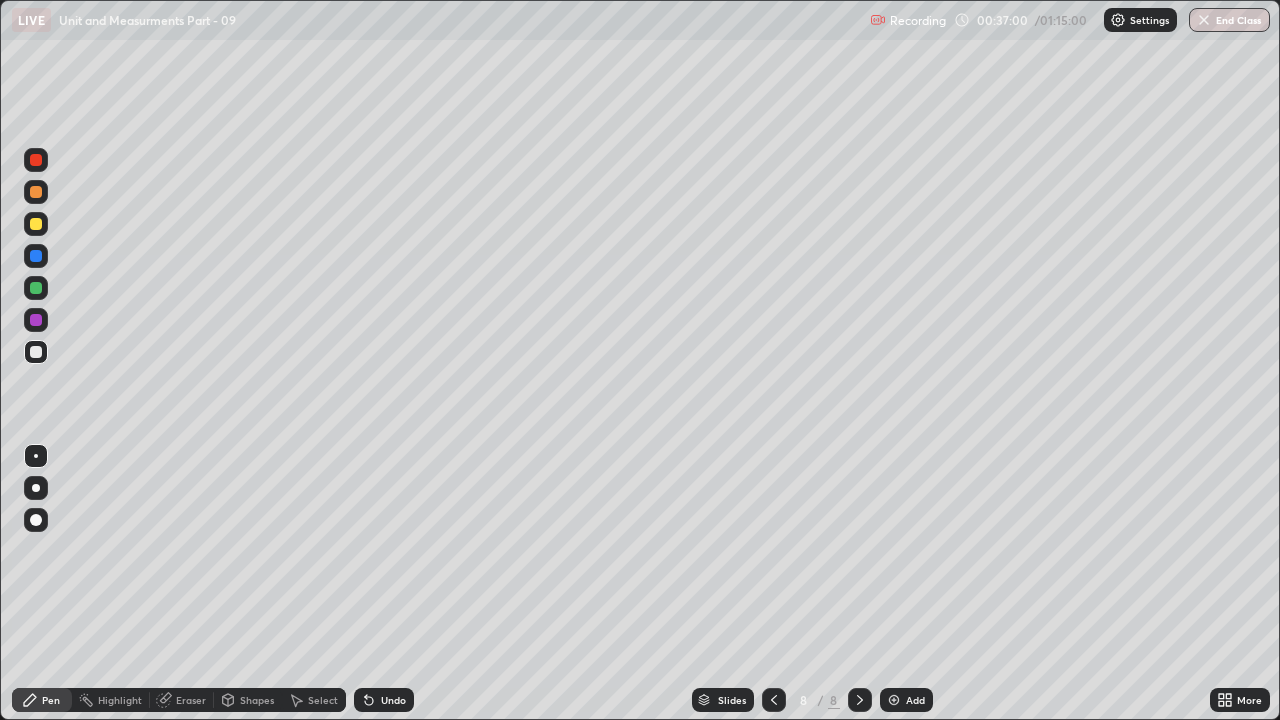 click at bounding box center (36, 288) 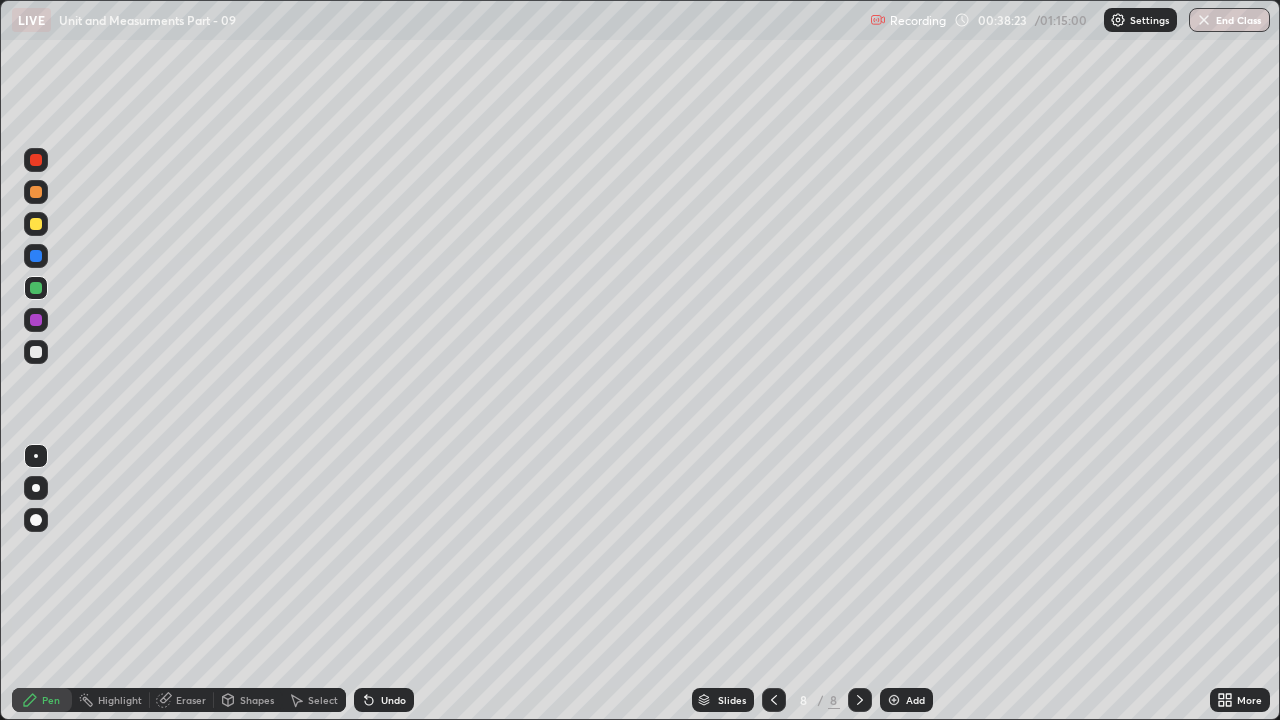 click at bounding box center (36, 320) 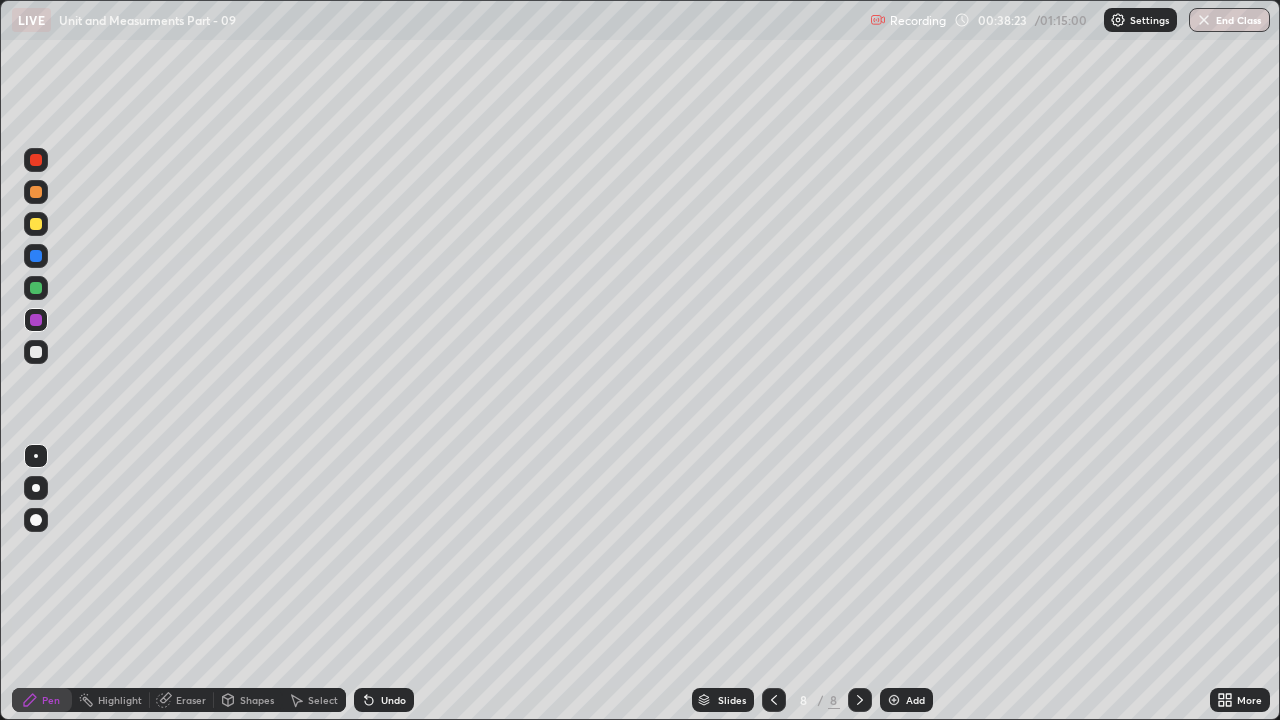 click at bounding box center (36, 288) 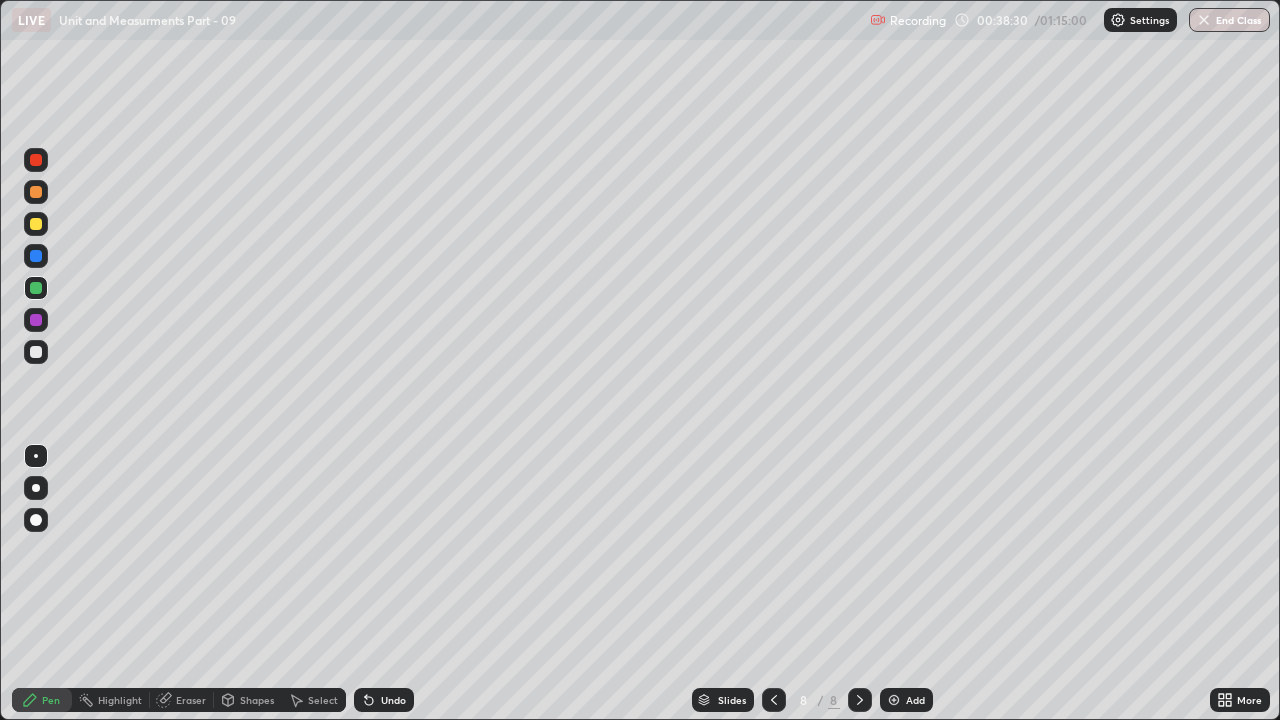 click on "Eraser" at bounding box center [182, 700] 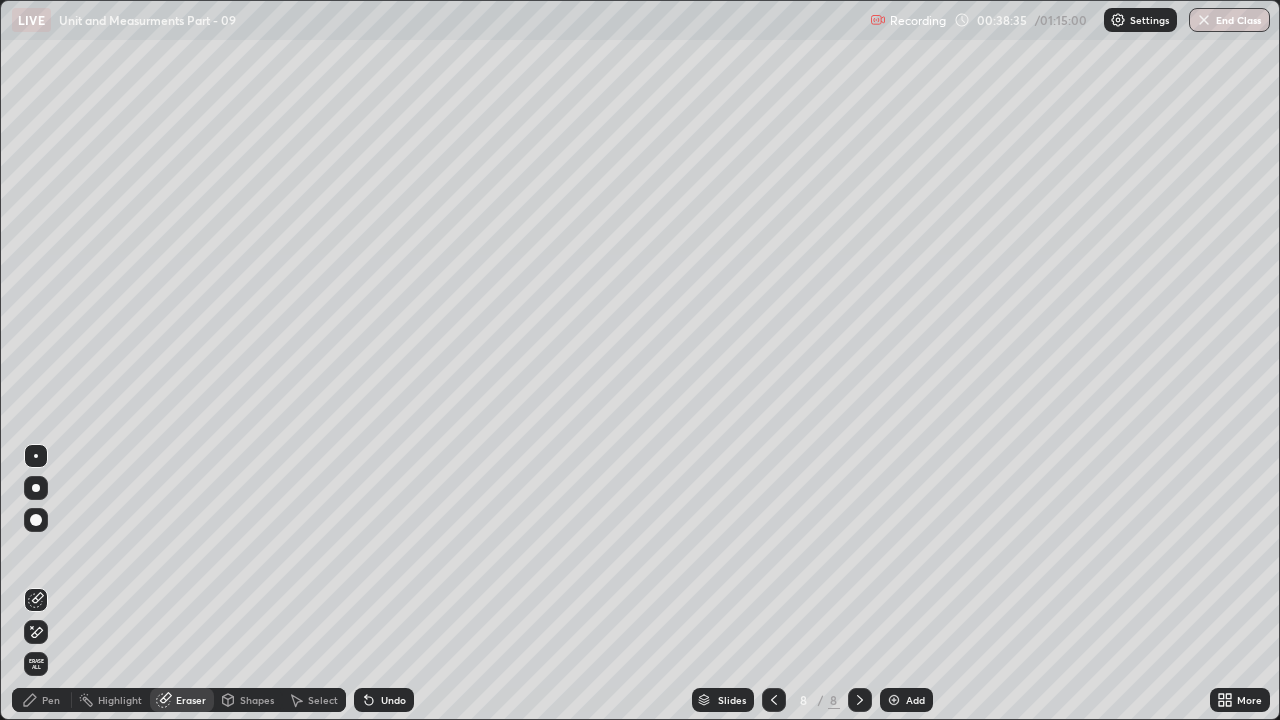 click on "Pen" at bounding box center [51, 700] 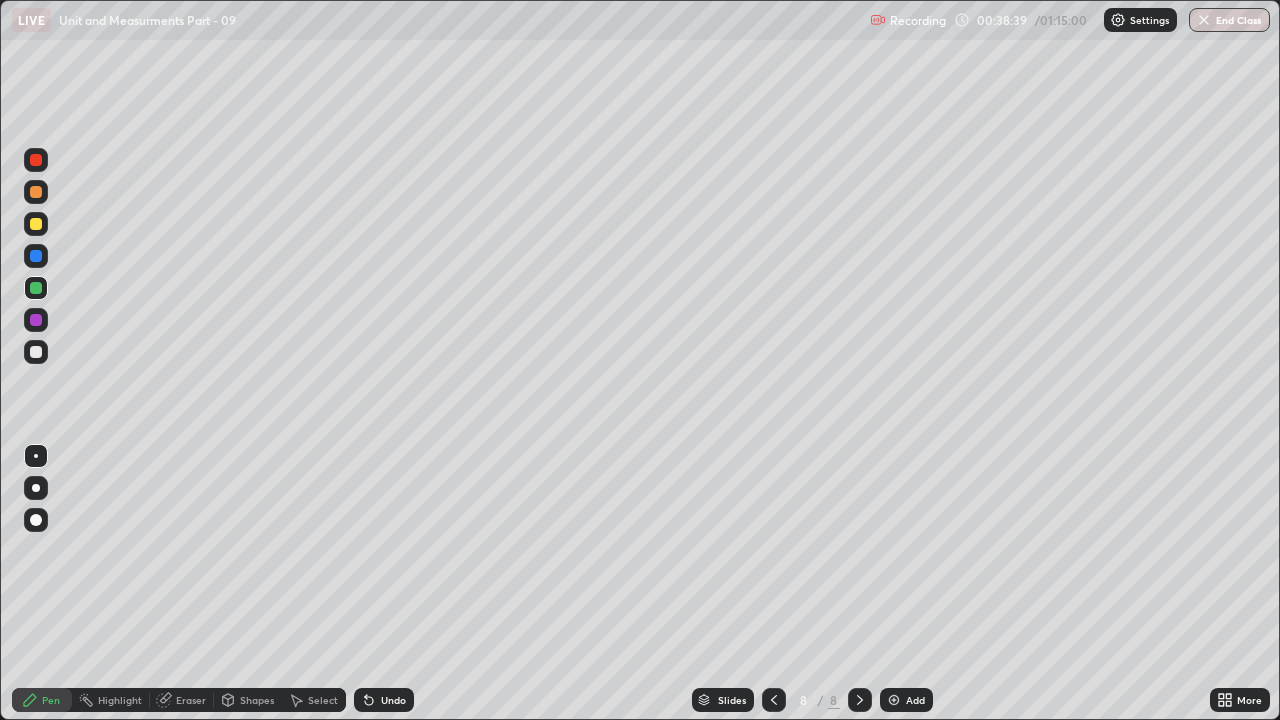 click on "Undo" at bounding box center (384, 700) 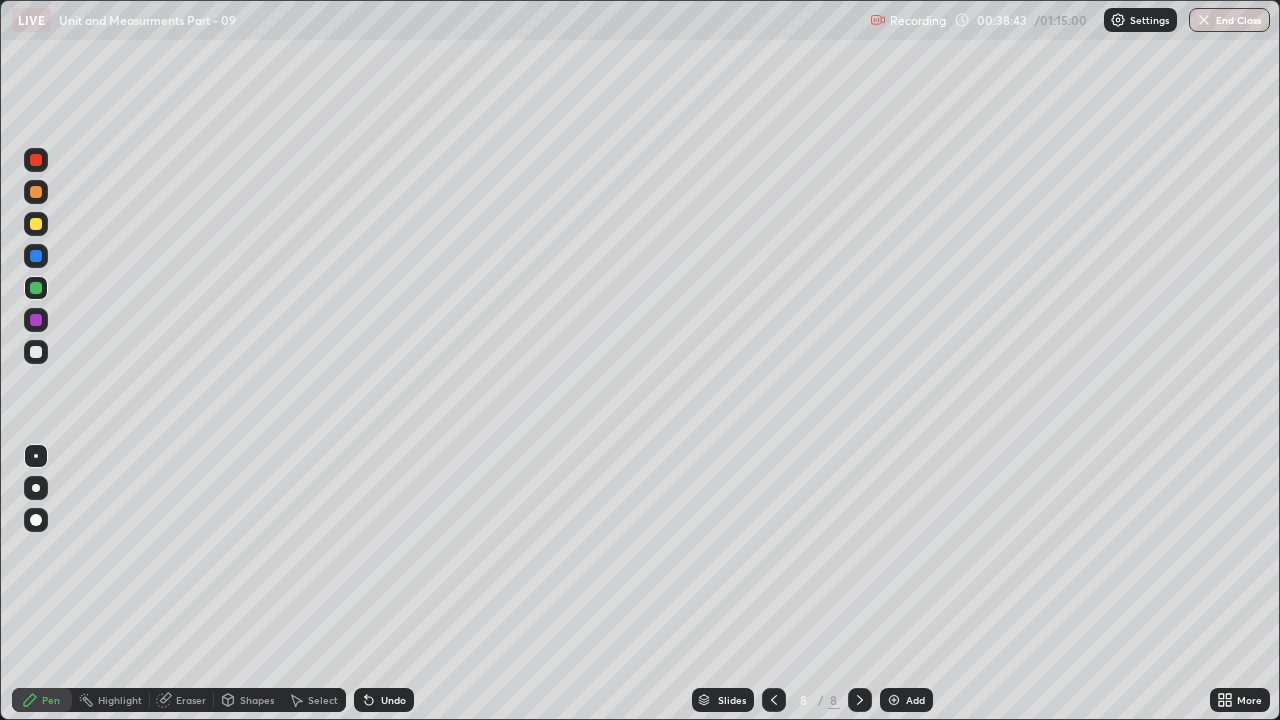 click on "Undo" at bounding box center [384, 700] 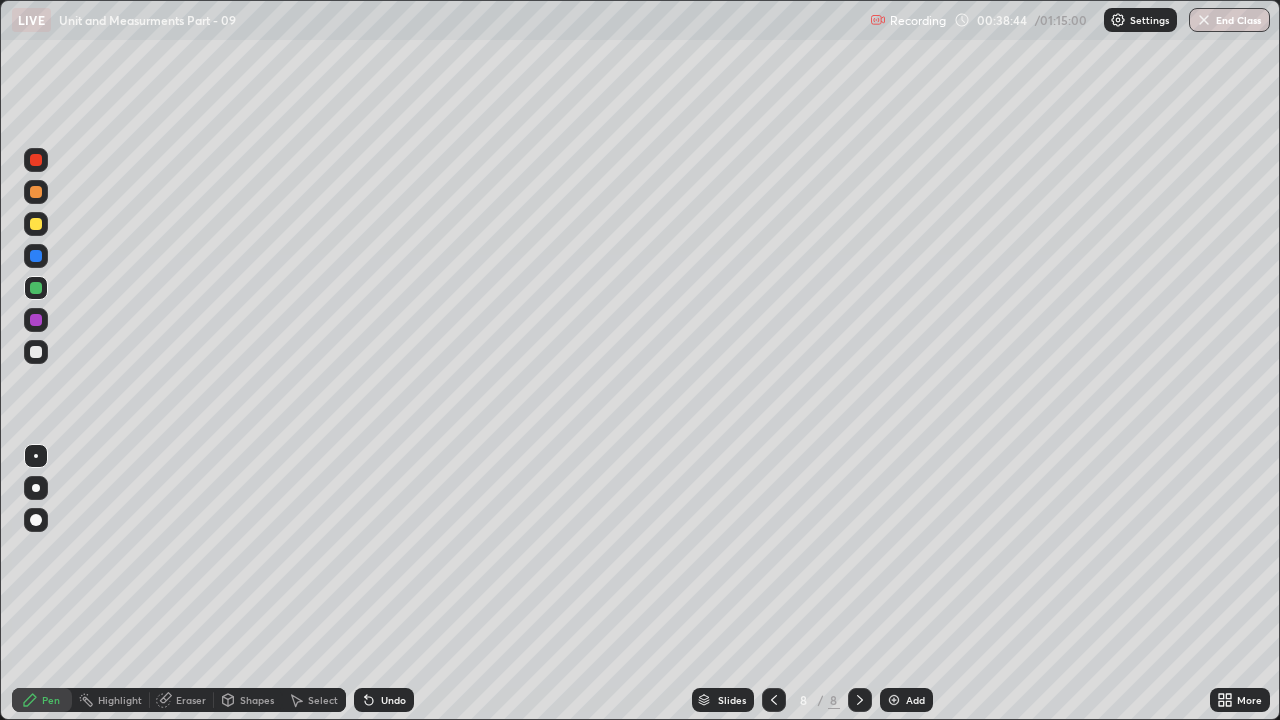 click on "Undo" at bounding box center [384, 700] 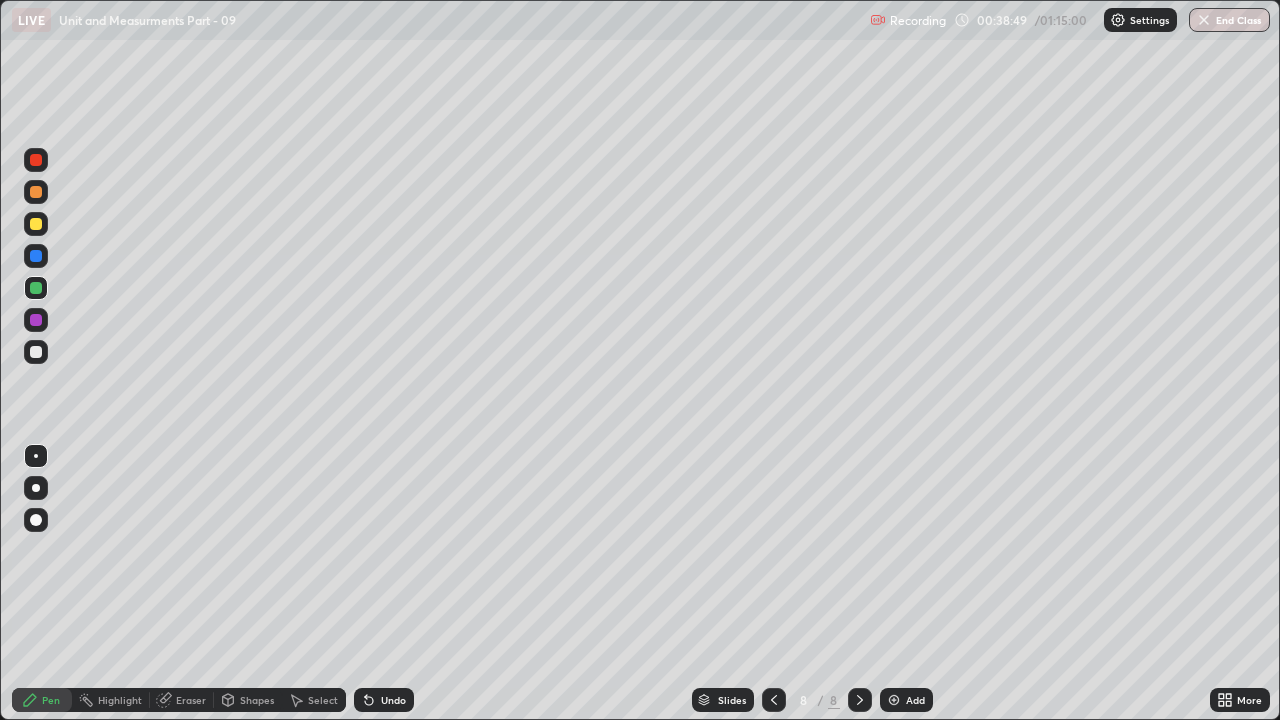 click at bounding box center (36, 320) 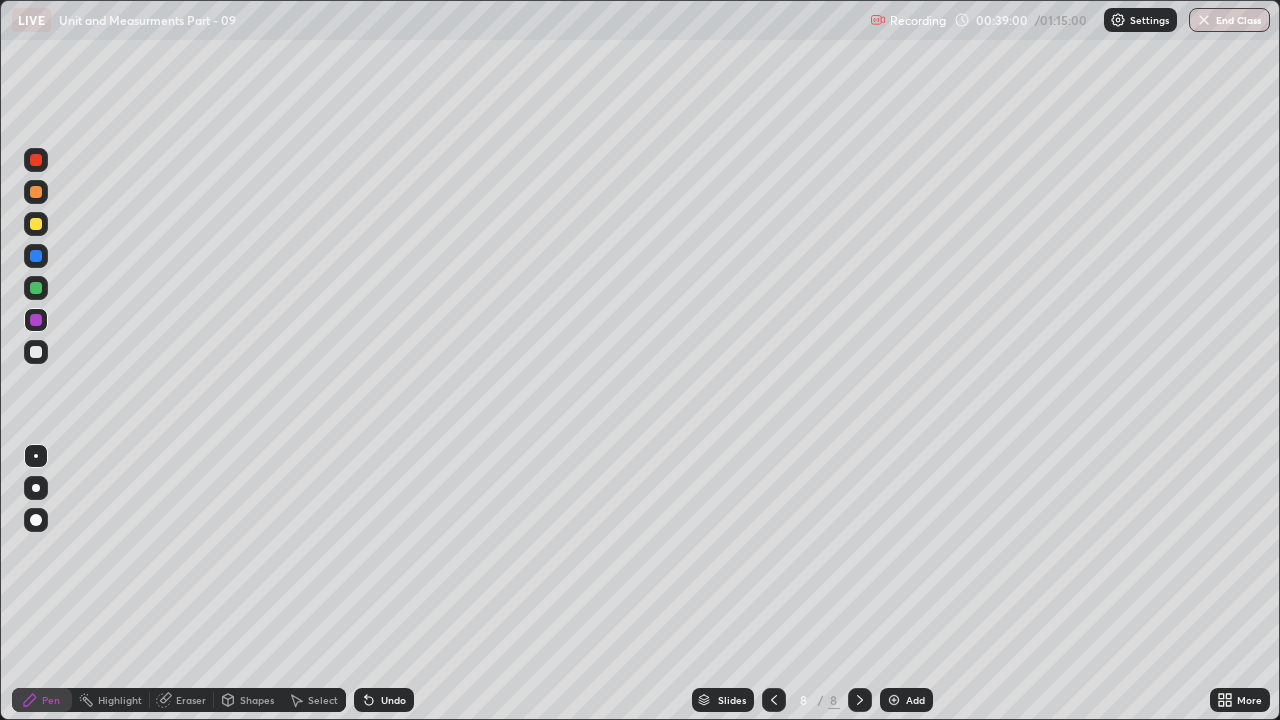 click at bounding box center [36, 288] 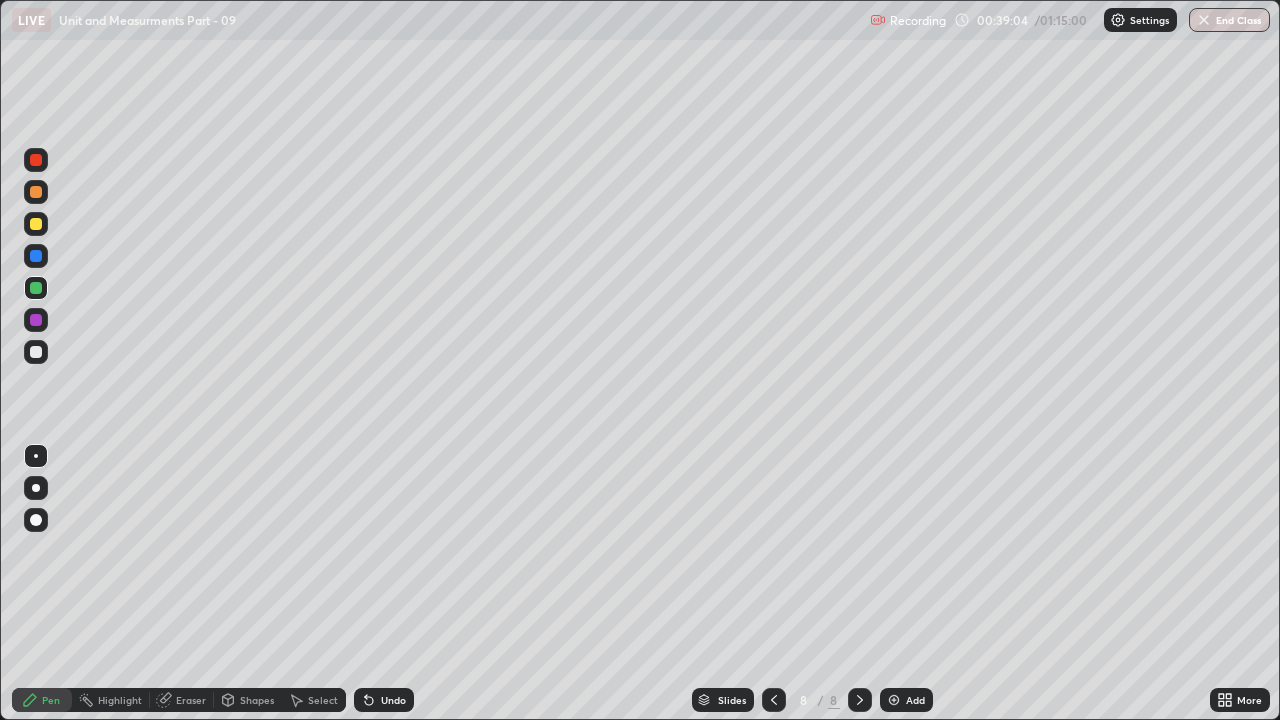 click at bounding box center [36, 256] 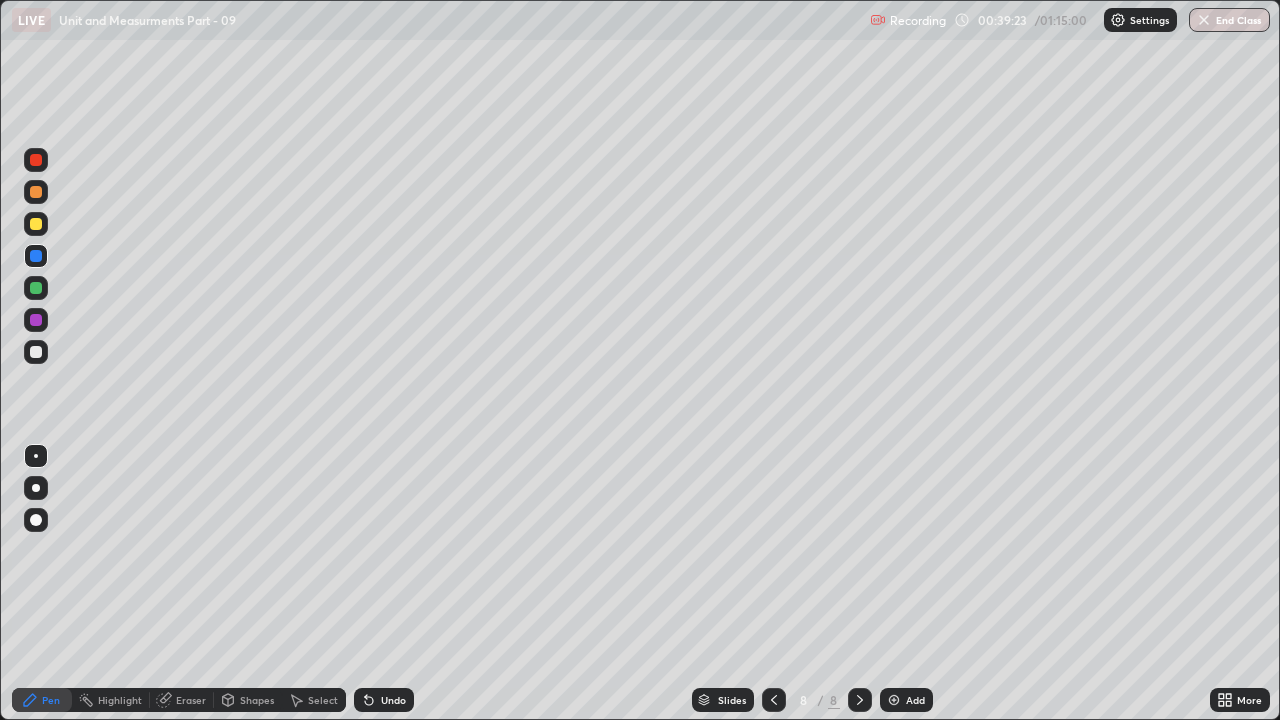 click on "Undo" at bounding box center [384, 700] 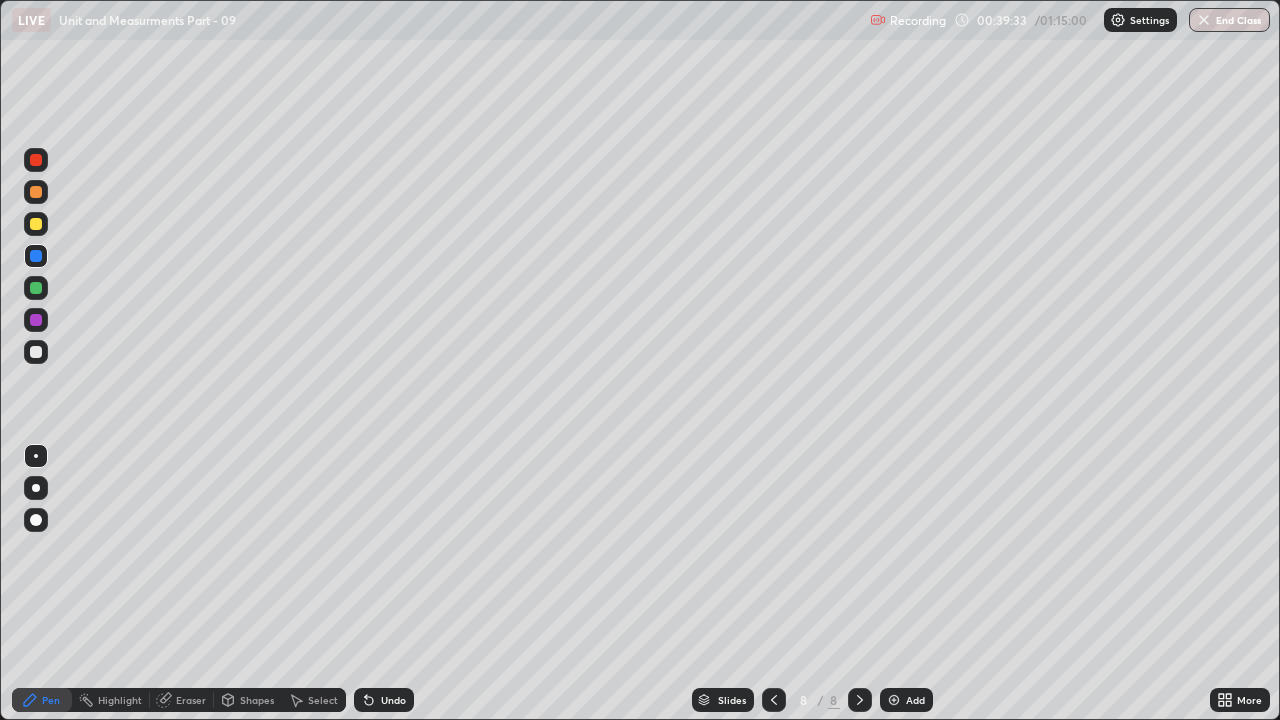 click 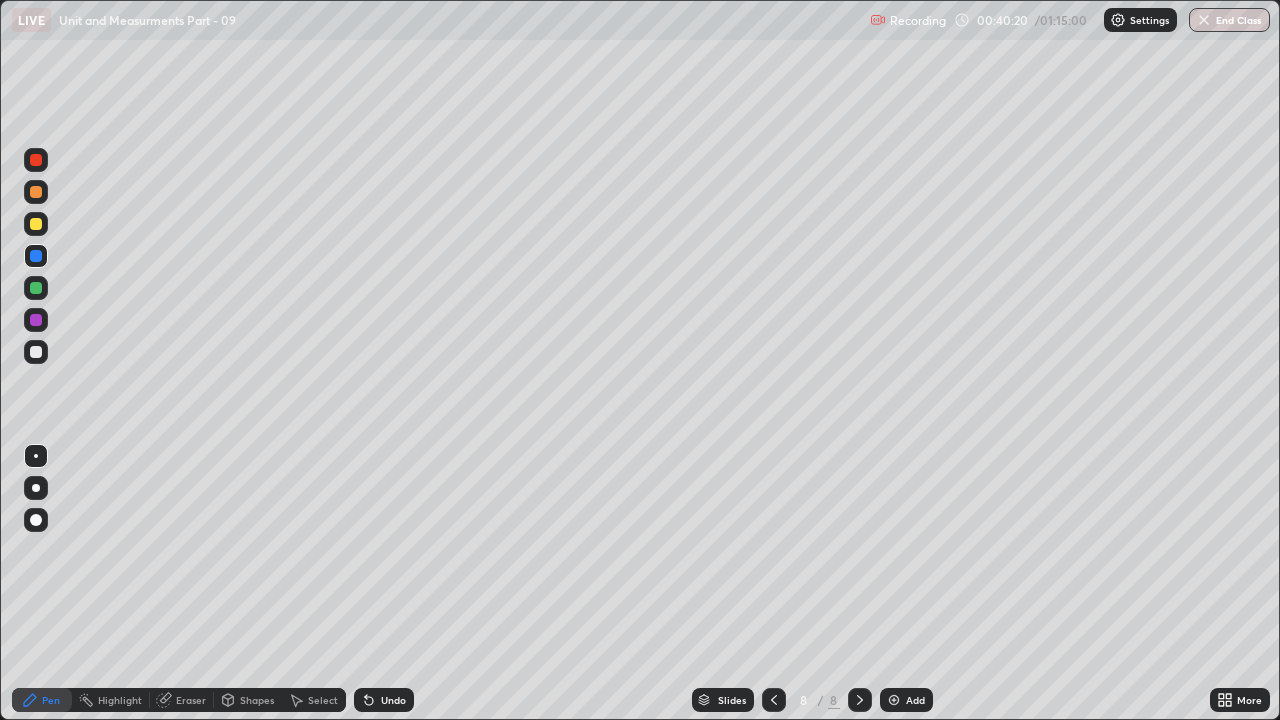 click at bounding box center (36, 352) 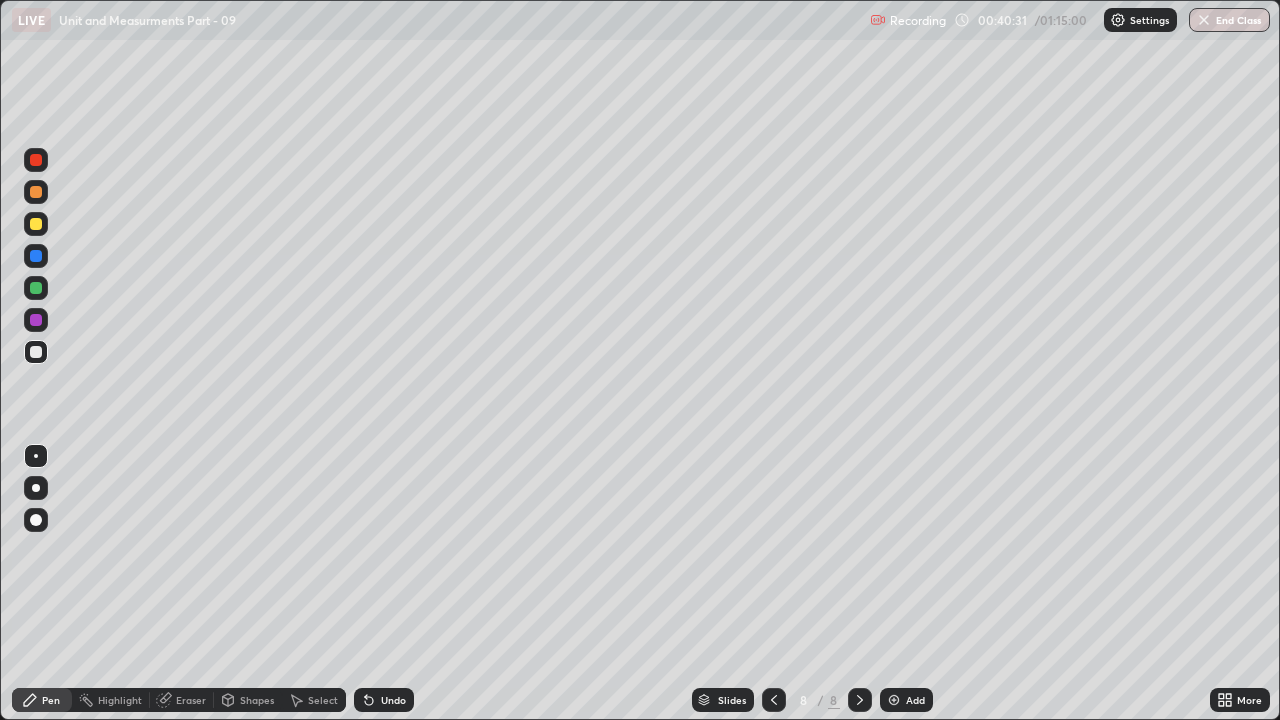 click at bounding box center [36, 224] 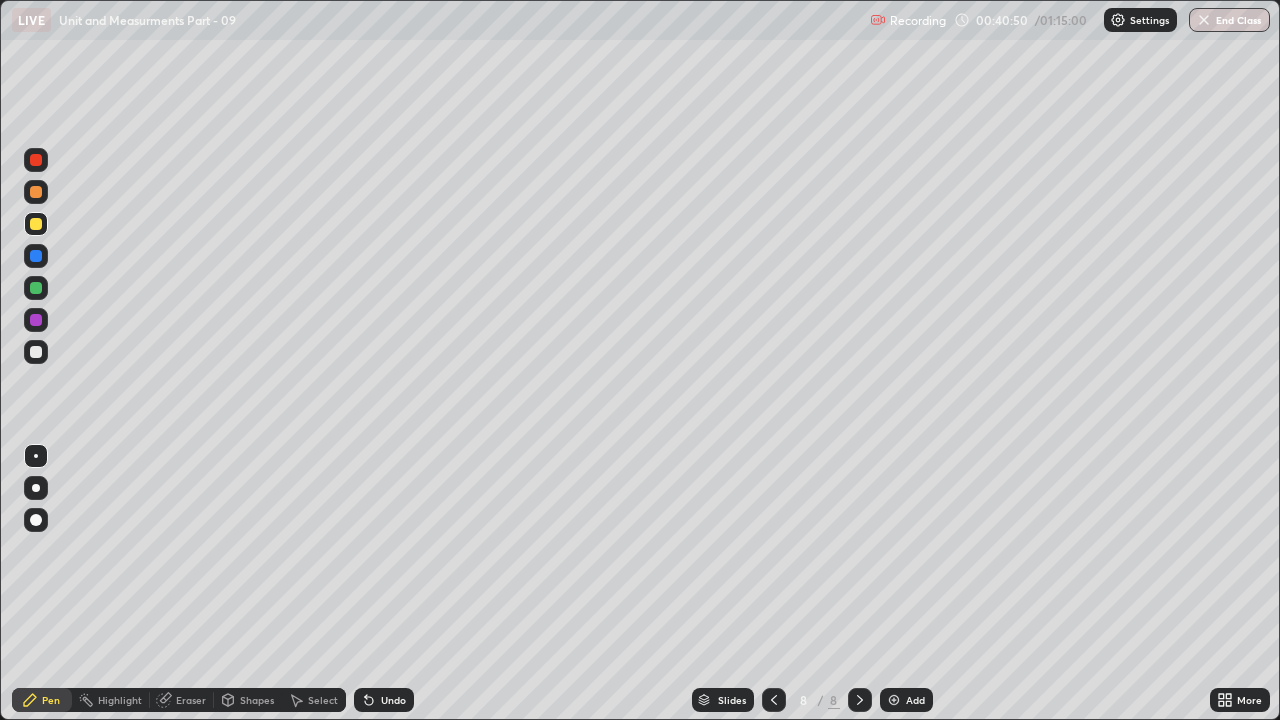 click on "Undo" at bounding box center (393, 700) 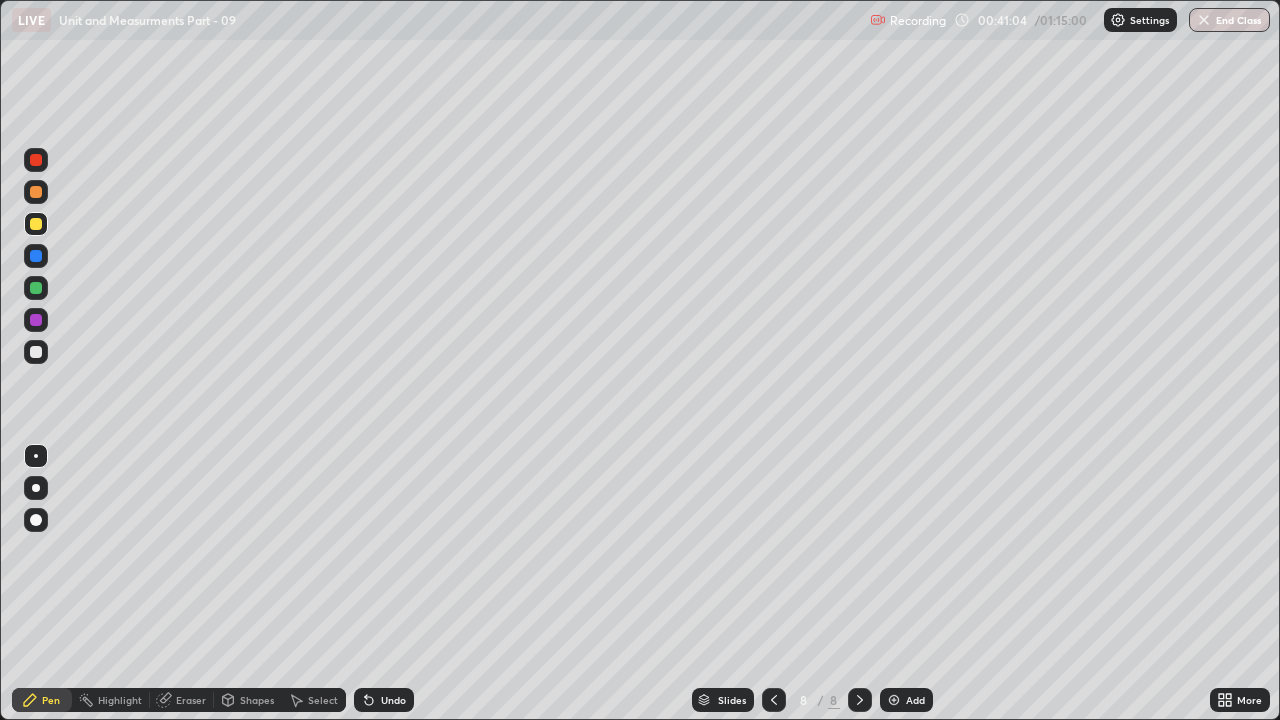 click on "Undo" at bounding box center (393, 700) 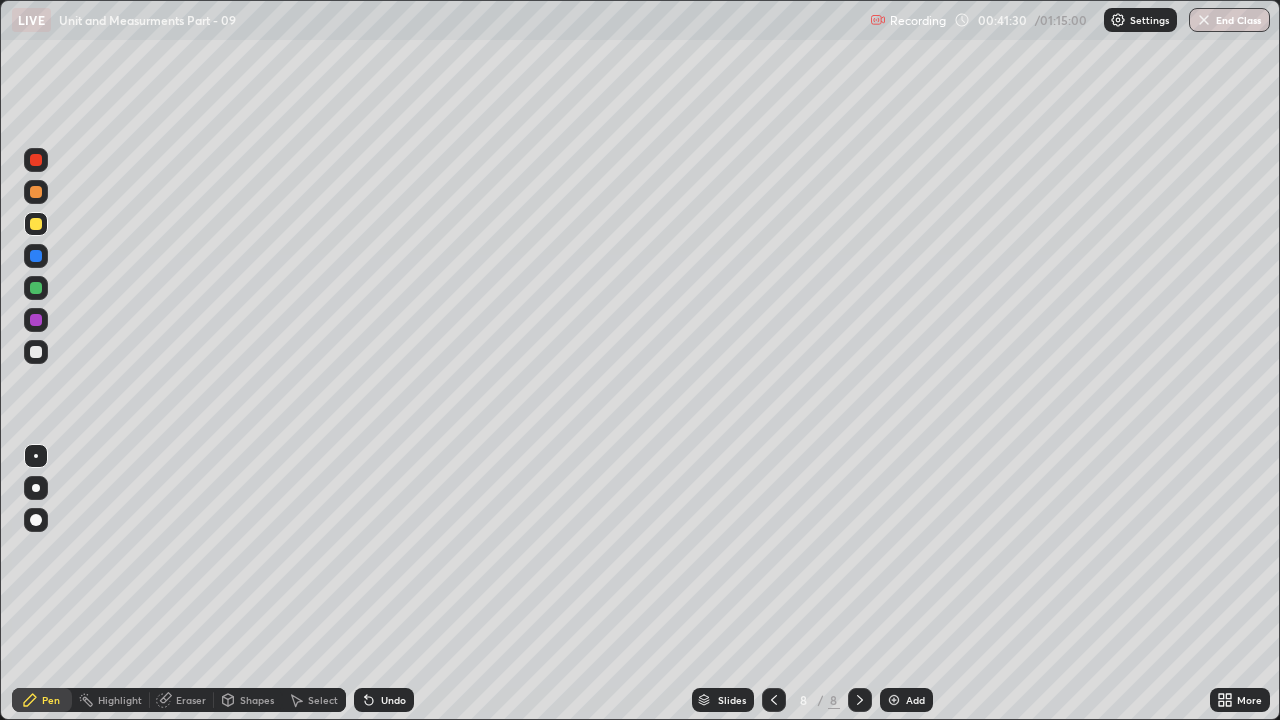 click at bounding box center (36, 320) 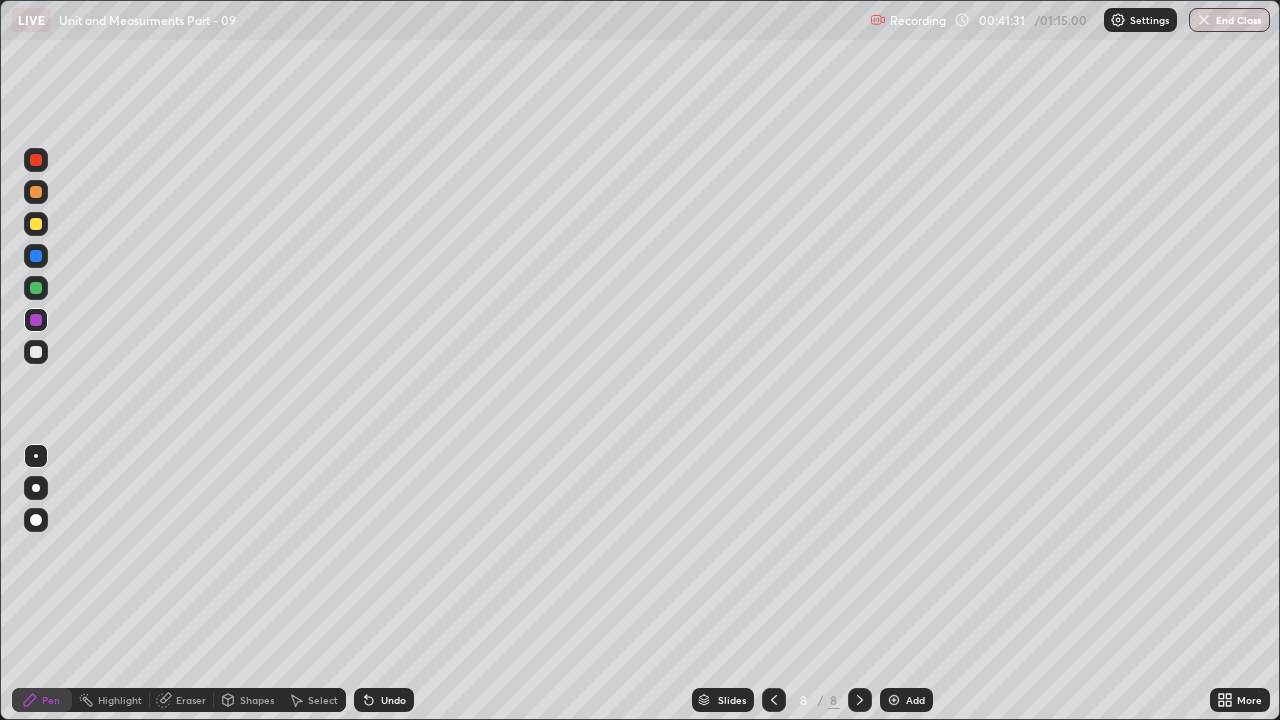 click at bounding box center [36, 288] 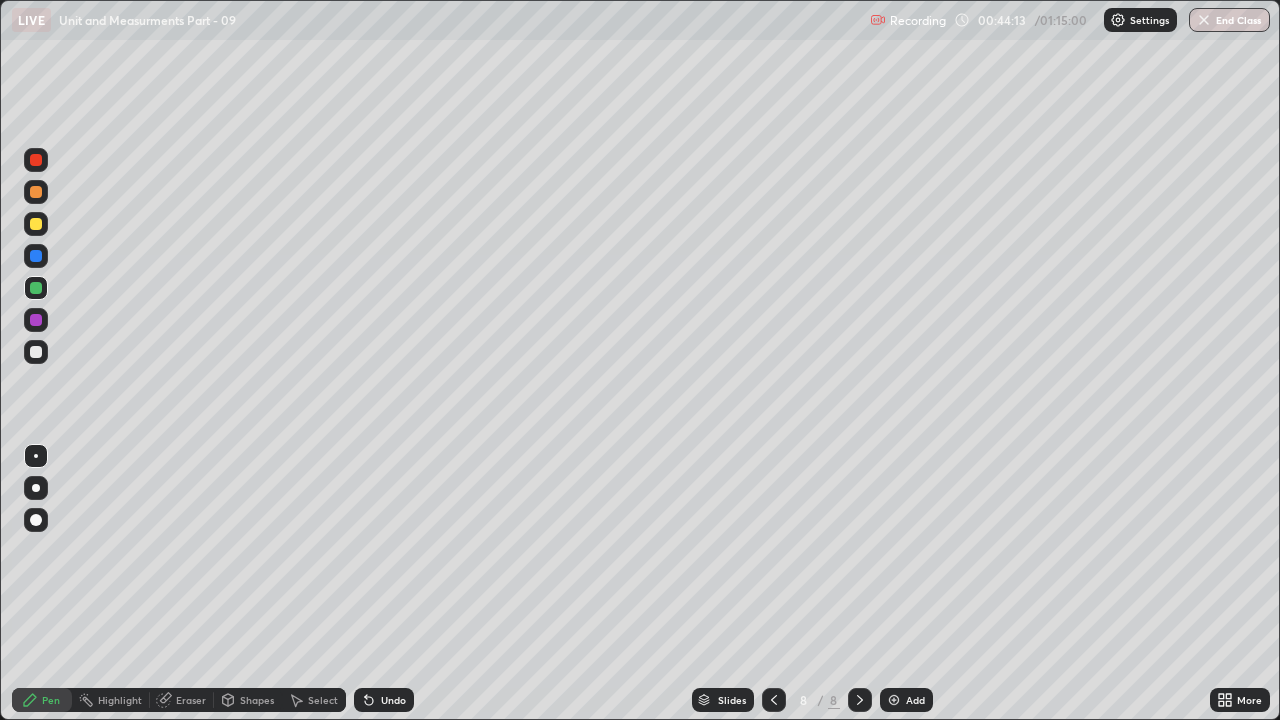 click on "Add" at bounding box center [906, 700] 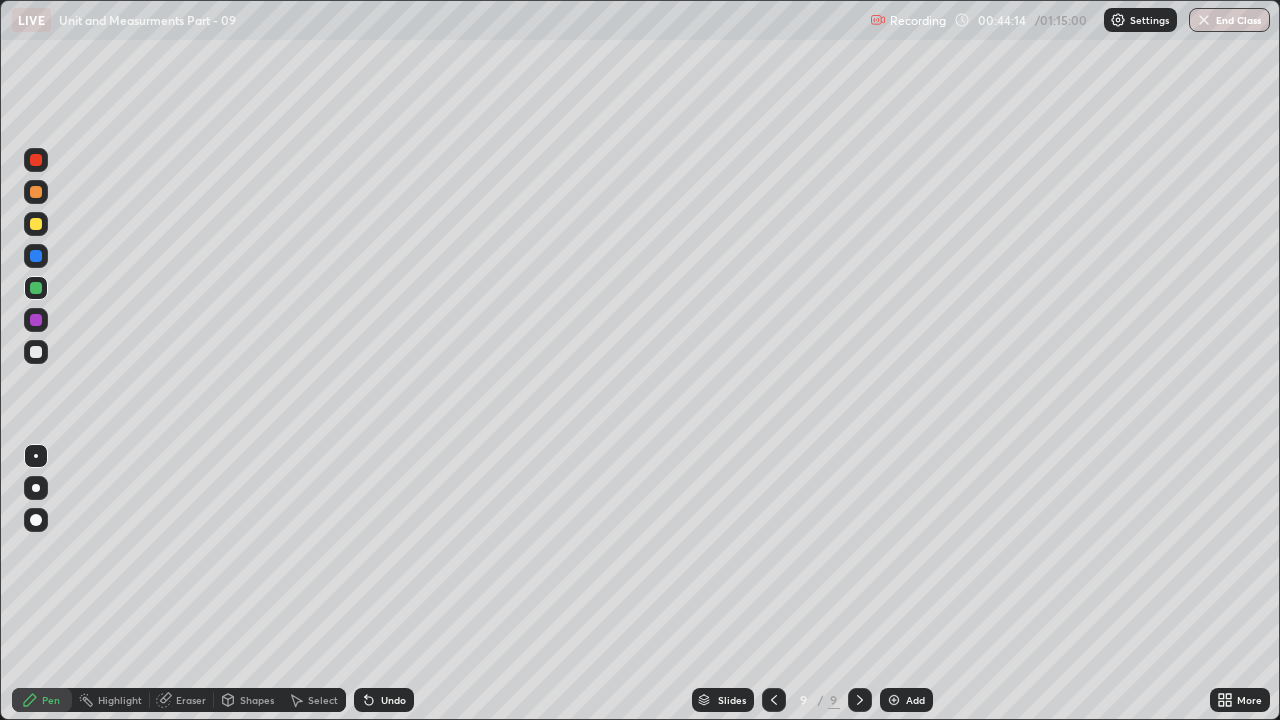 click at bounding box center [36, 256] 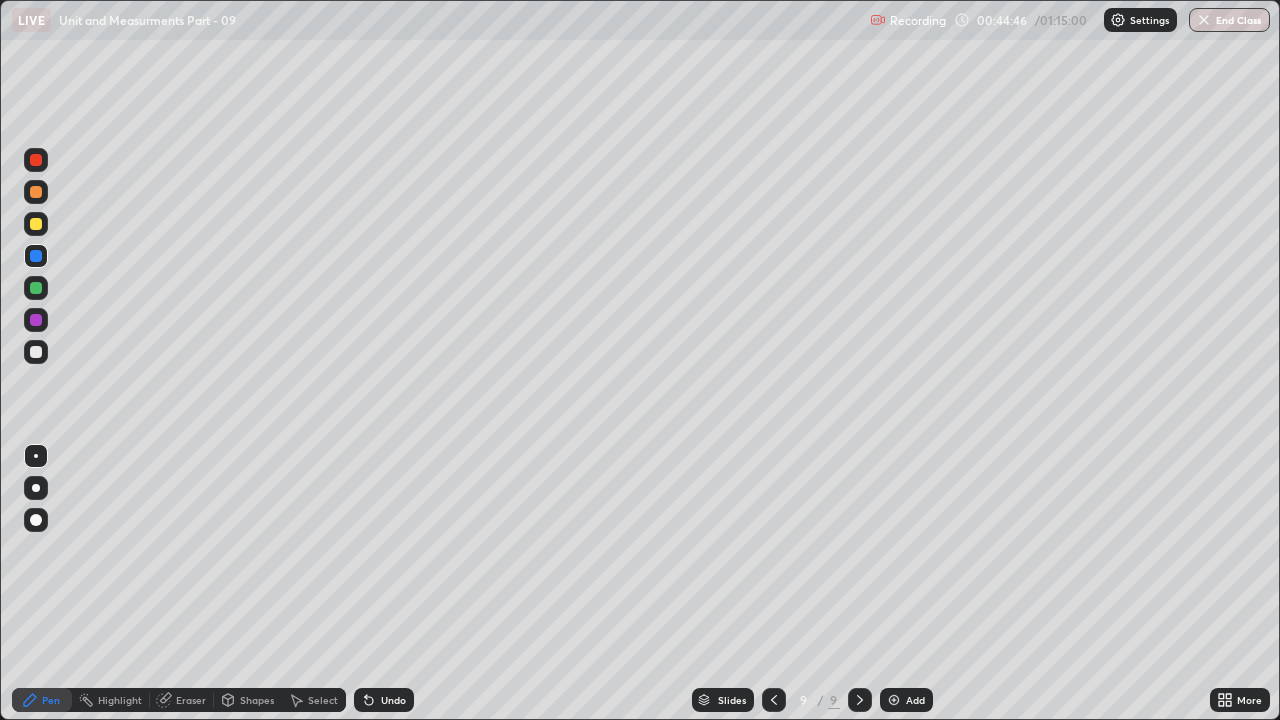 click on "Undo" at bounding box center (393, 700) 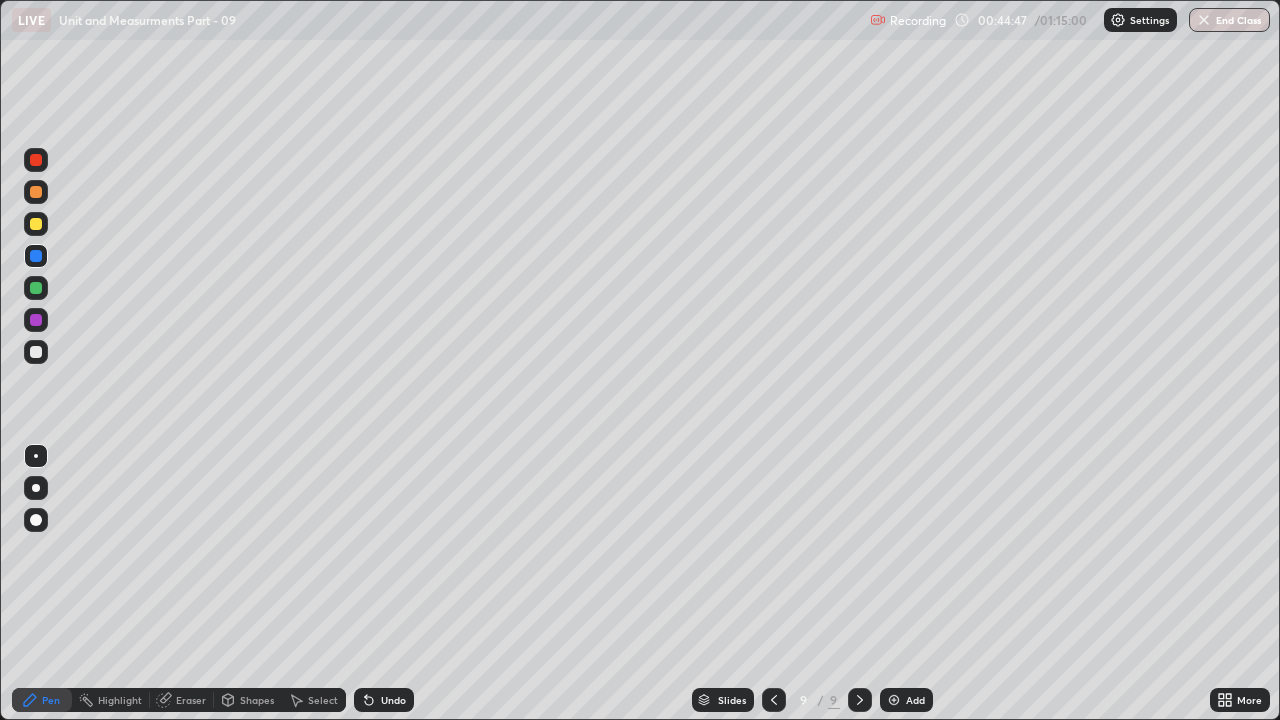 click on "Undo" at bounding box center (393, 700) 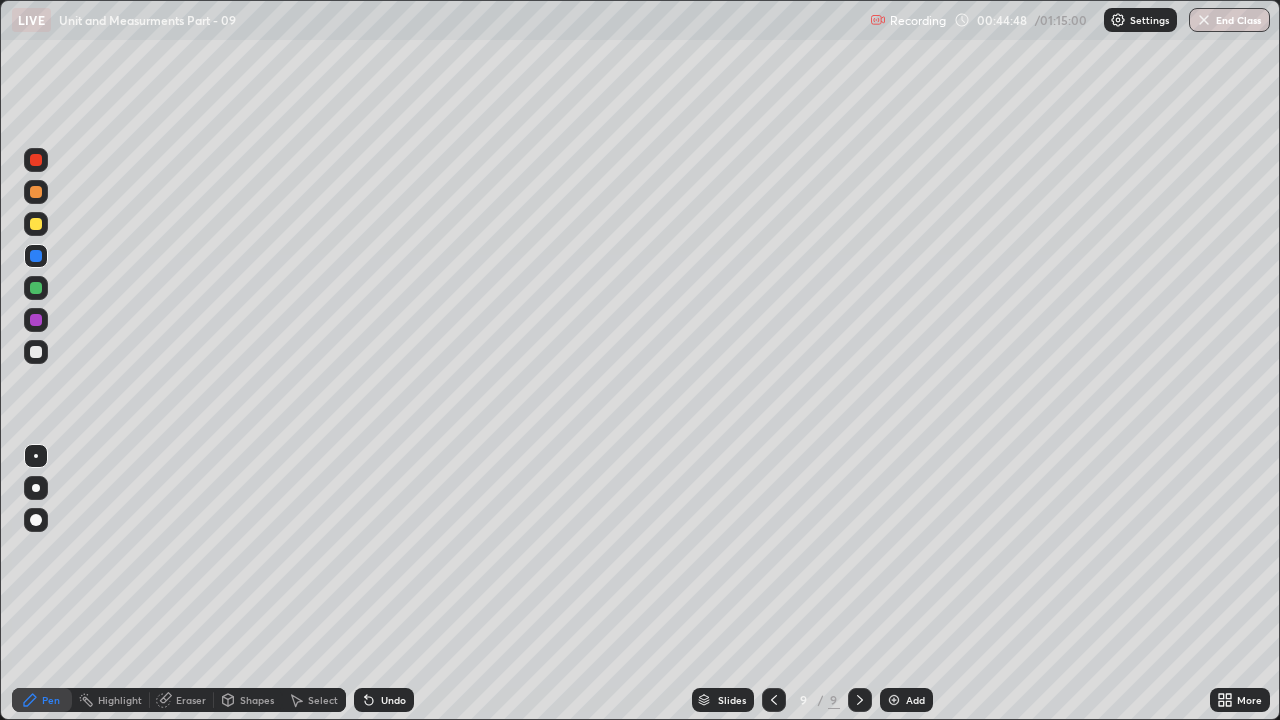 click on "Undo" at bounding box center (384, 700) 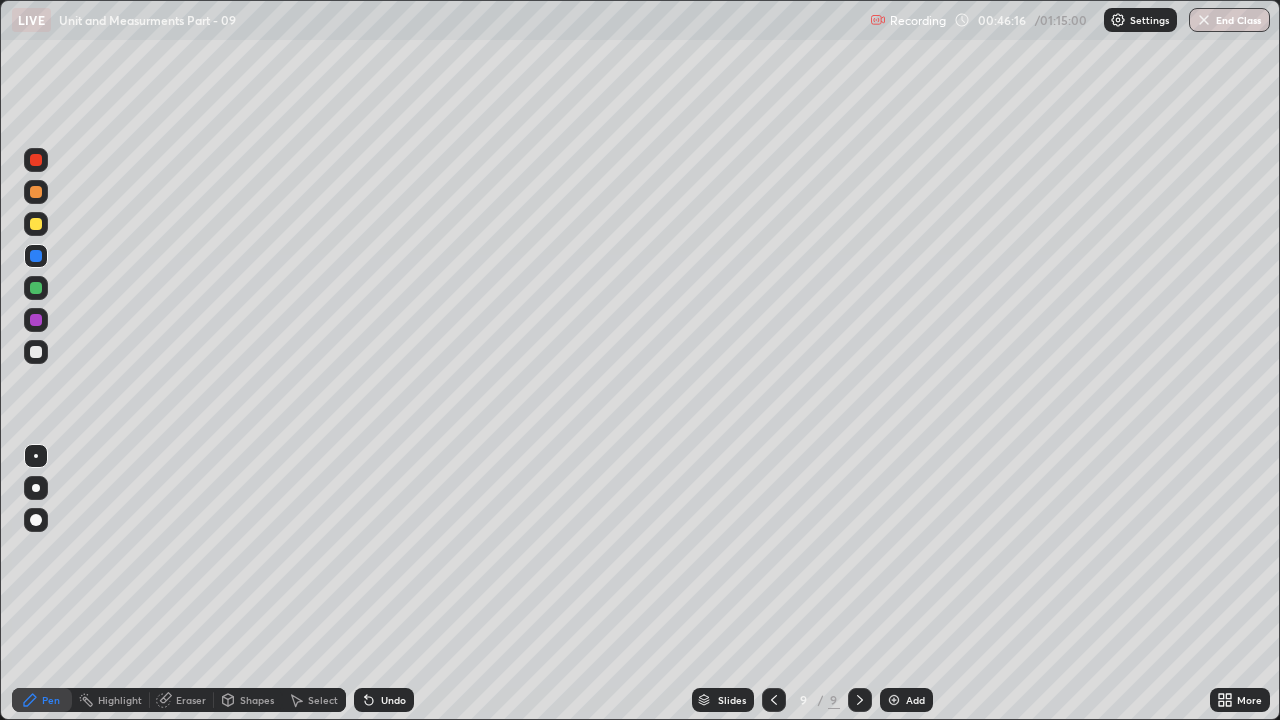 click at bounding box center (36, 224) 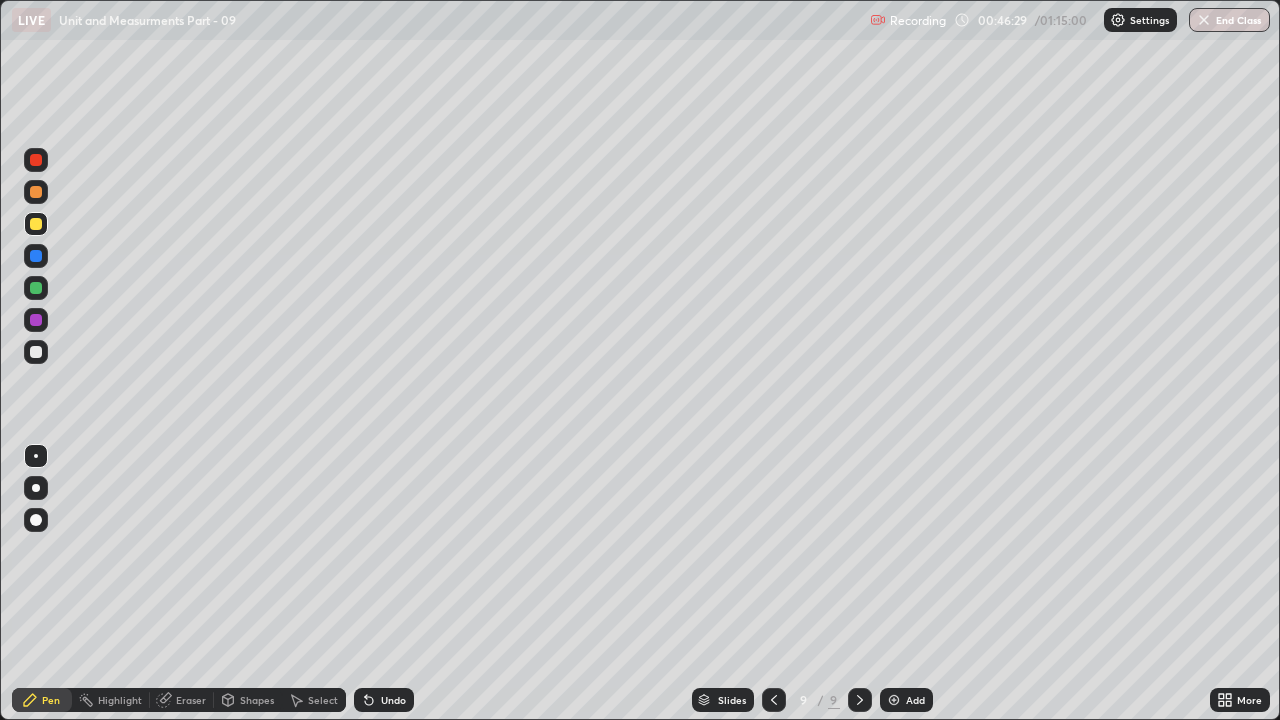 click at bounding box center [774, 700] 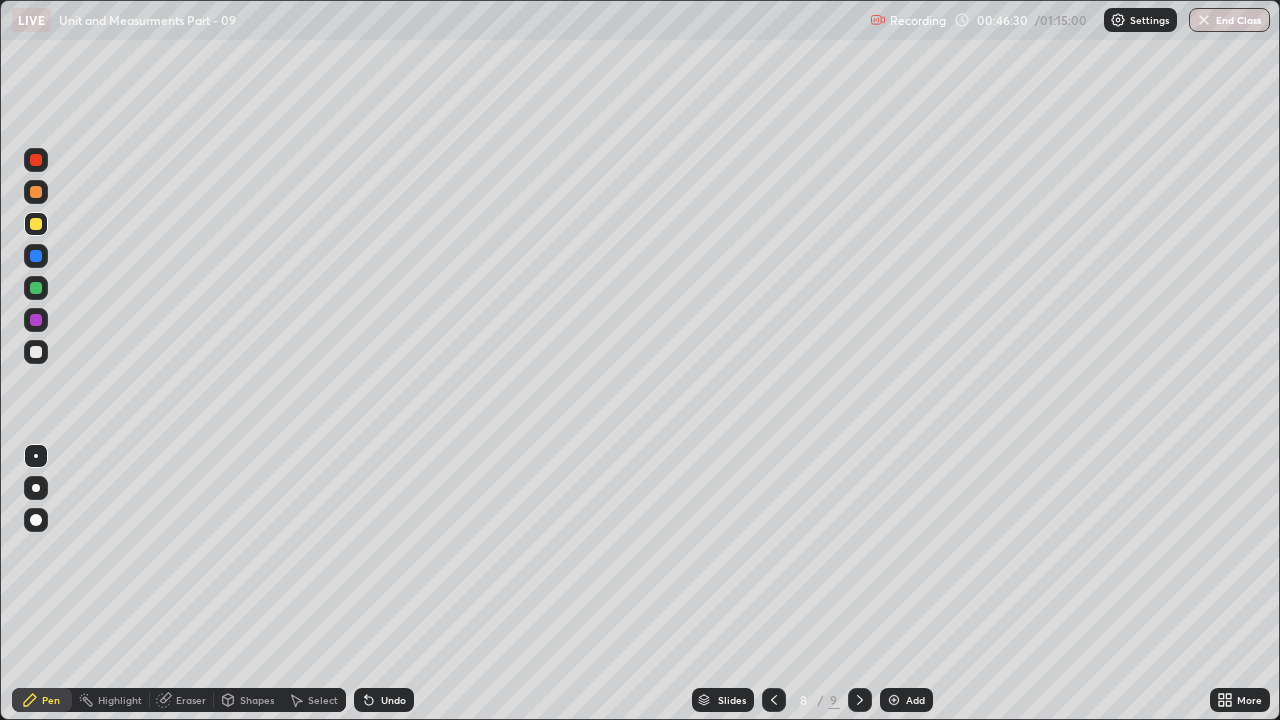 click at bounding box center (774, 700) 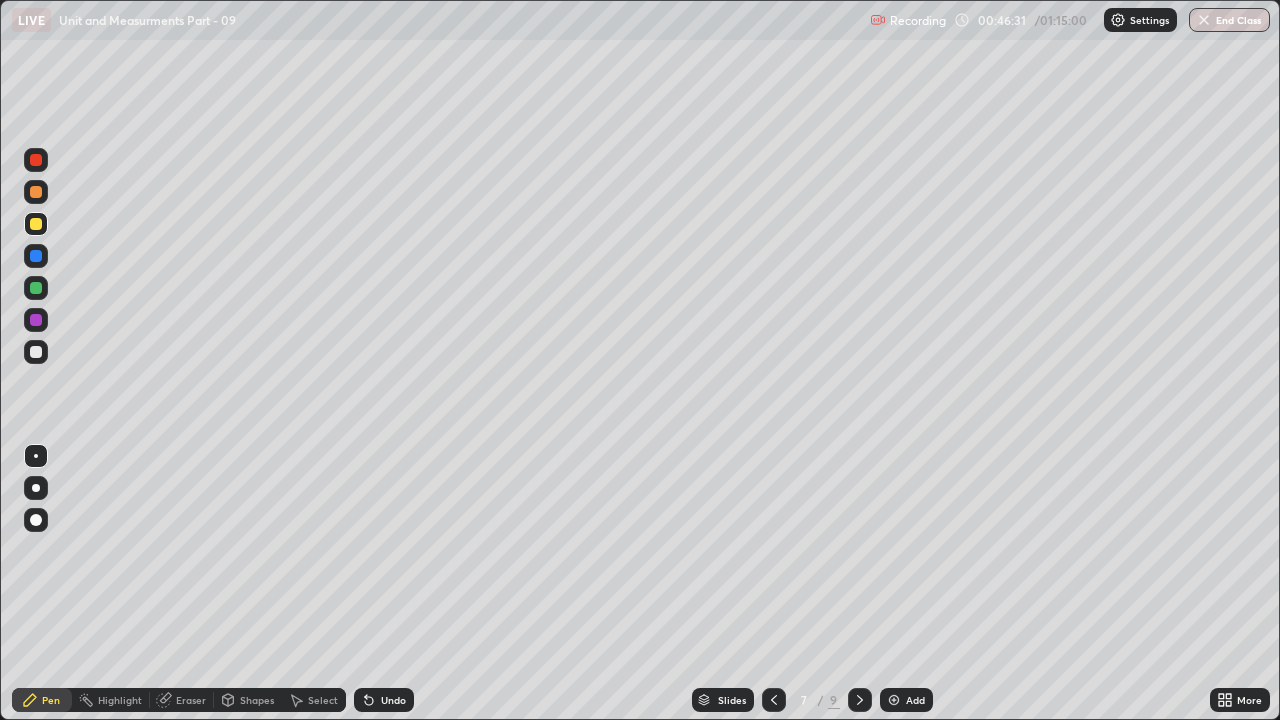 click at bounding box center [774, 700] 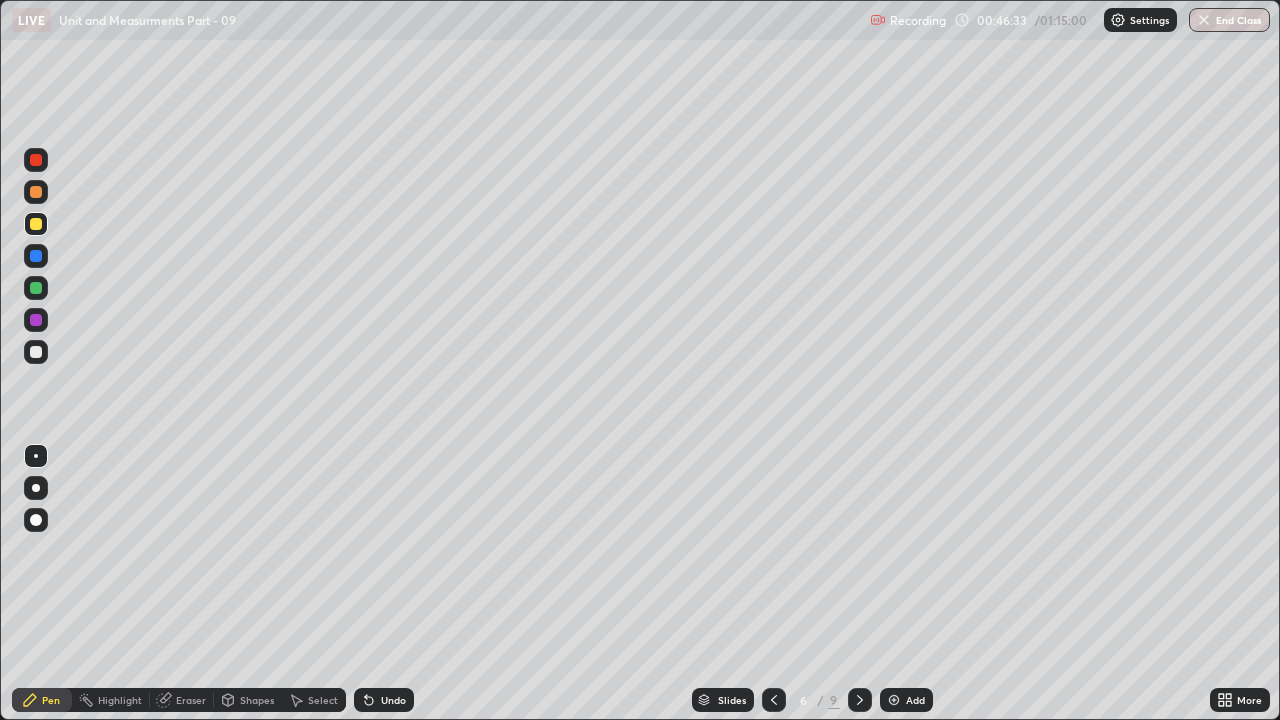 click at bounding box center (774, 700) 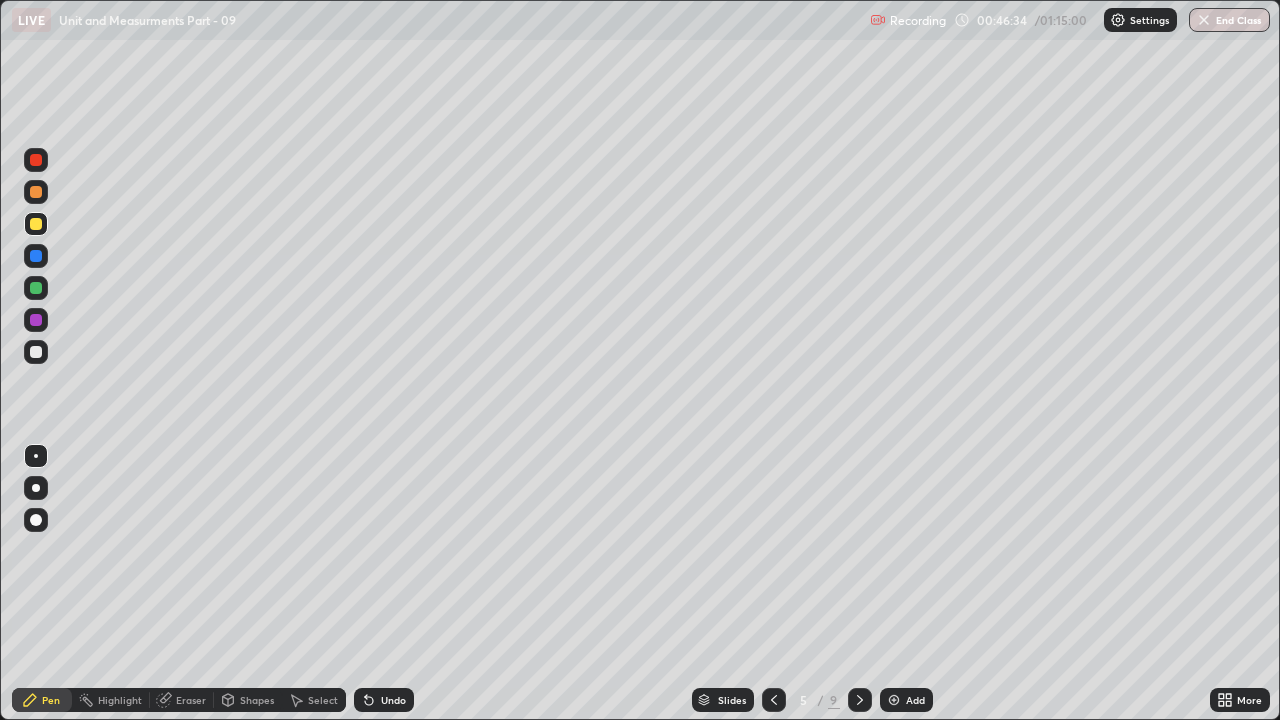 click at bounding box center [774, 700] 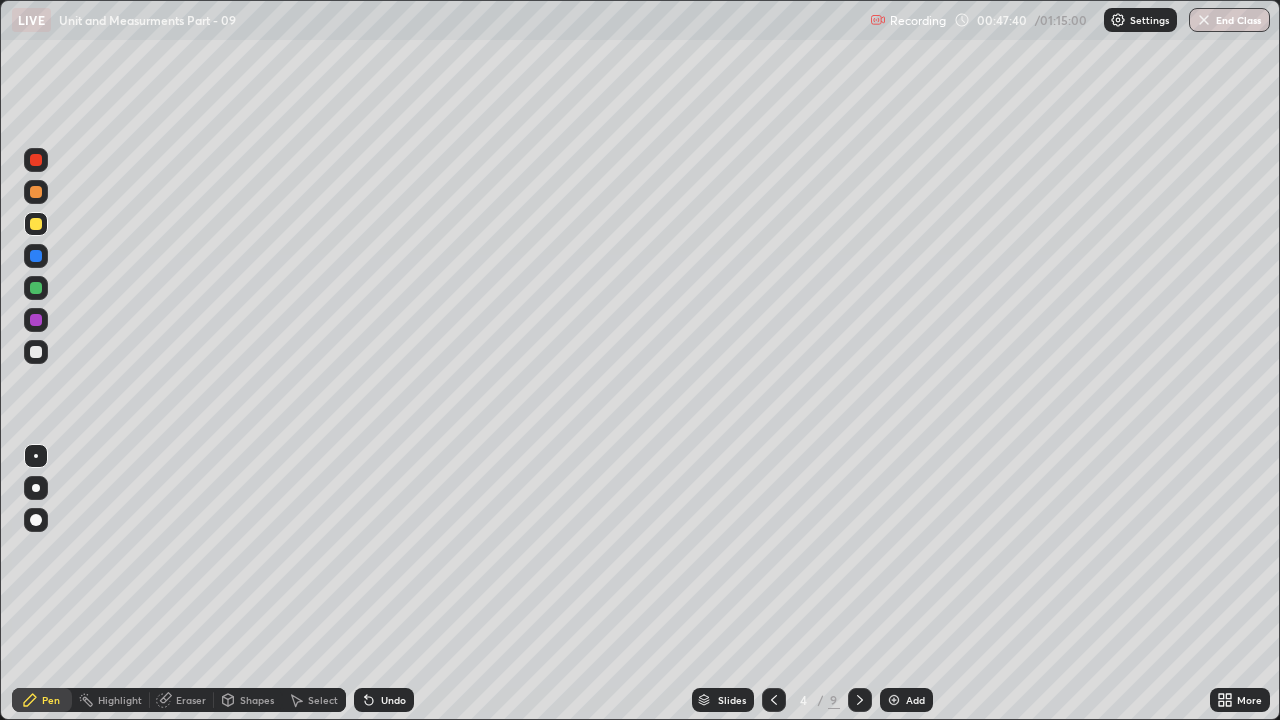 click on "Undo" at bounding box center (393, 700) 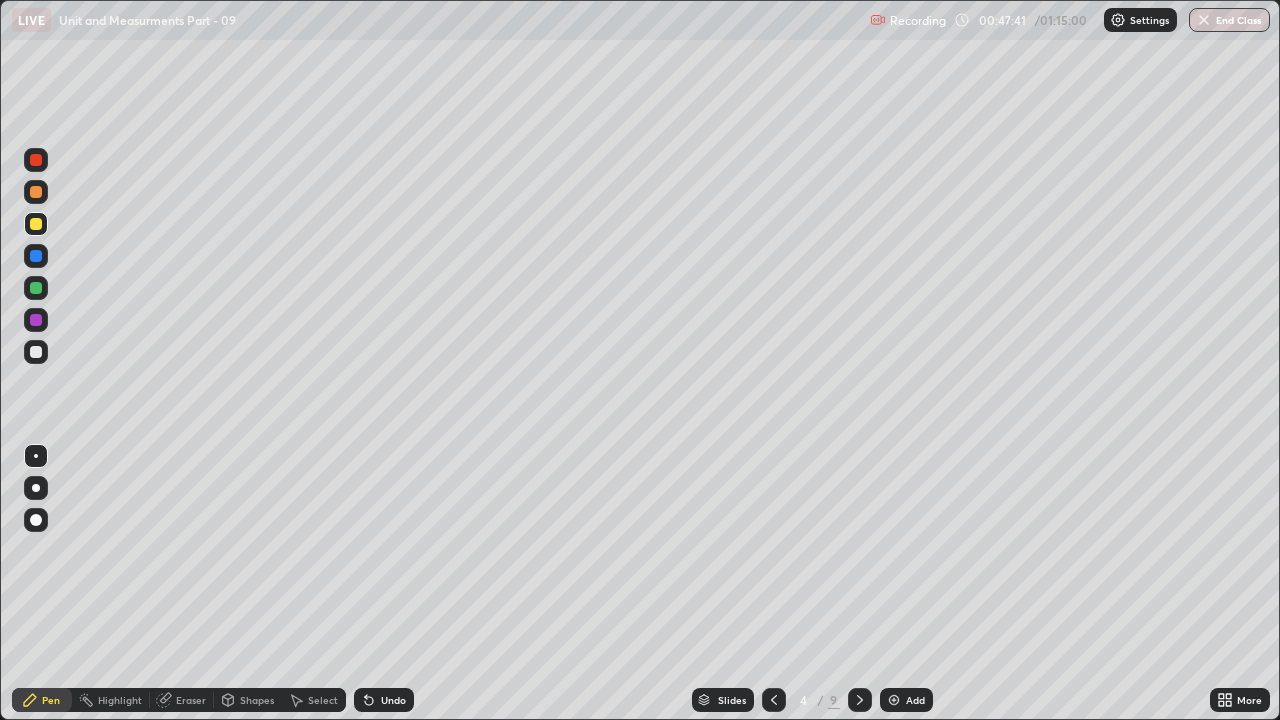 click on "Undo" at bounding box center (384, 700) 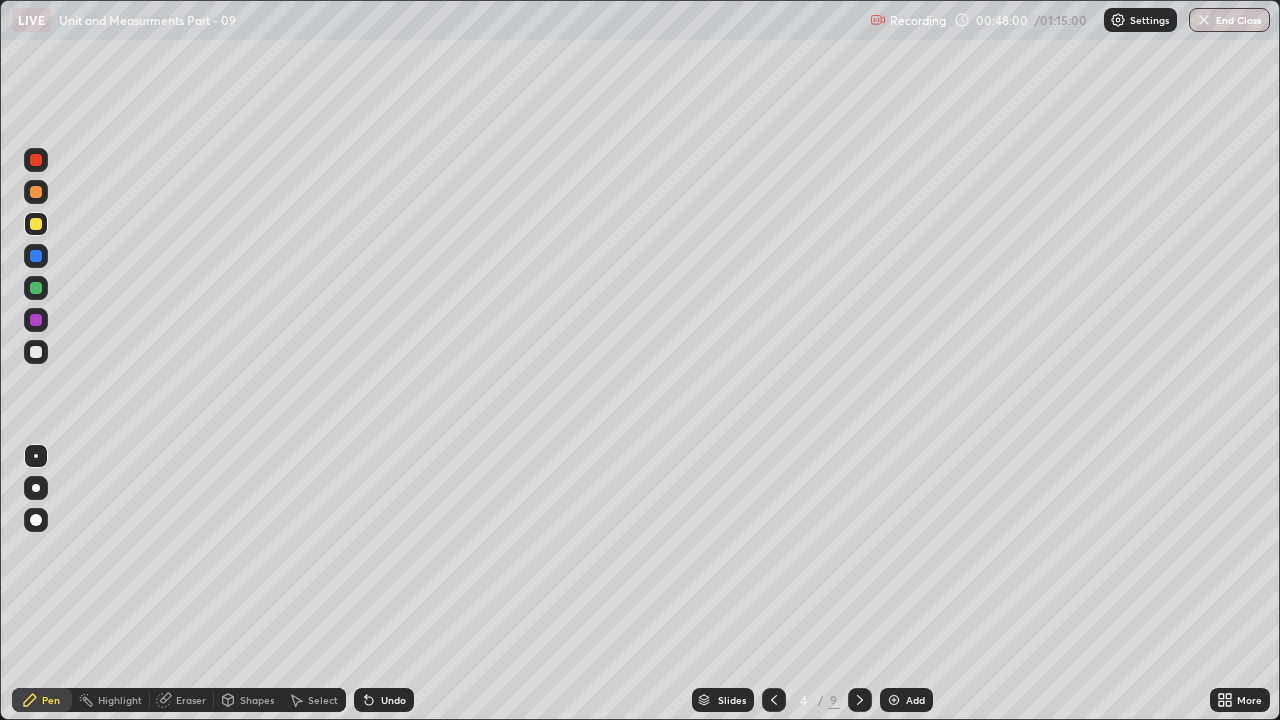 click 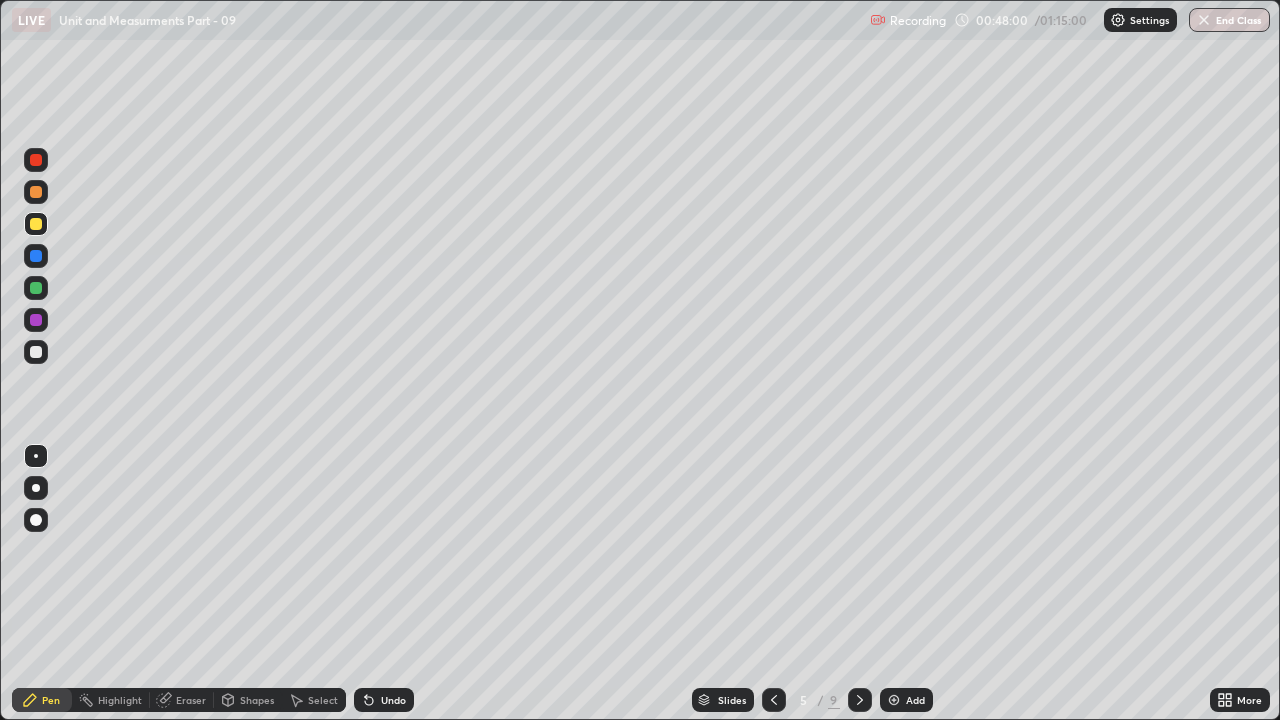 click 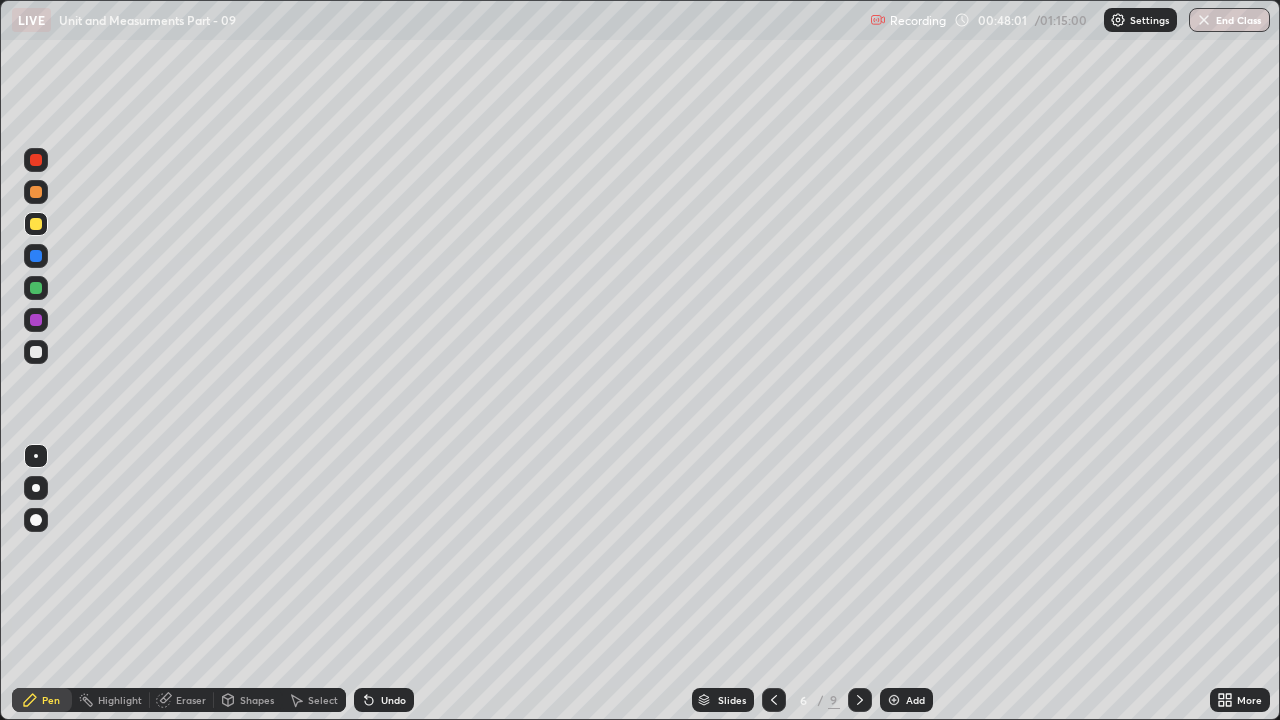 click 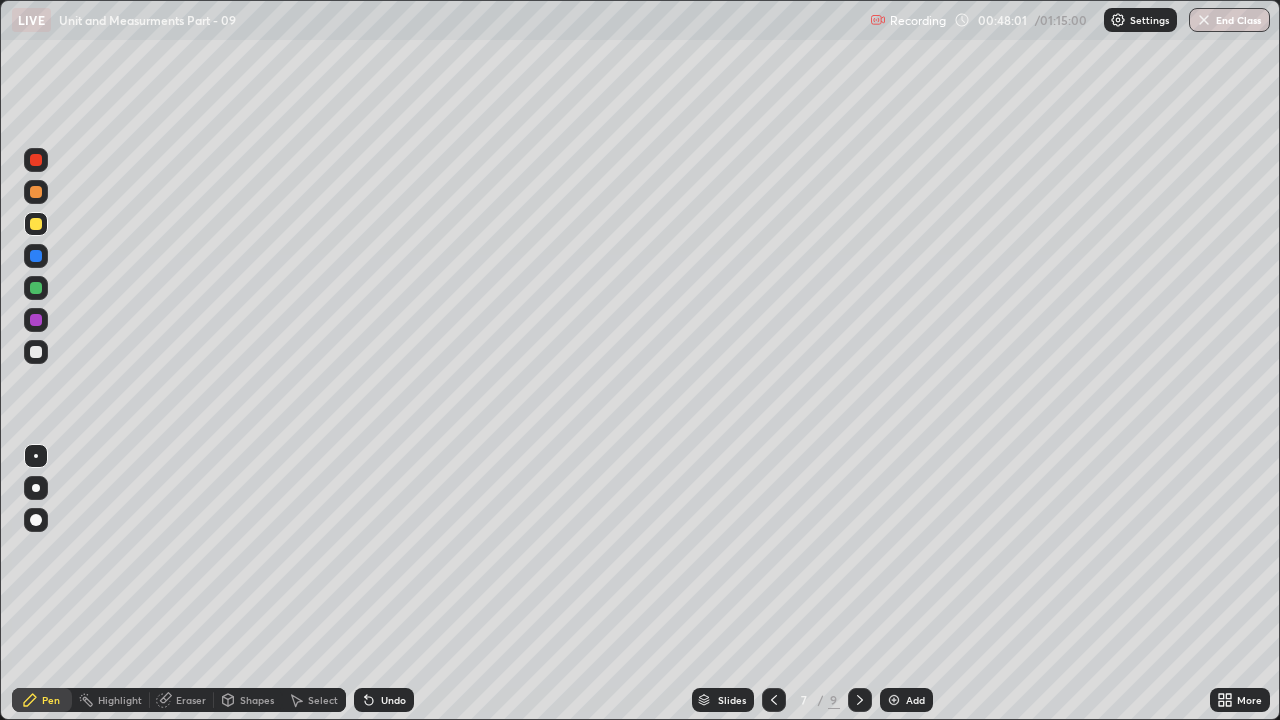 click 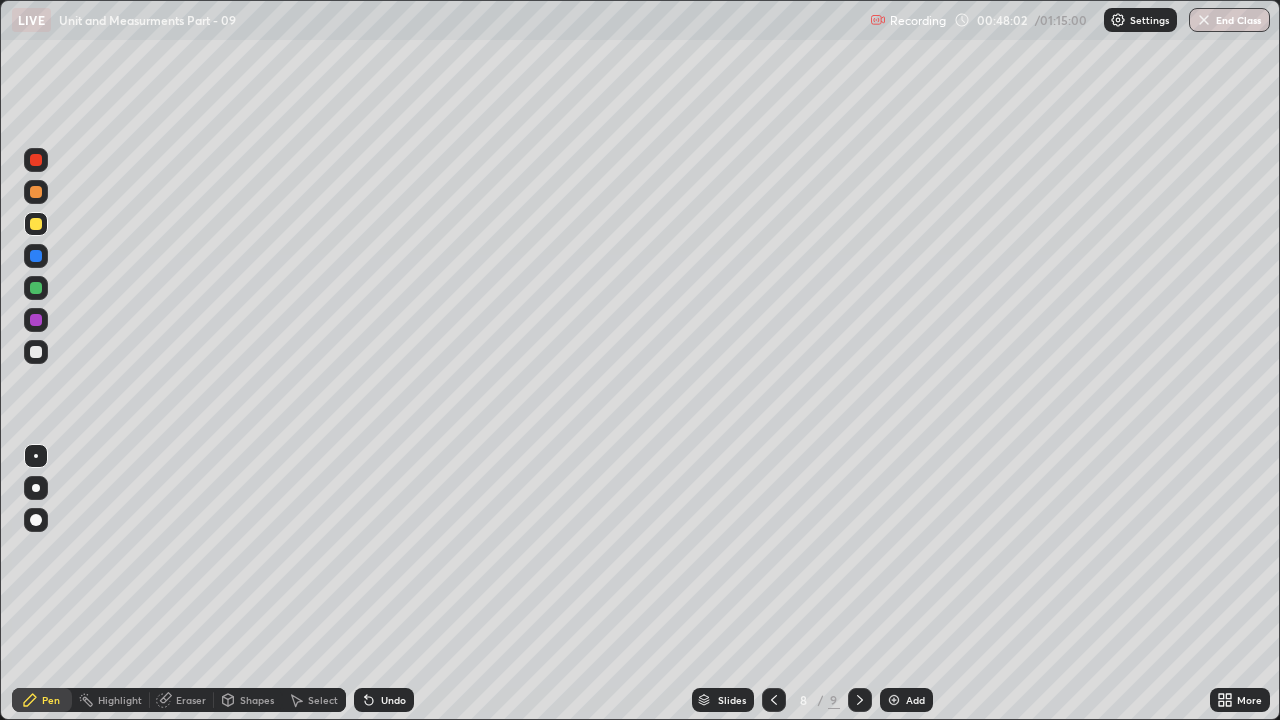 click 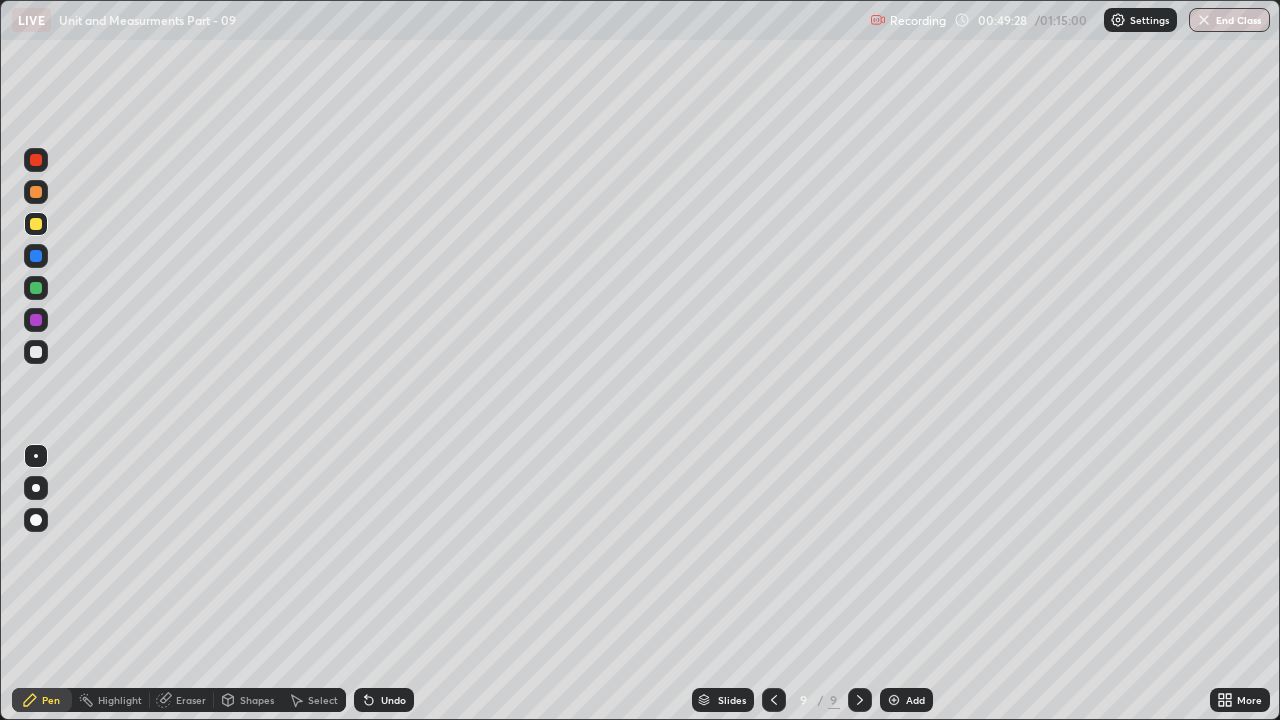 click at bounding box center (36, 288) 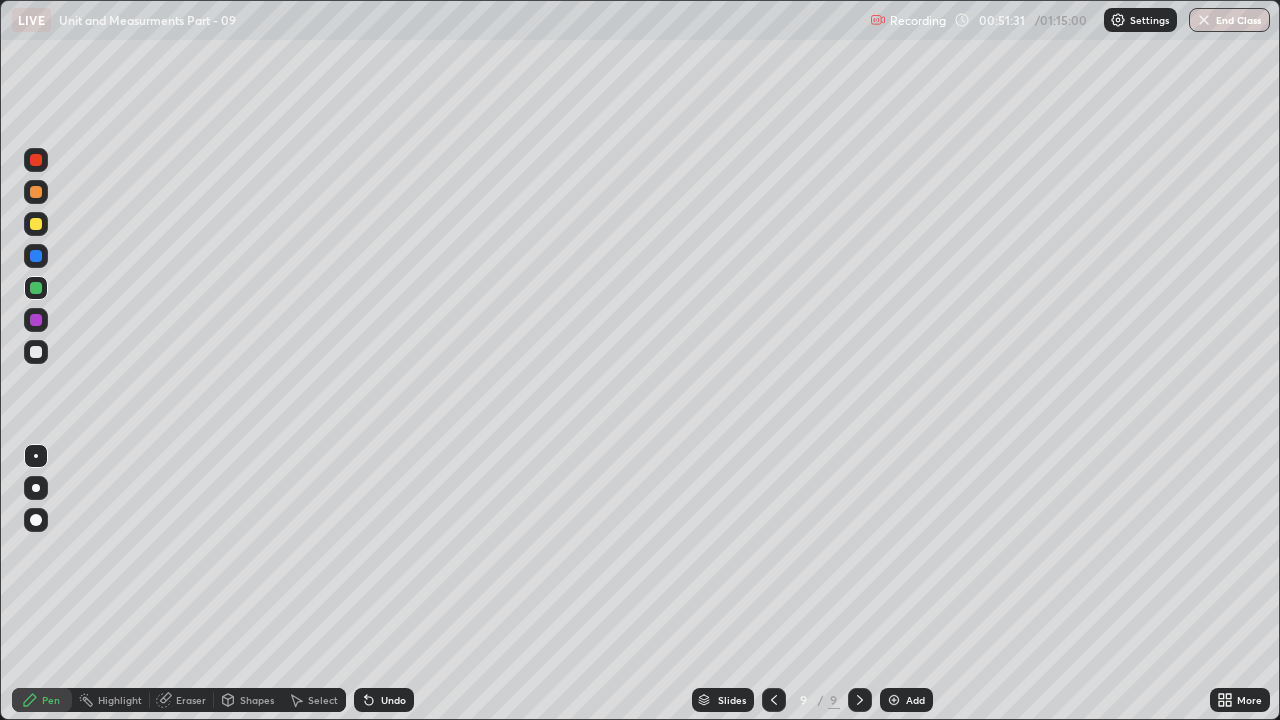 click on "Undo" at bounding box center [393, 700] 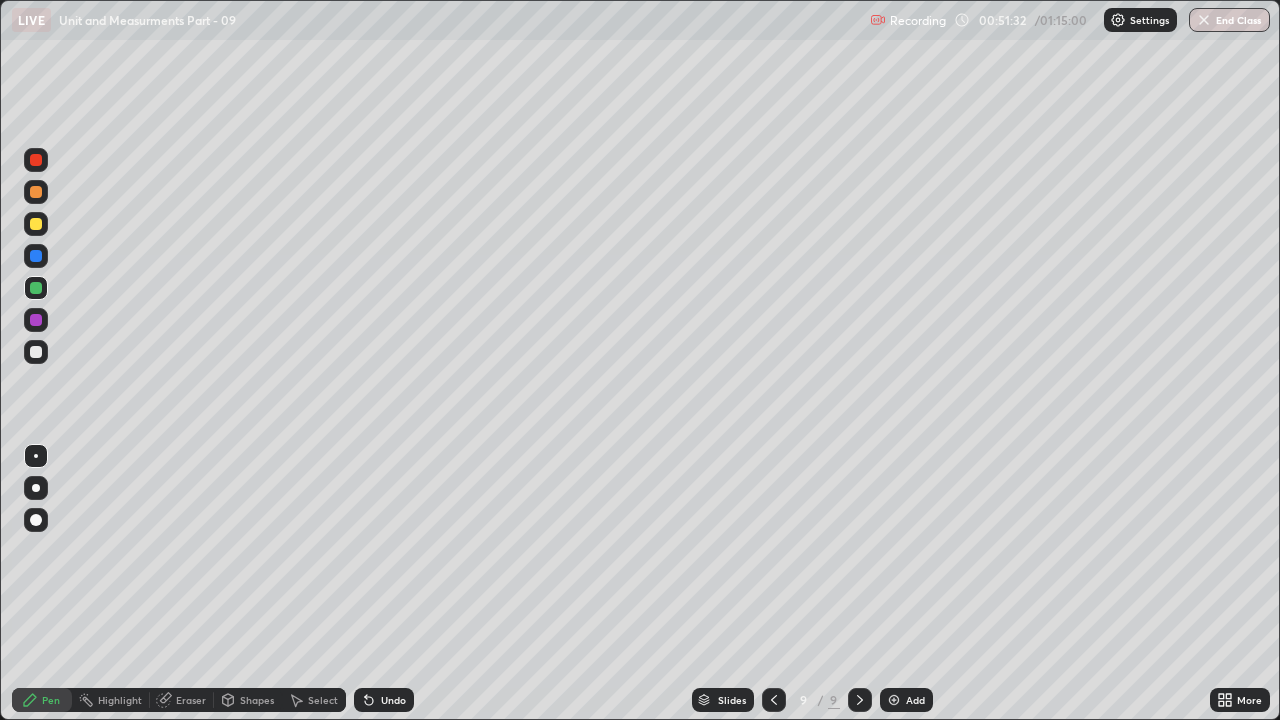 click on "Undo" at bounding box center (393, 700) 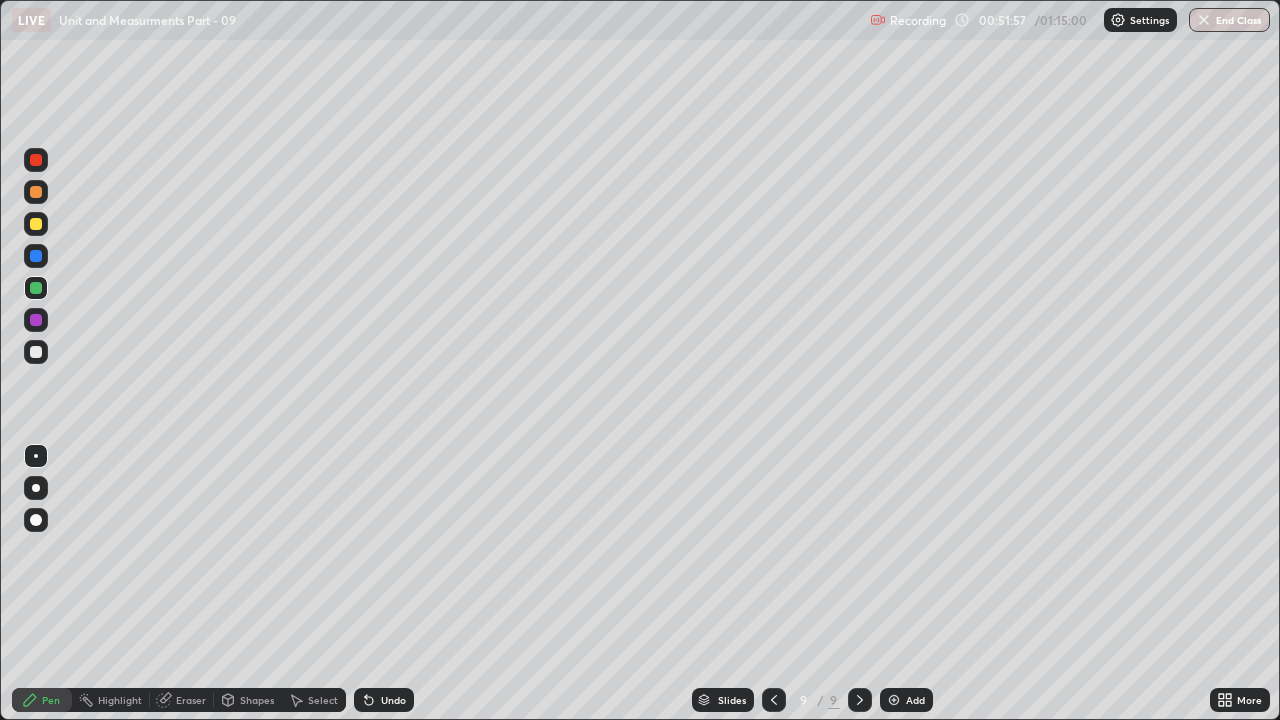 click on "Undo" at bounding box center [380, 700] 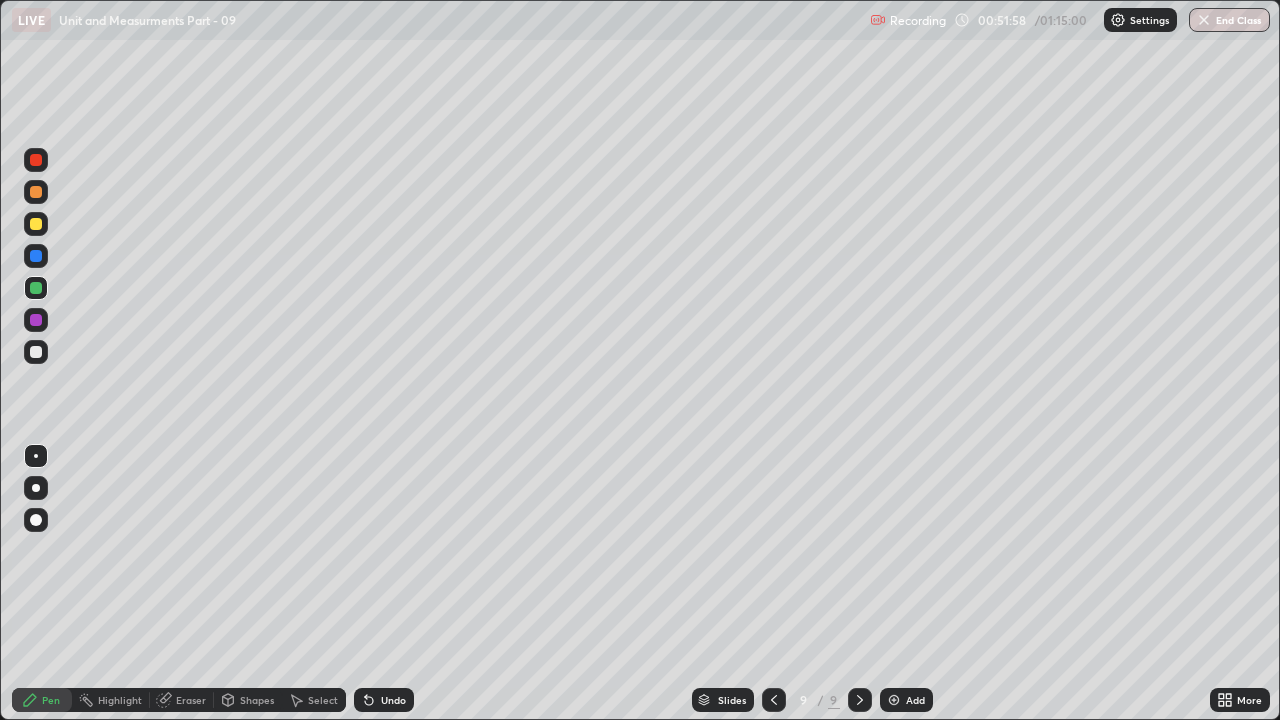 click 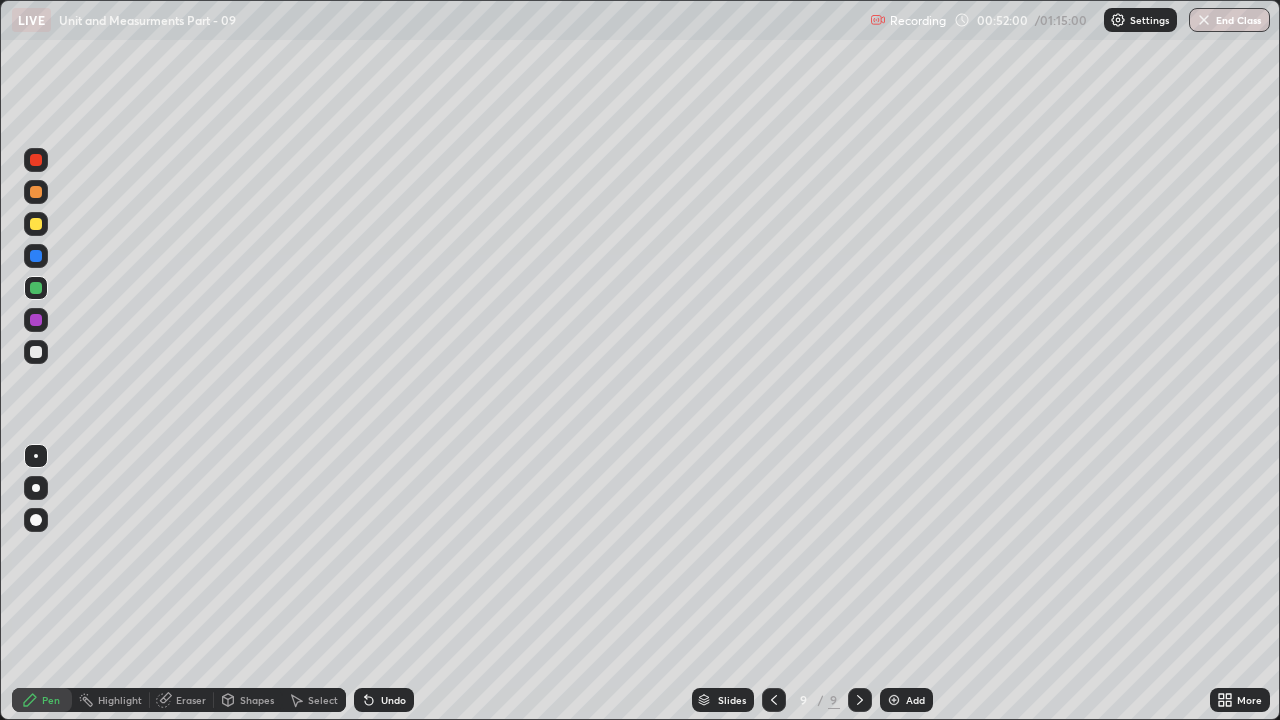 click 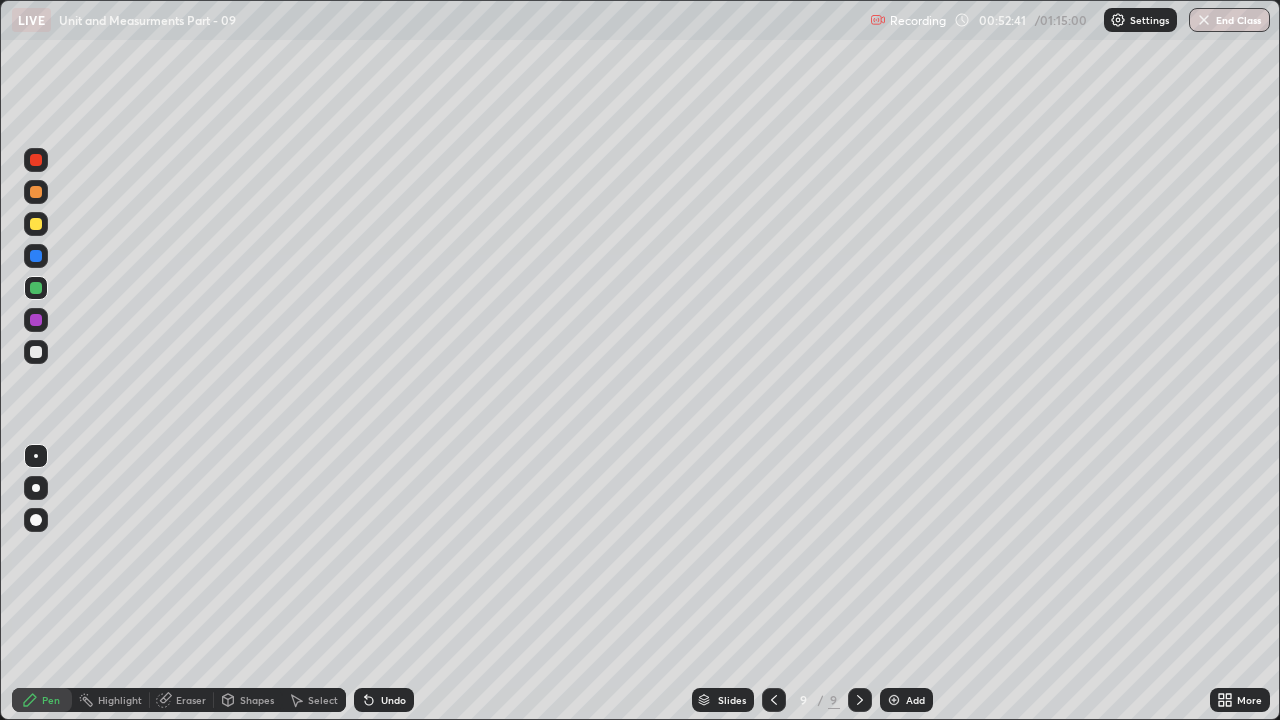 click on "Undo" at bounding box center [393, 700] 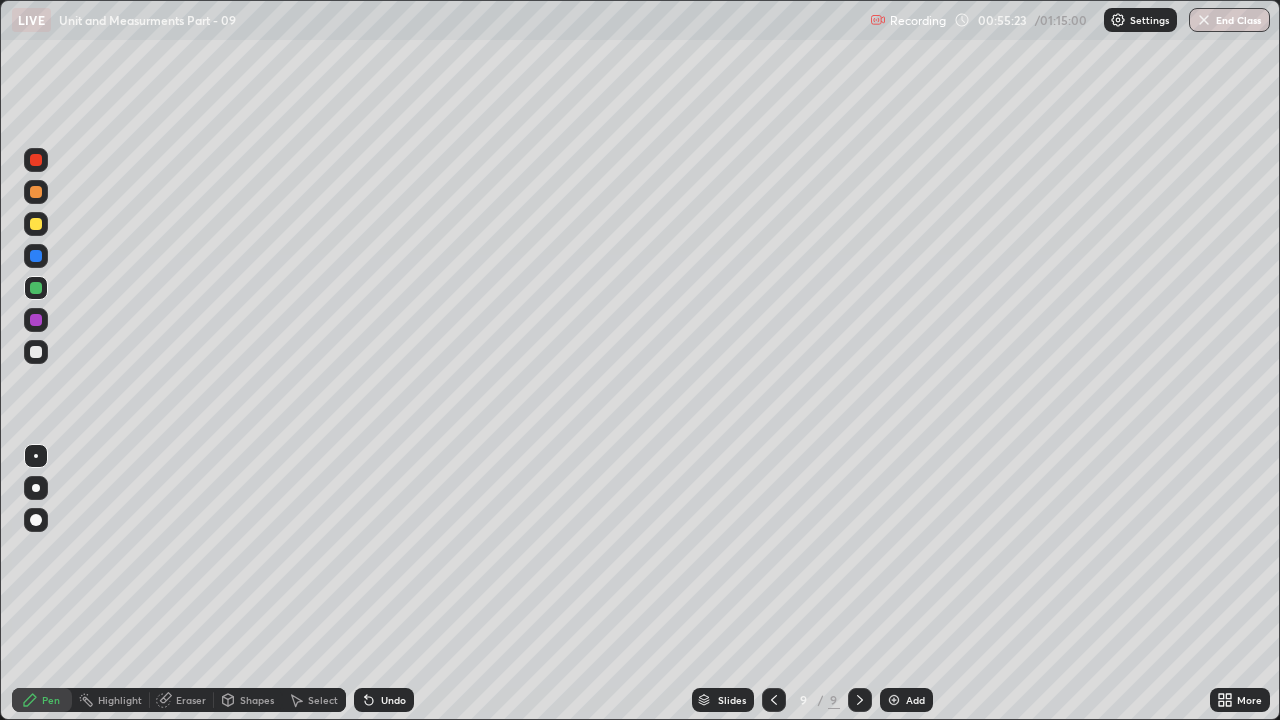 click on "Add" at bounding box center (915, 700) 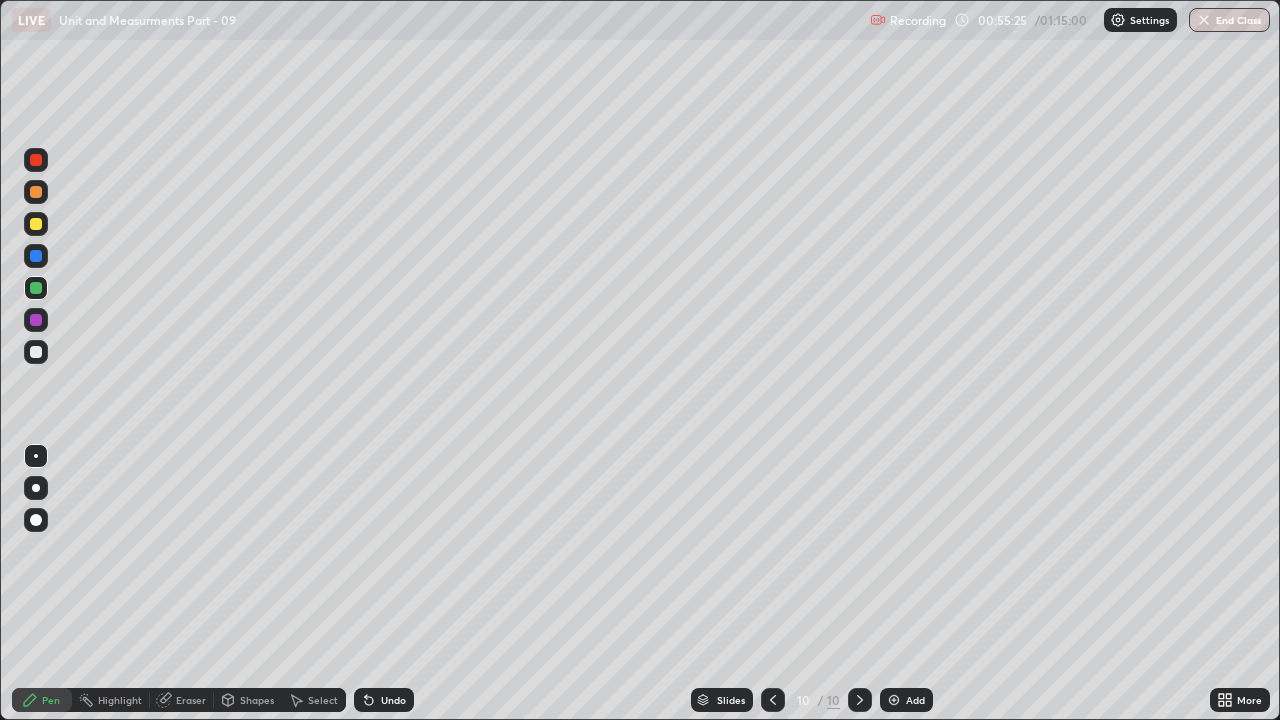 click at bounding box center (36, 352) 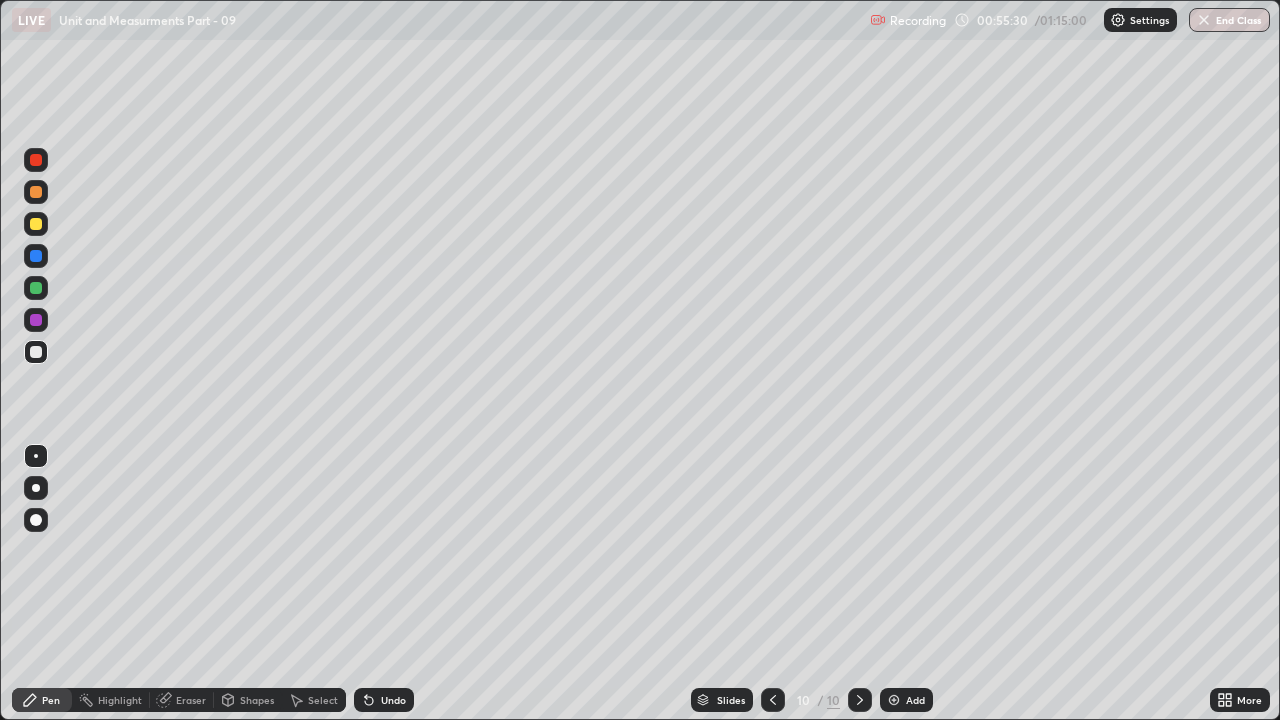 click at bounding box center (36, 288) 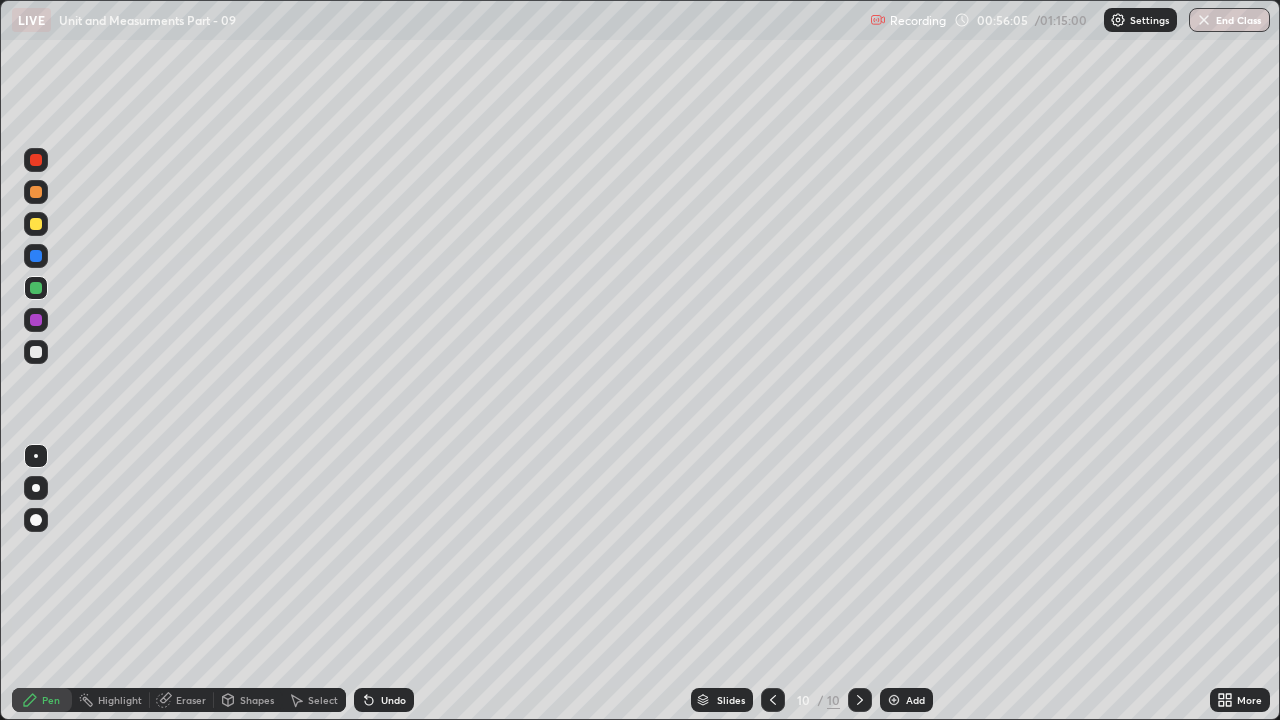 click 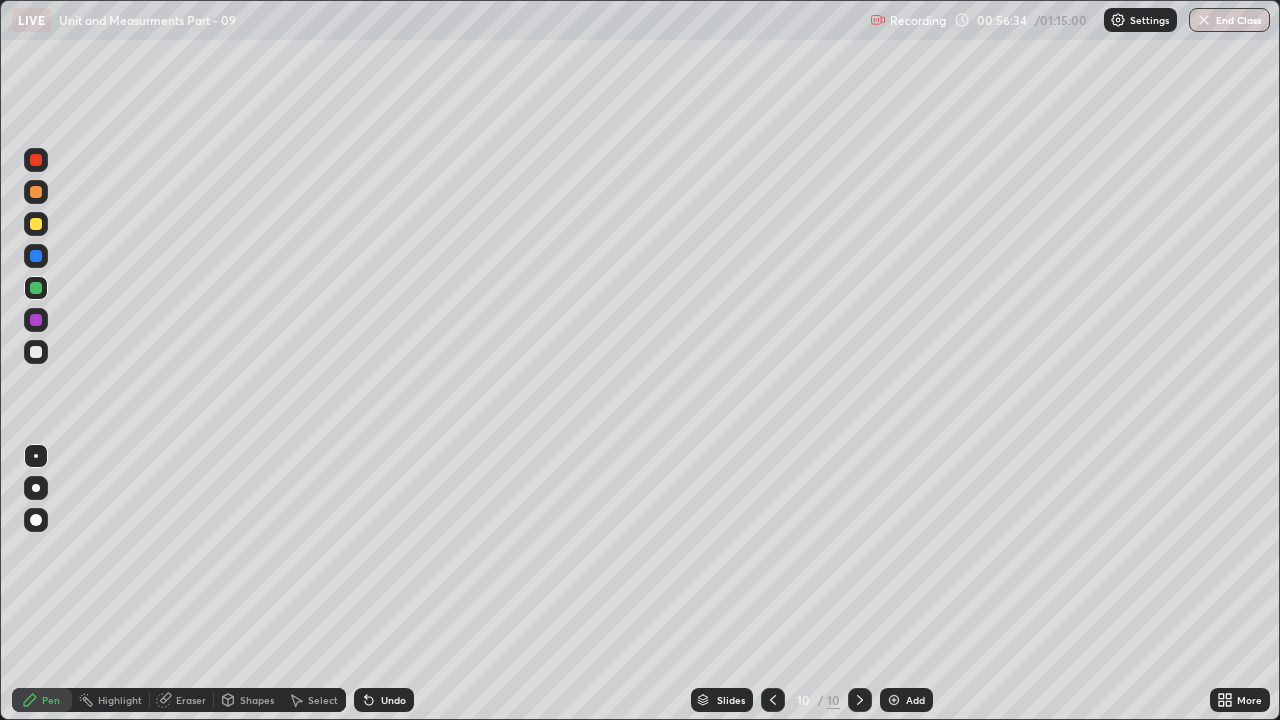 click at bounding box center [36, 320] 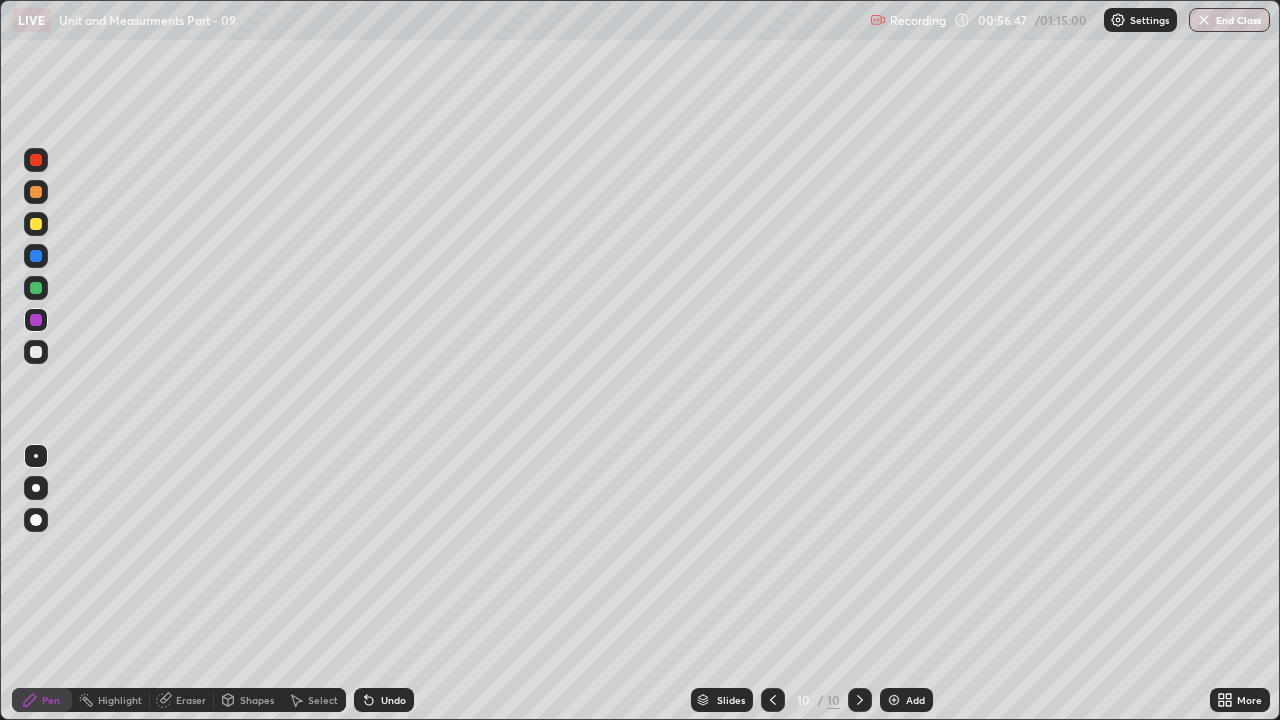 click at bounding box center [36, 288] 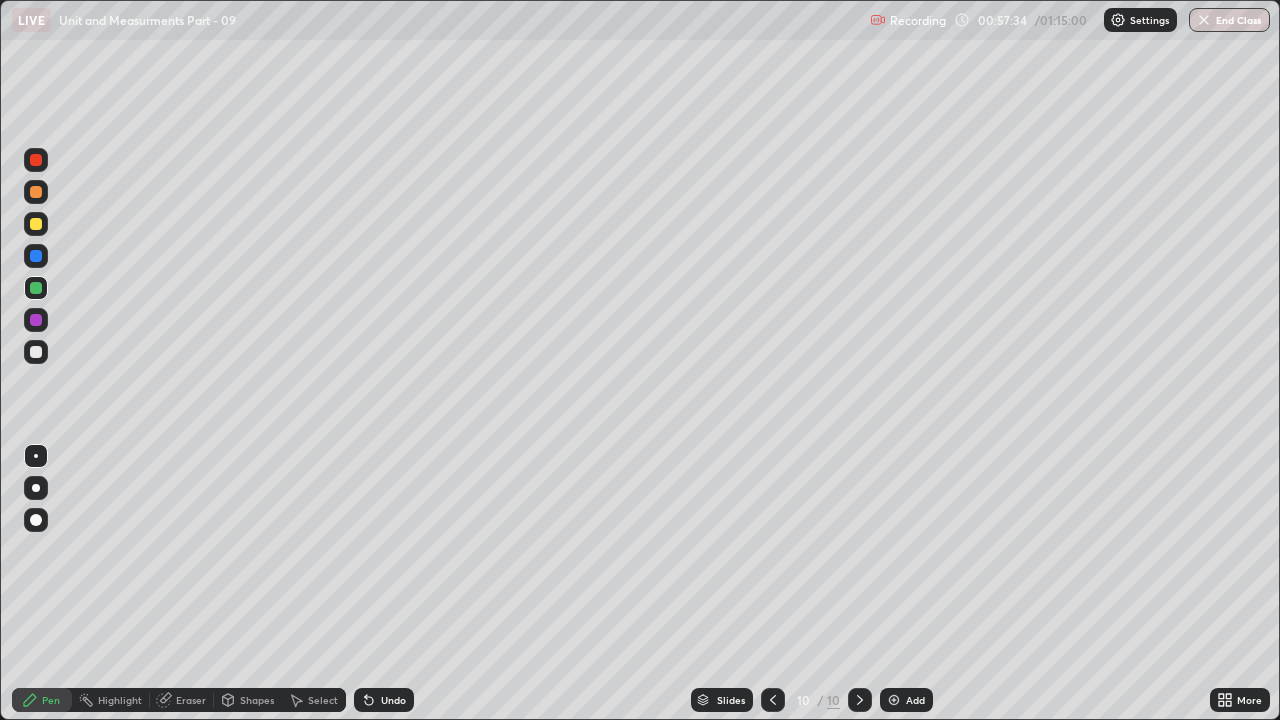 click 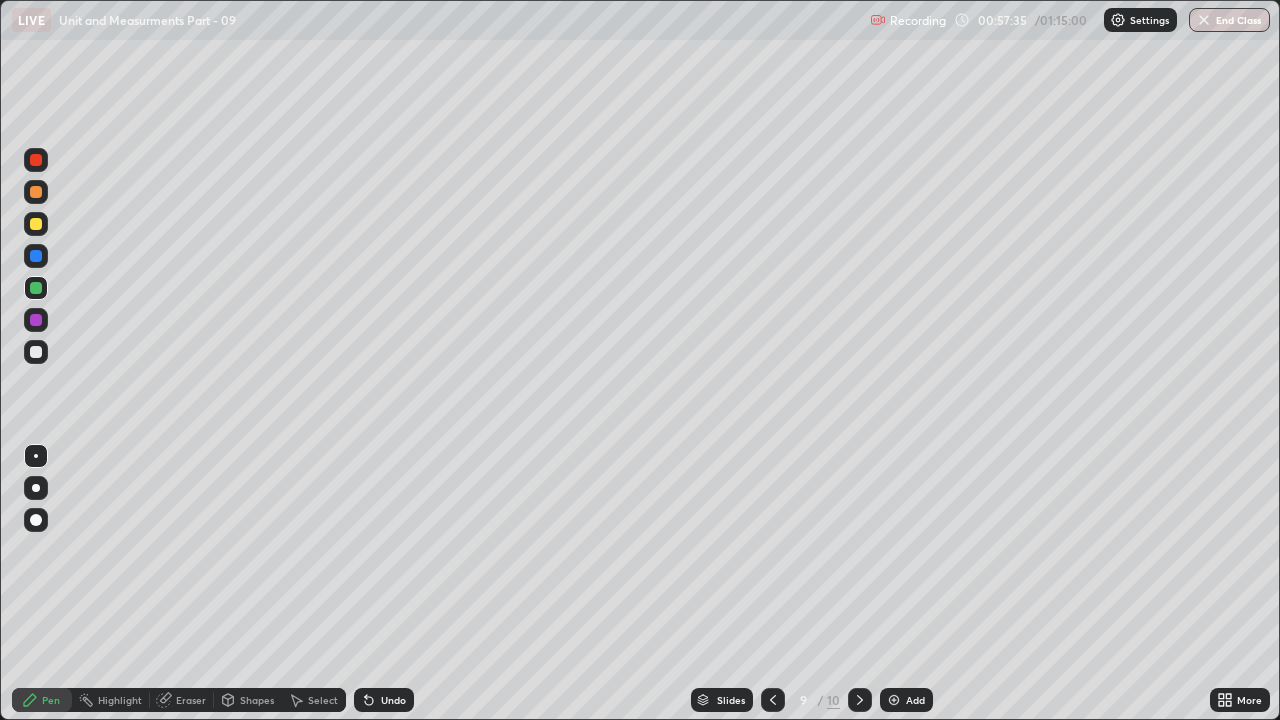 click at bounding box center (773, 700) 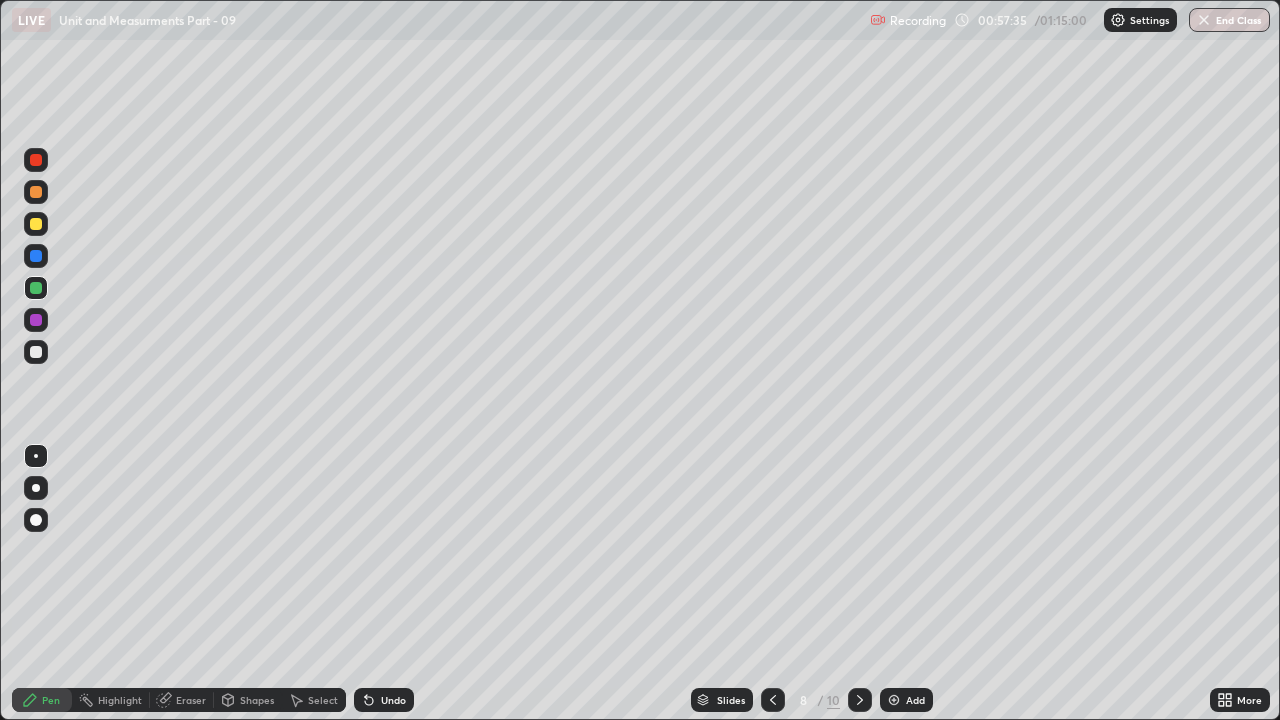 click at bounding box center (773, 700) 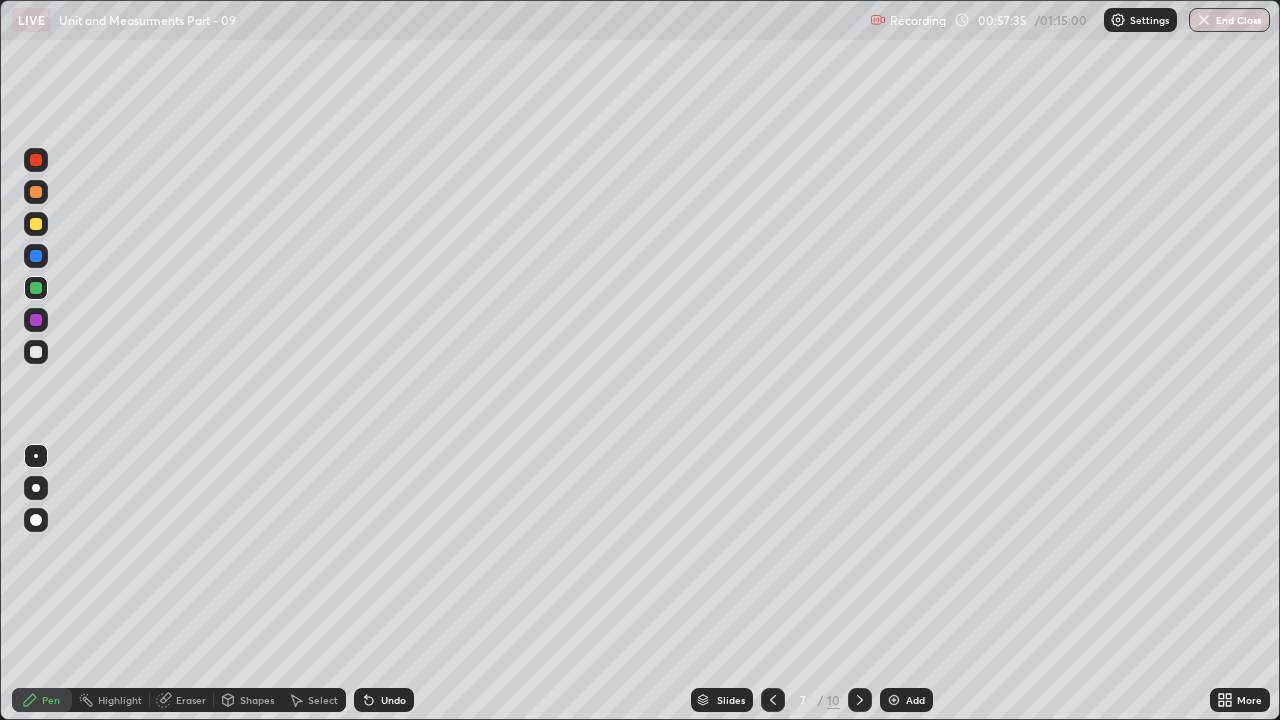 click at bounding box center [773, 700] 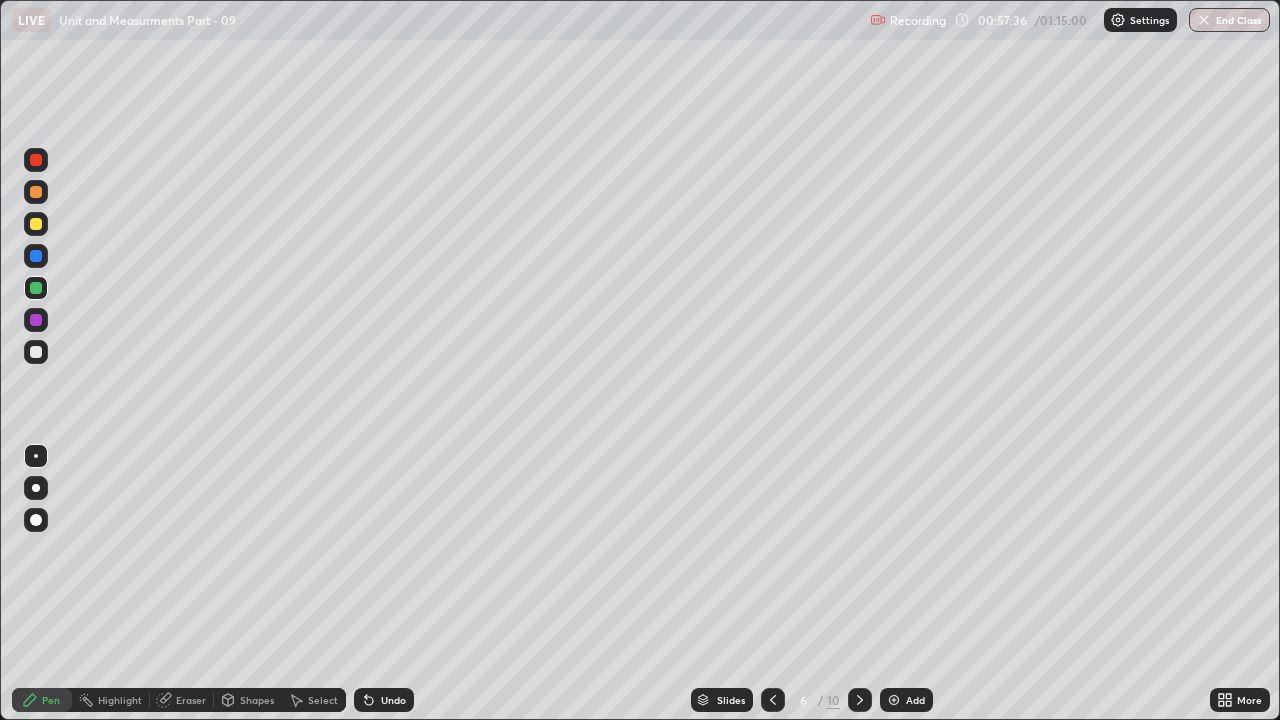 click at bounding box center [773, 700] 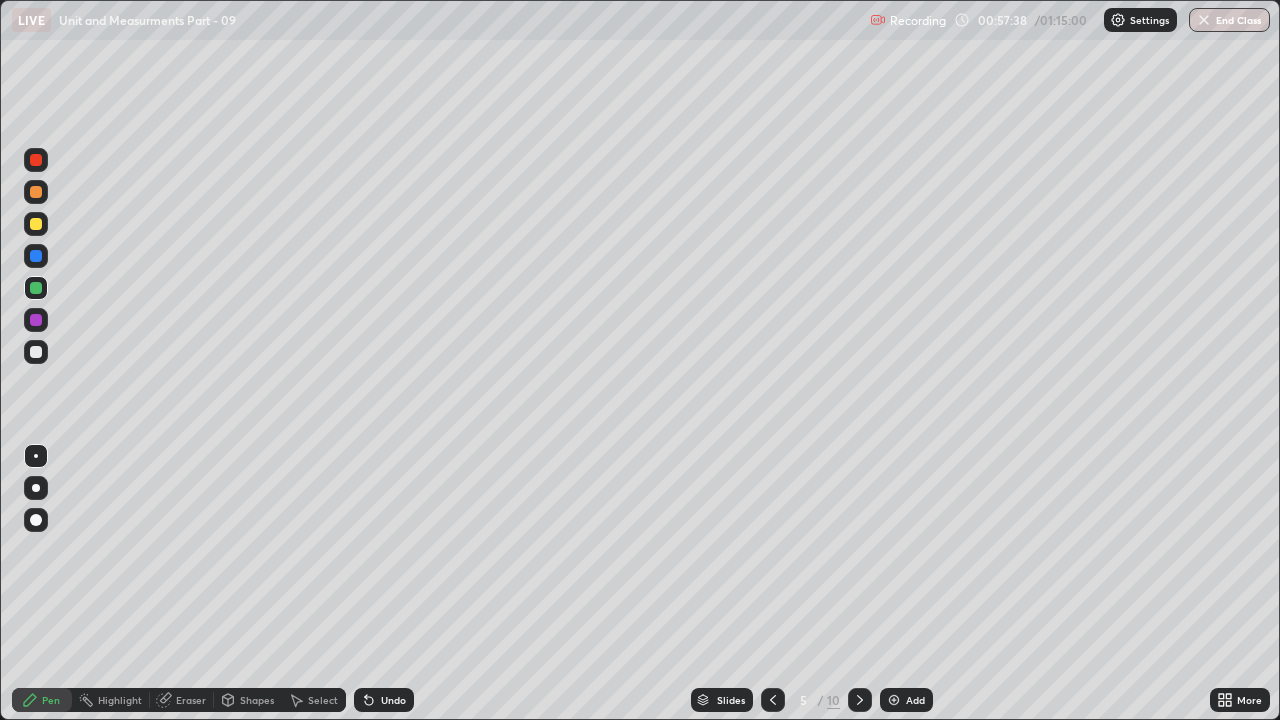 click at bounding box center [773, 700] 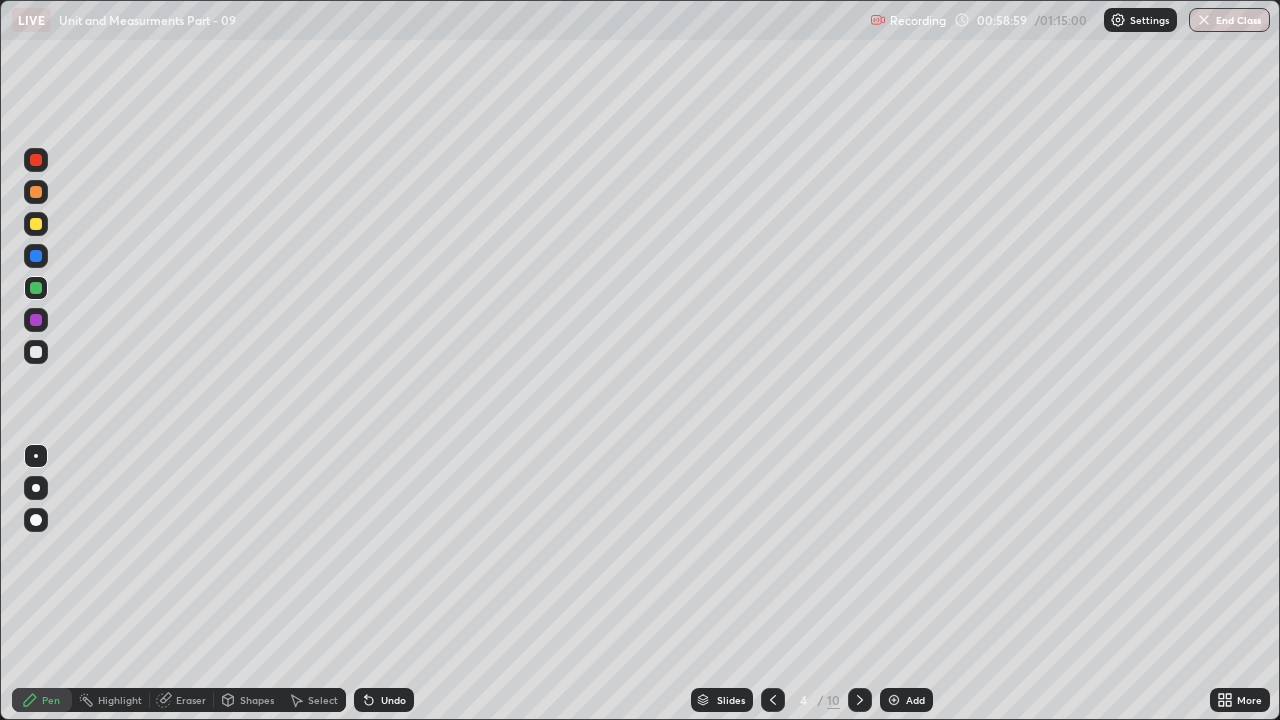 click 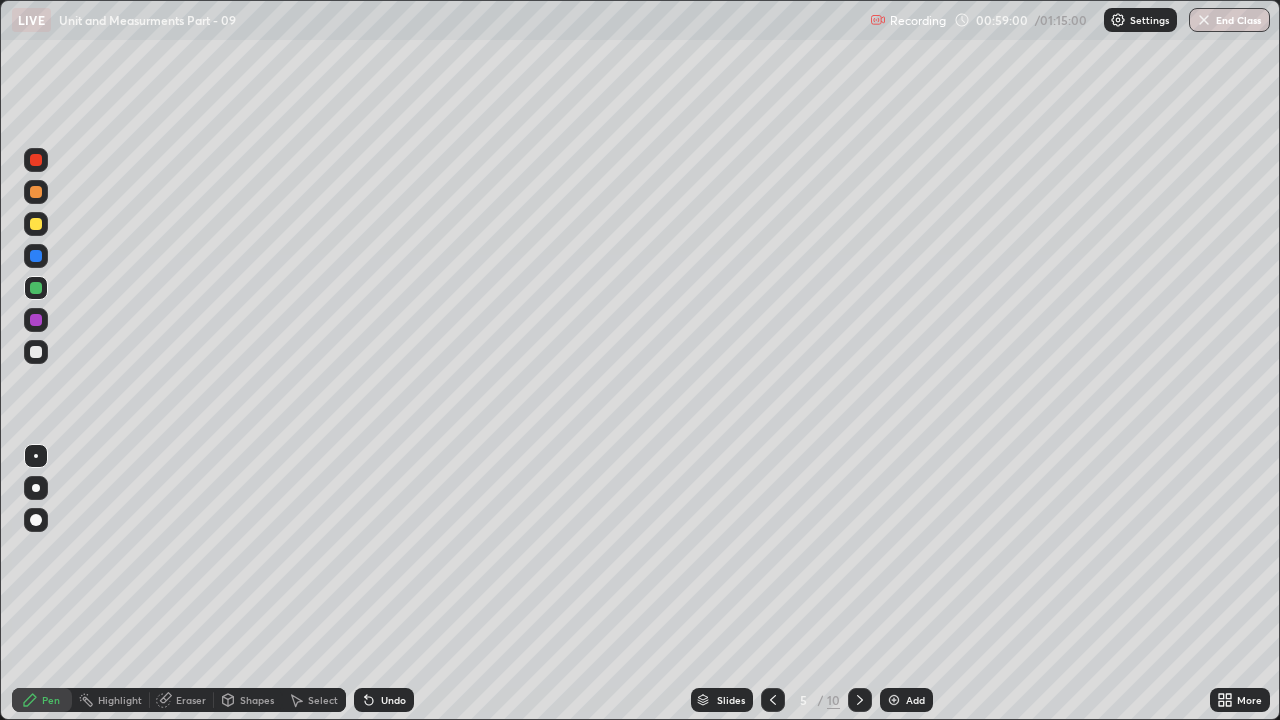 click 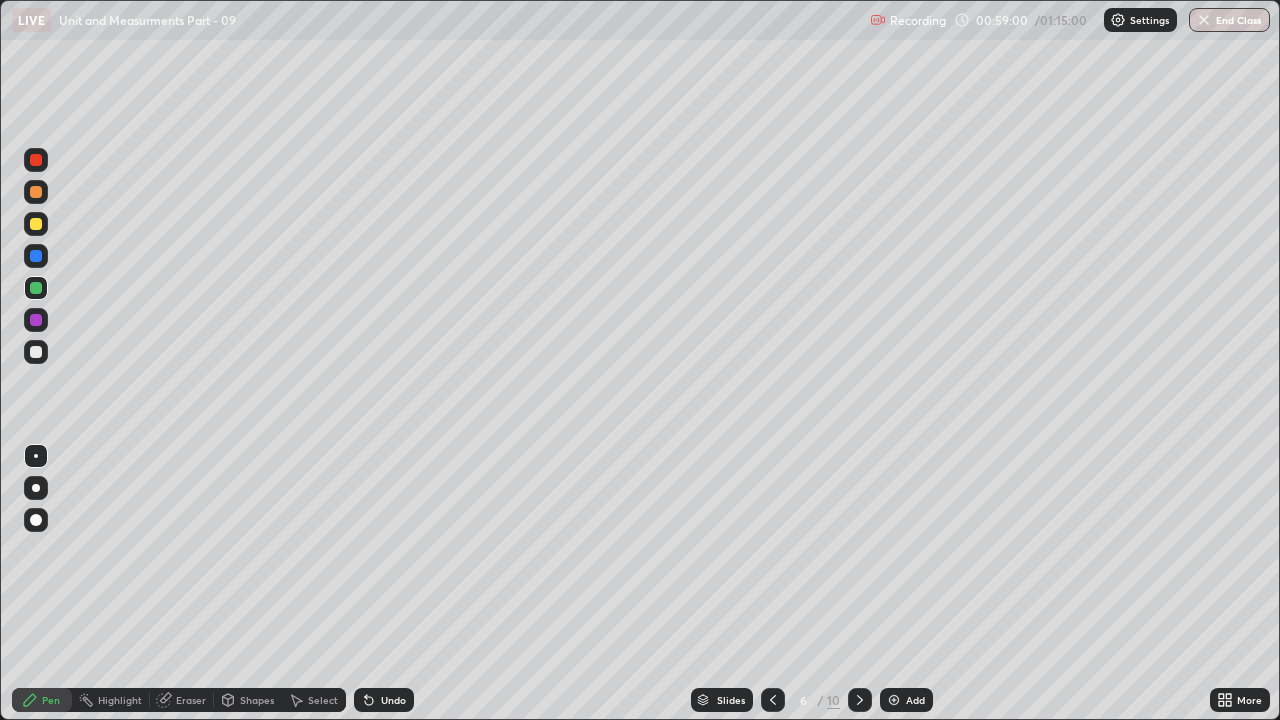click 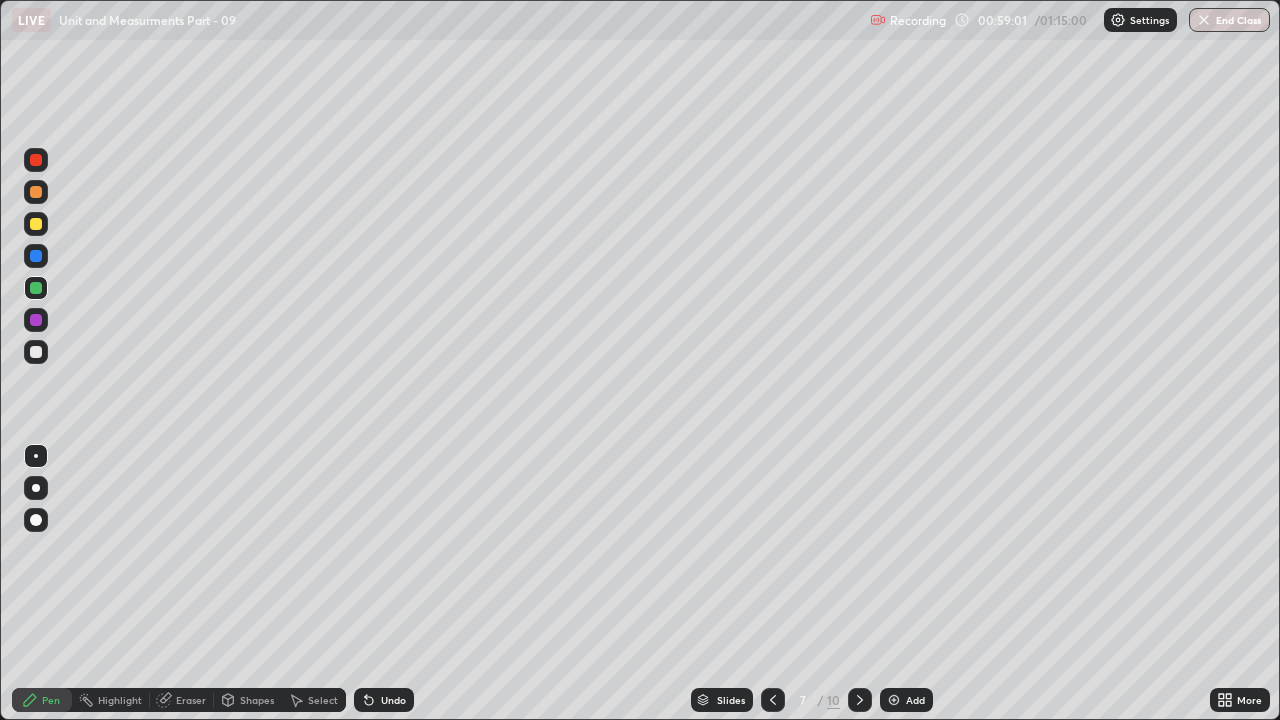 click at bounding box center (860, 700) 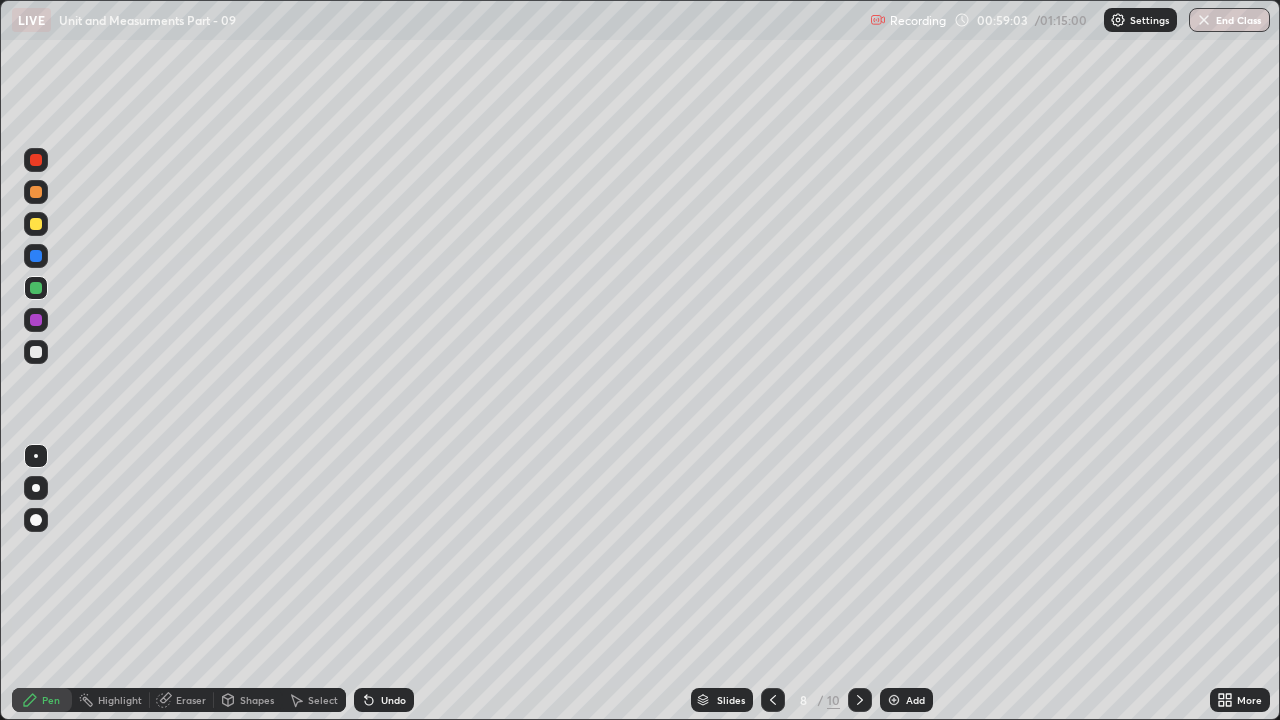 click at bounding box center [860, 700] 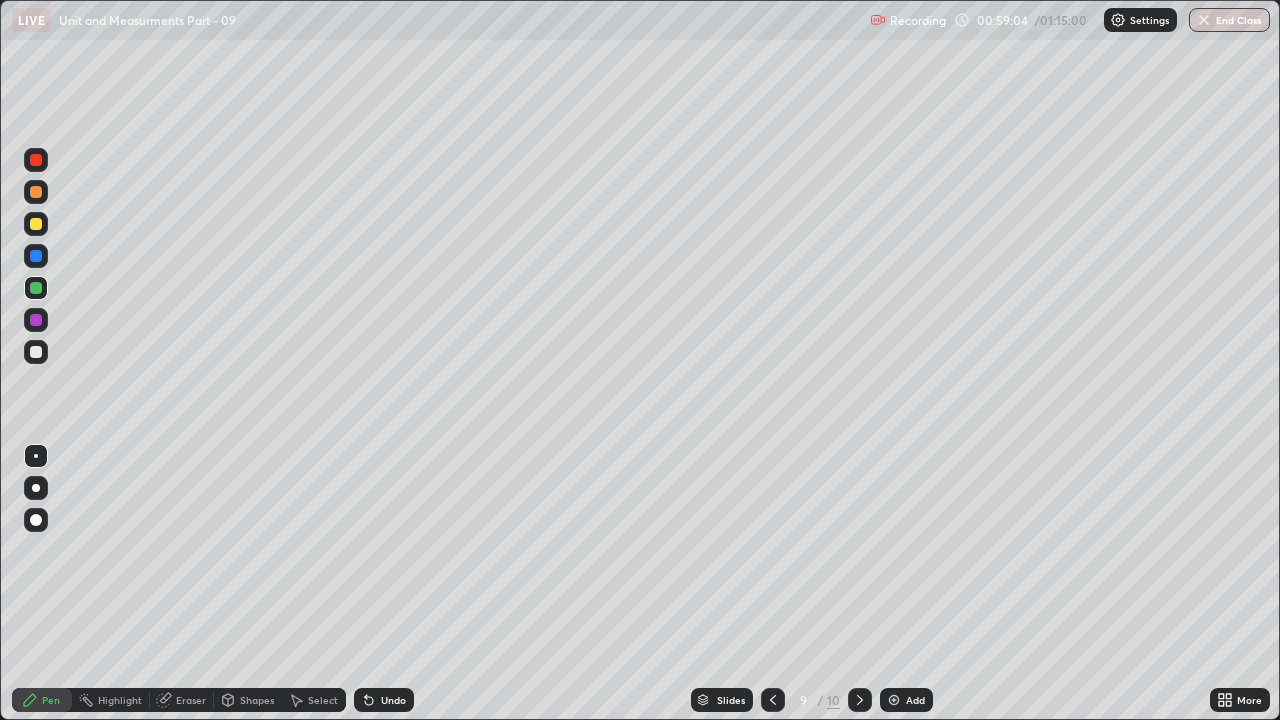 click 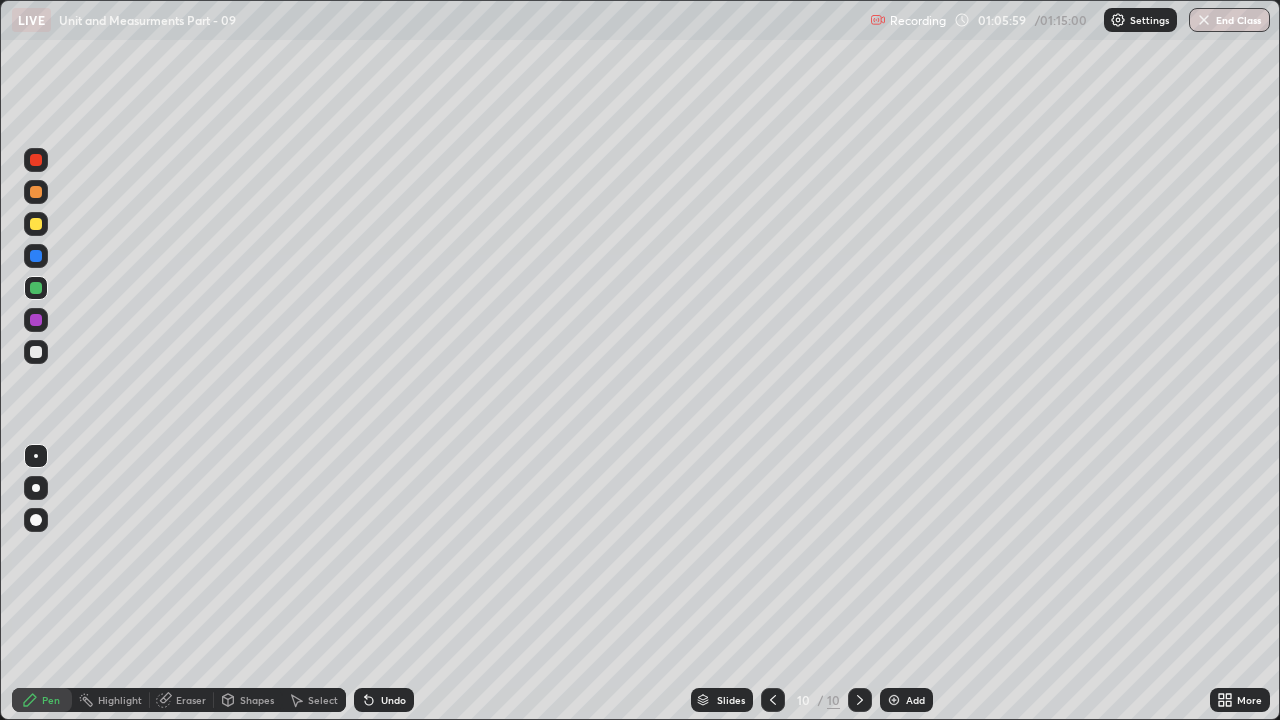 click on "End Class" at bounding box center (1229, 20) 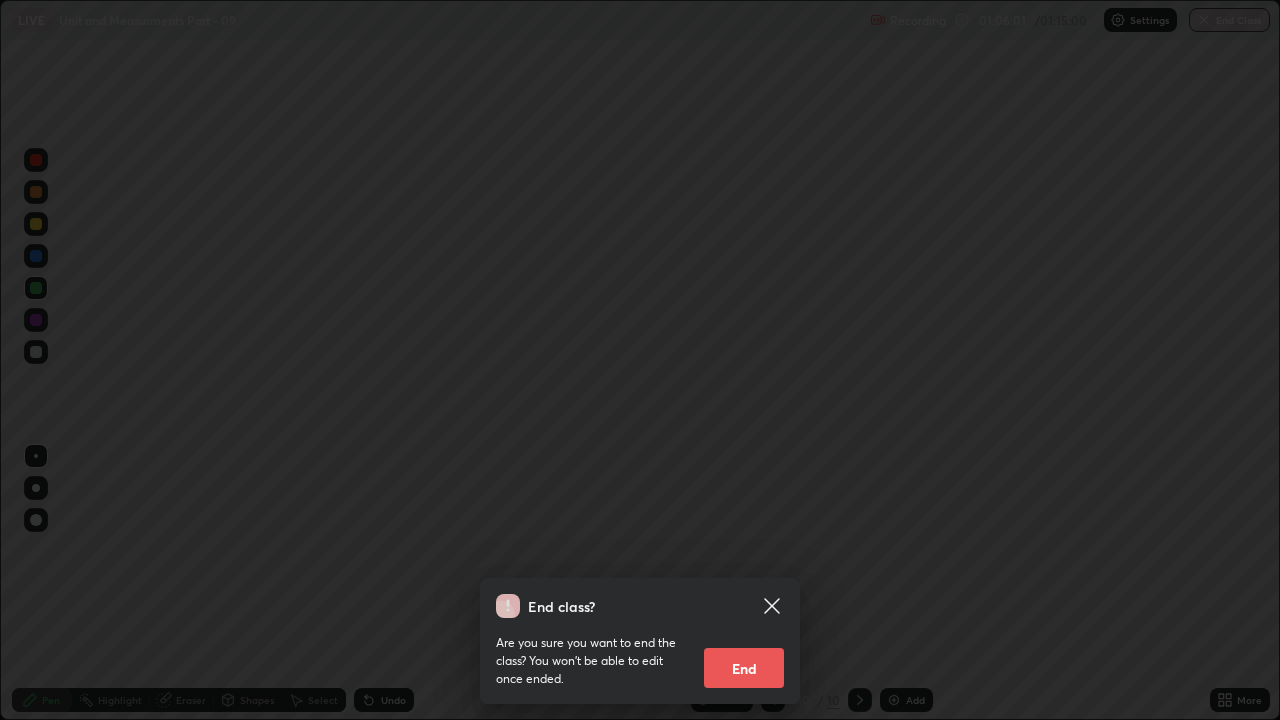click on "End" at bounding box center (744, 668) 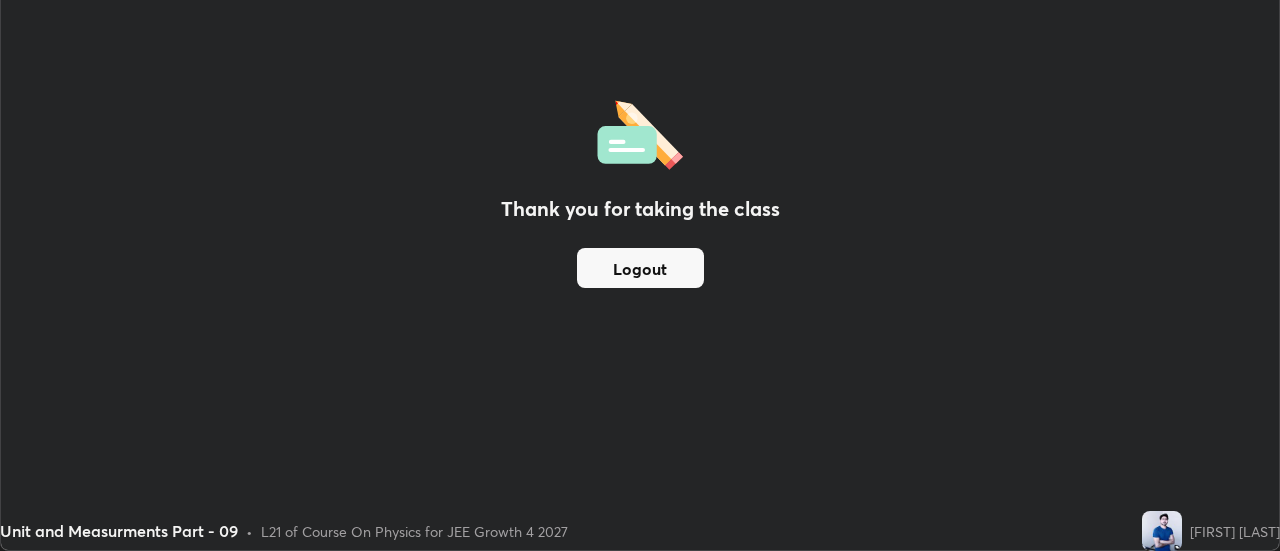 scroll, scrollTop: 551, scrollLeft: 1280, axis: both 